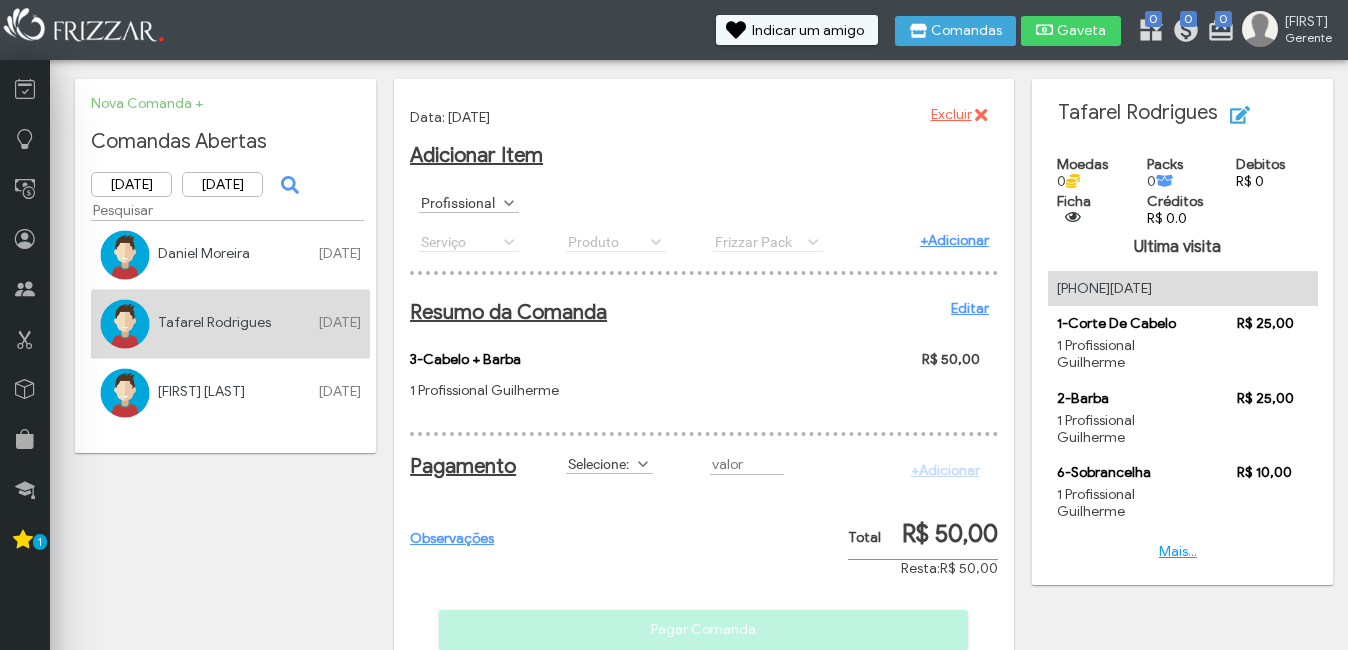 scroll, scrollTop: 0, scrollLeft: 0, axis: both 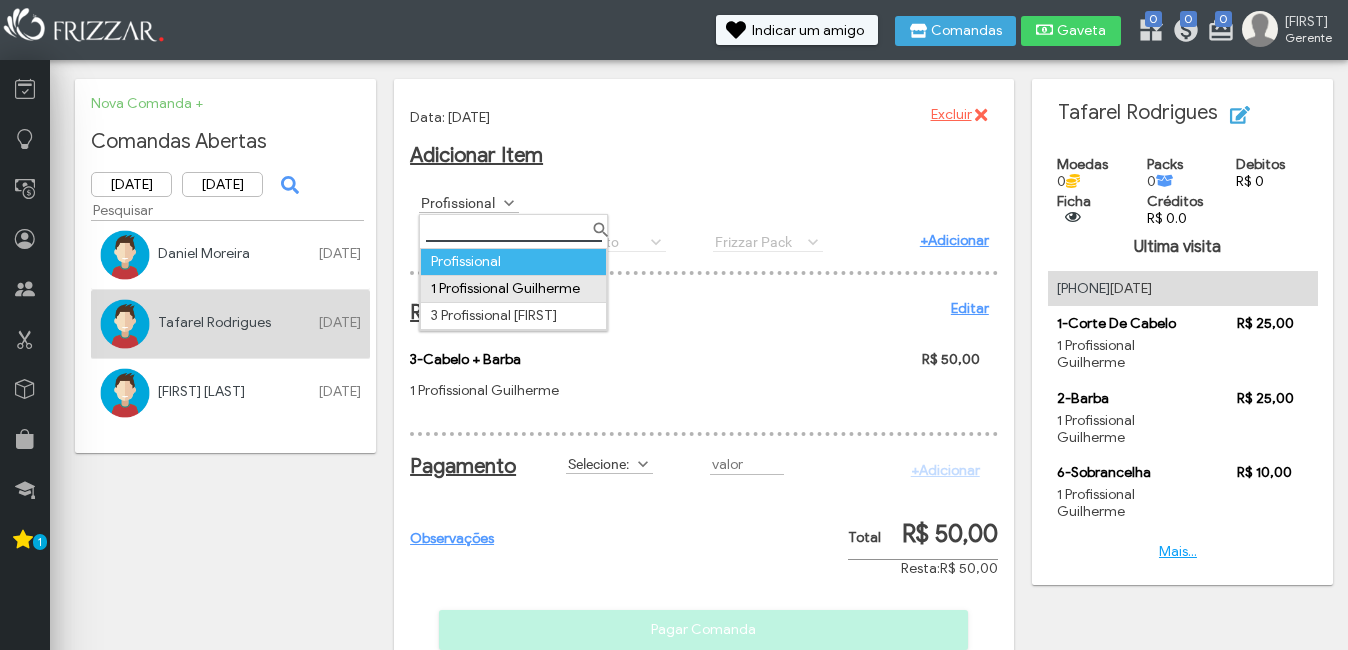 click on "[NUMBER] [PROFESSIONAL_NAME]" at bounding box center (514, 288) 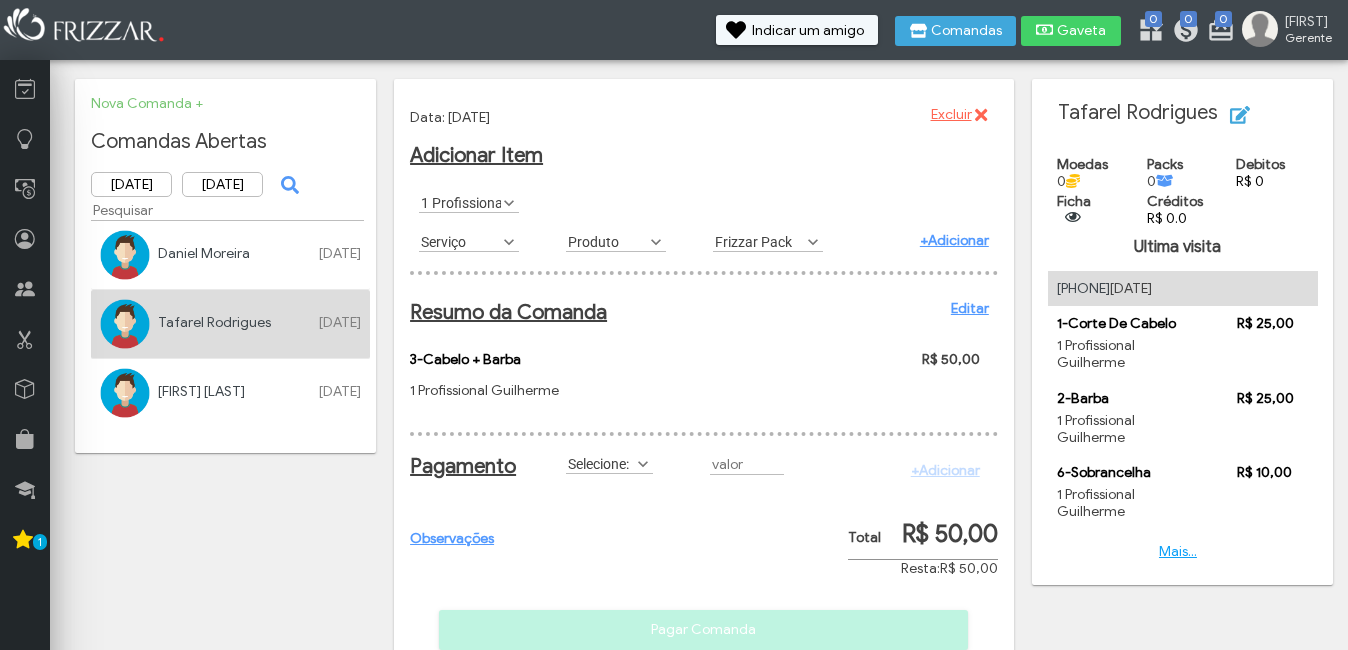 scroll, scrollTop: 0, scrollLeft: 0, axis: both 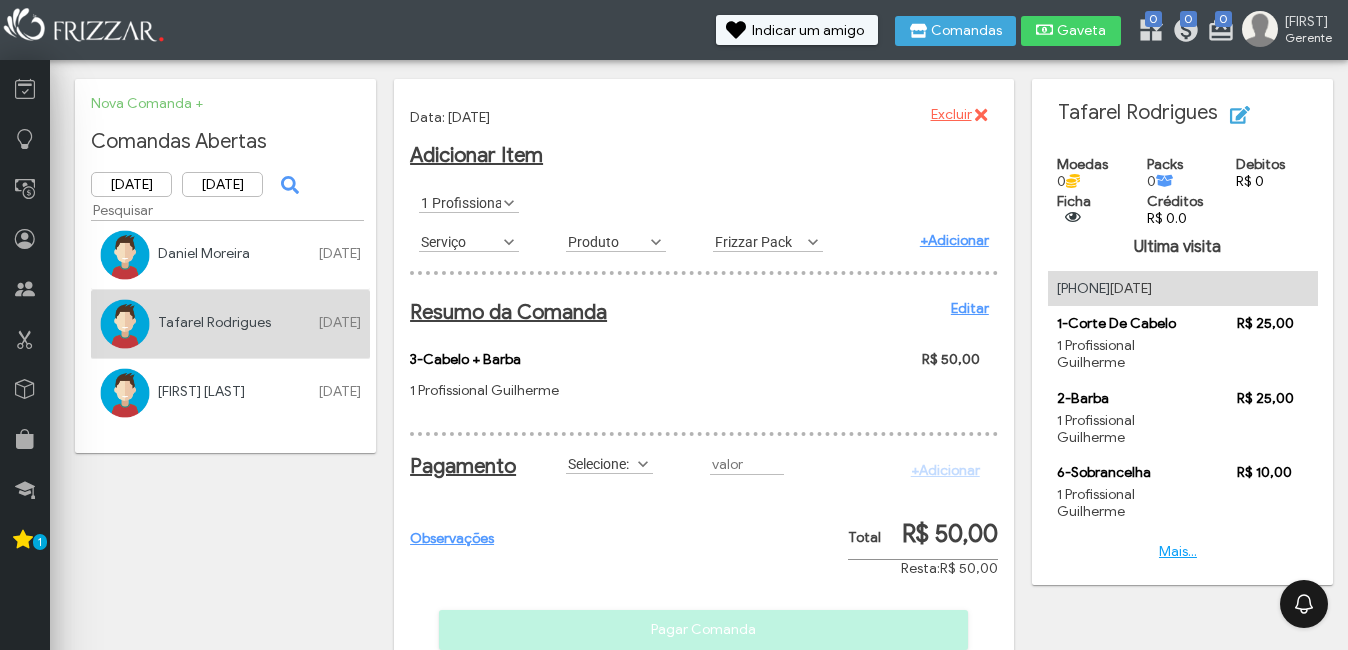 click at bounding box center [509, 242] 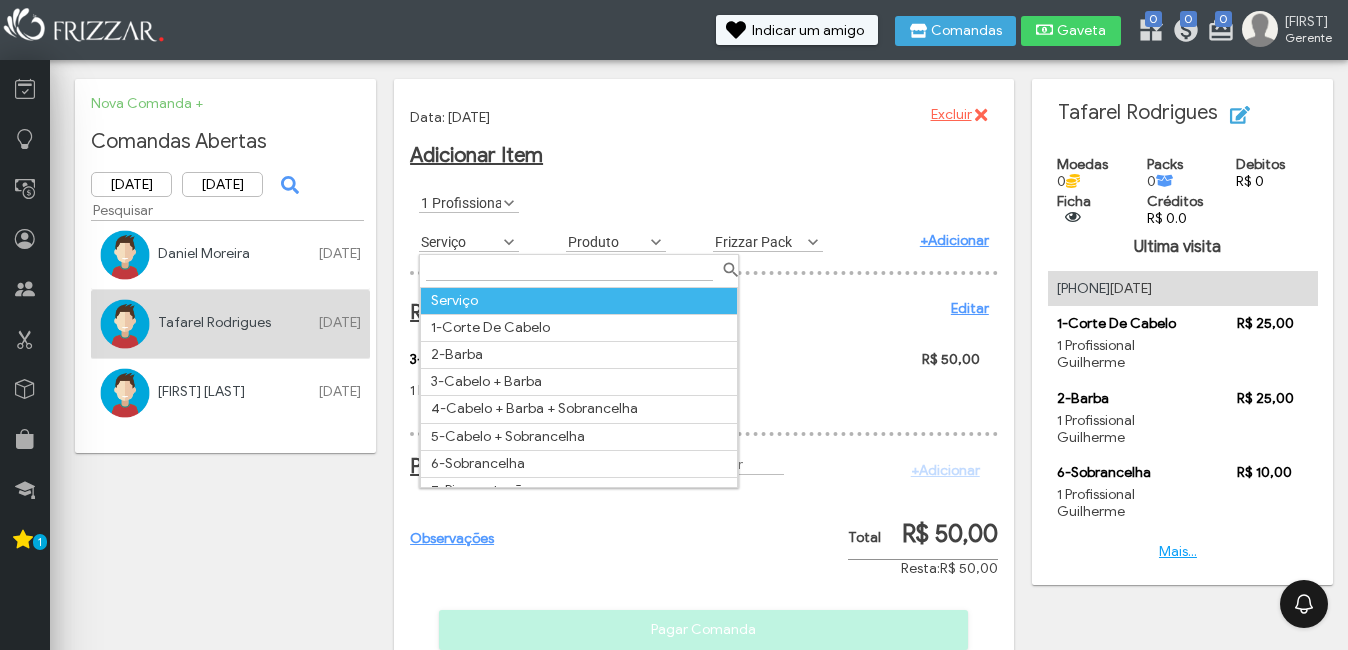 scroll, scrollTop: 11, scrollLeft: 89, axis: both 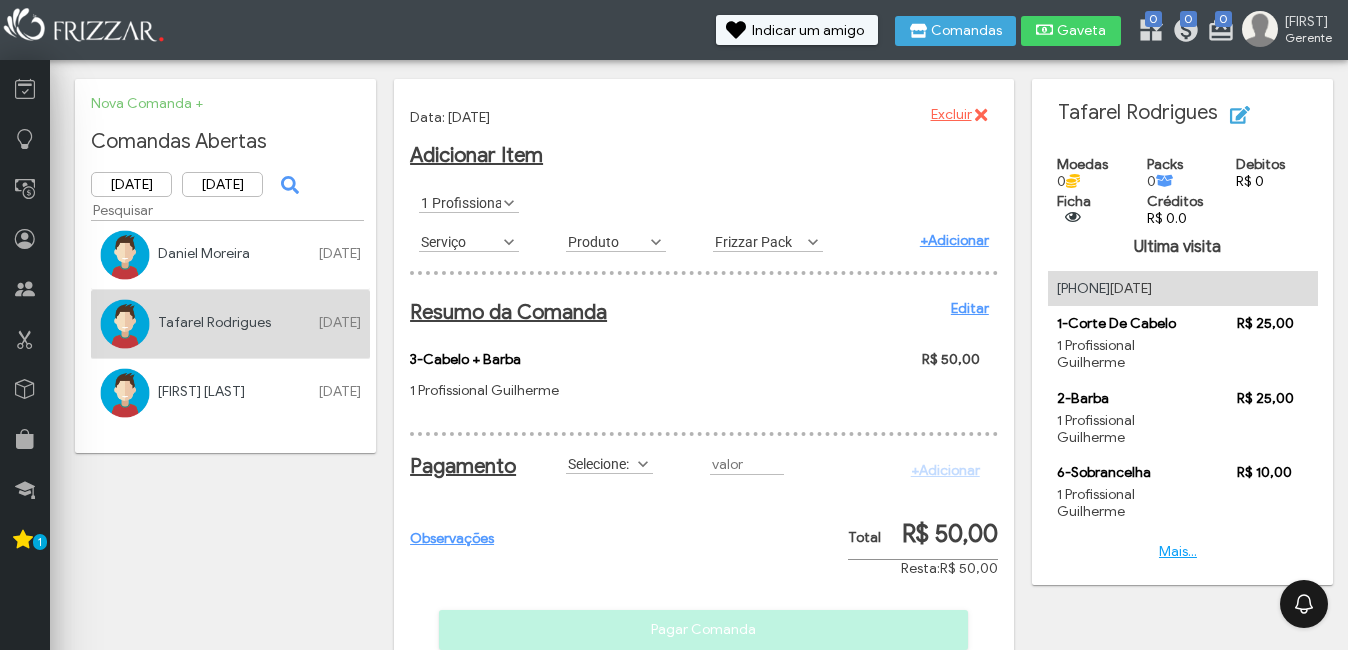 click at bounding box center (509, 242) 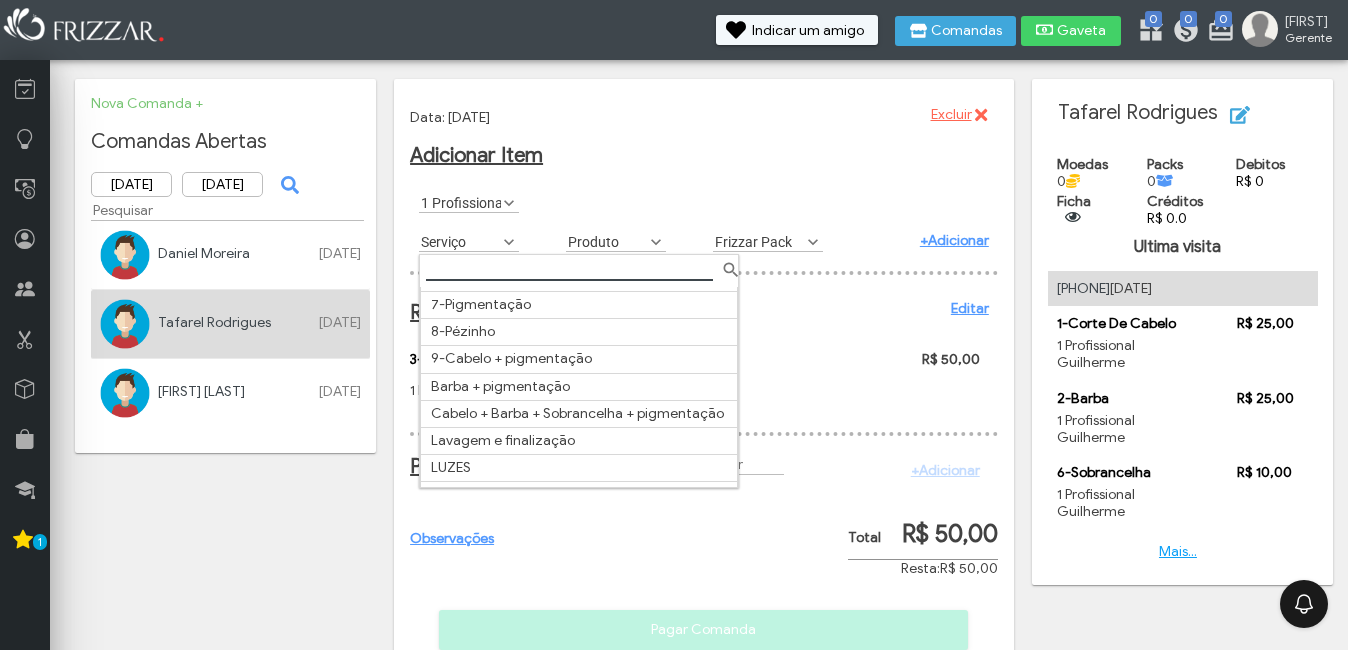 scroll, scrollTop: 209, scrollLeft: 0, axis: vertical 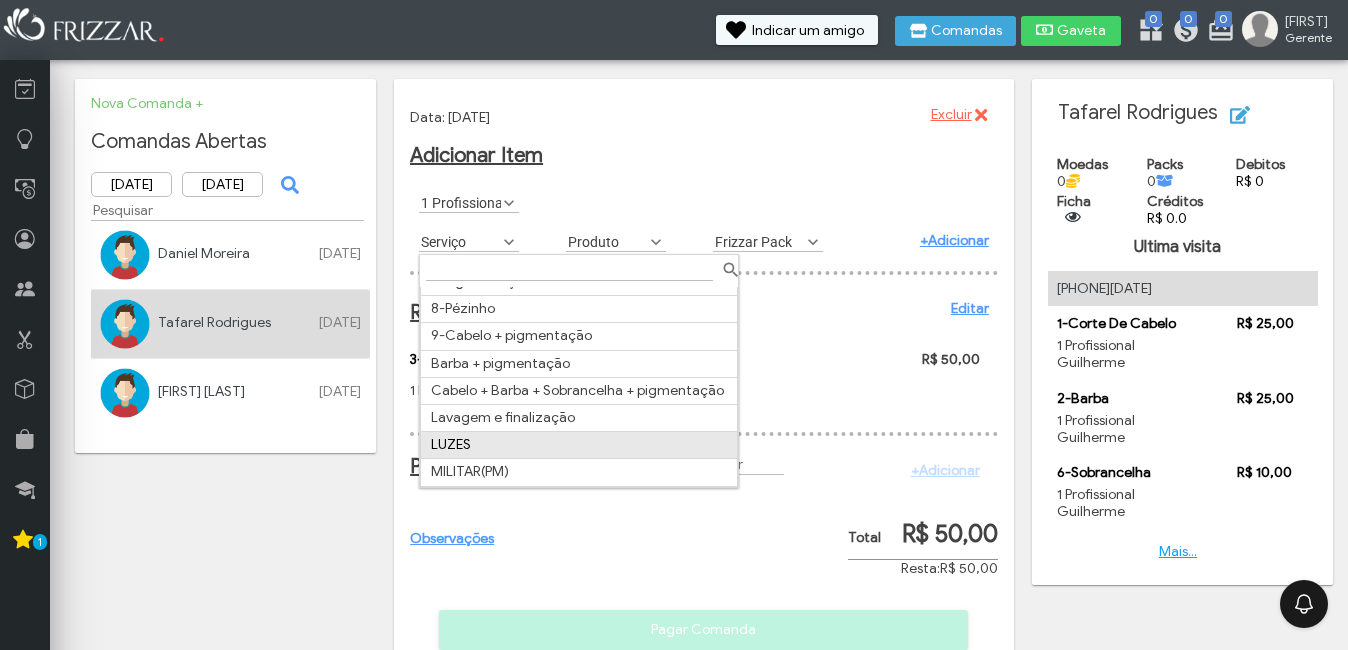 click on "LUZES" at bounding box center [579, 445] 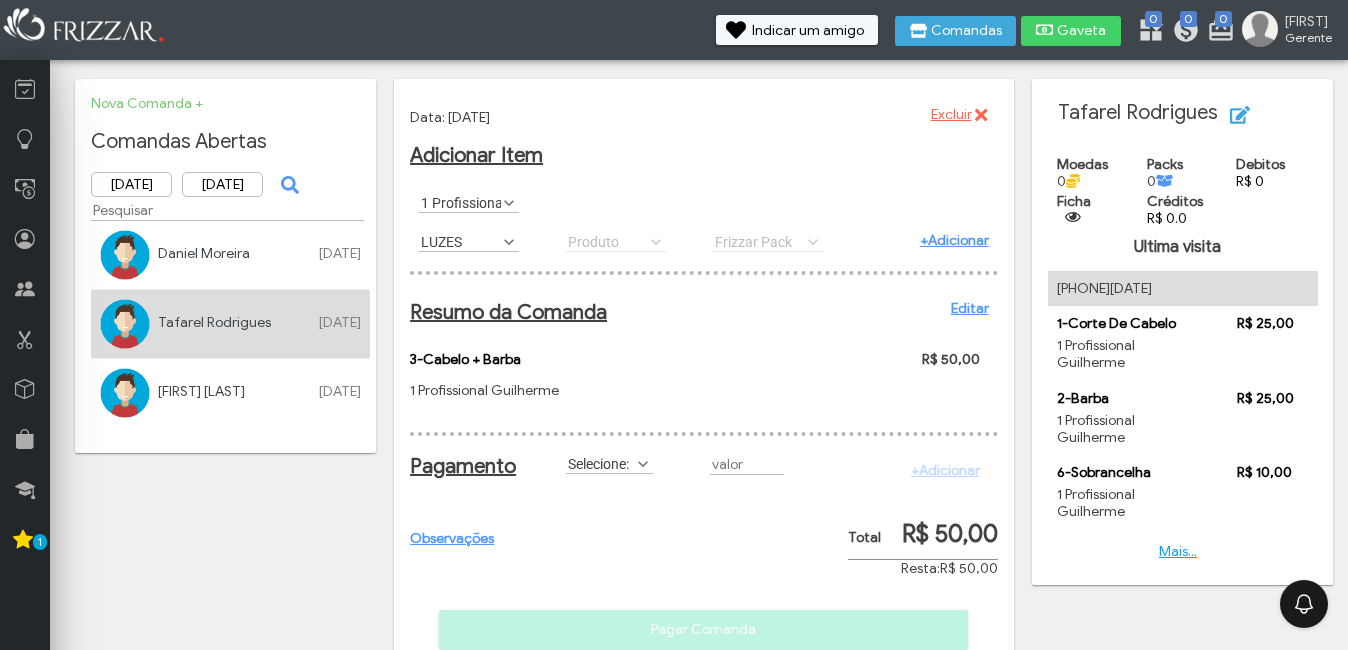 click on "+Adicionar" at bounding box center [954, 240] 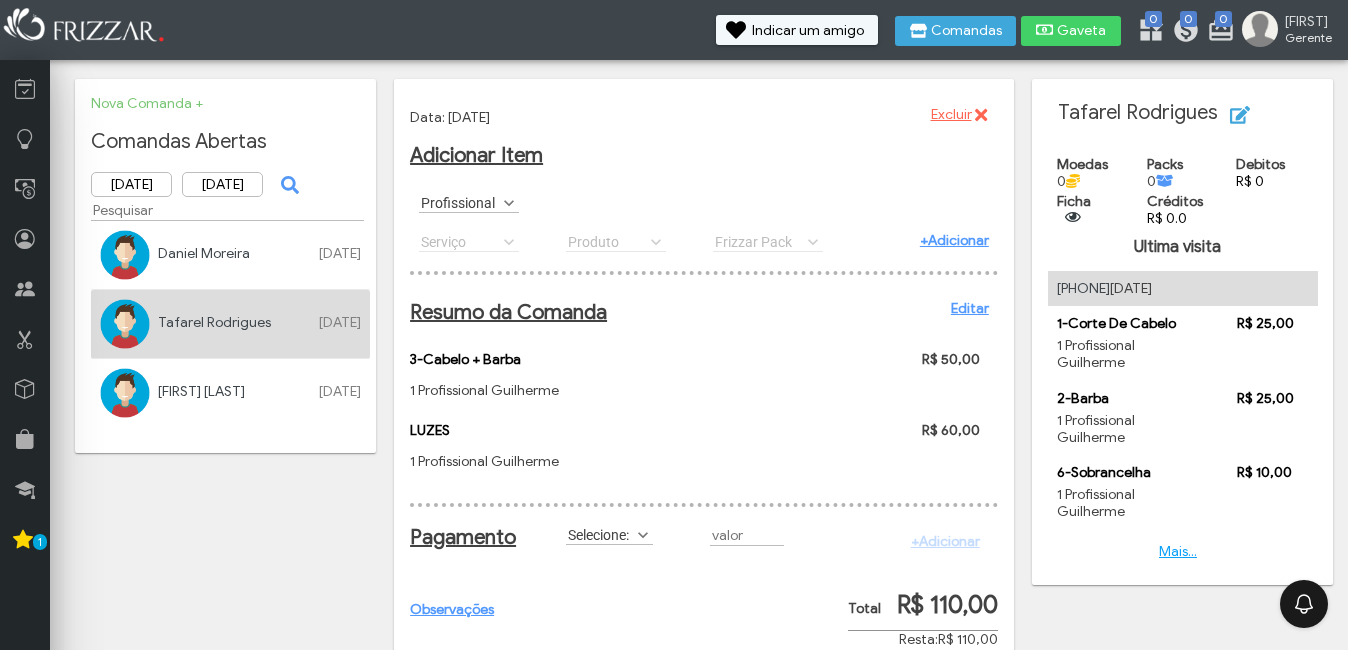 click on "Editar" at bounding box center (970, 308) 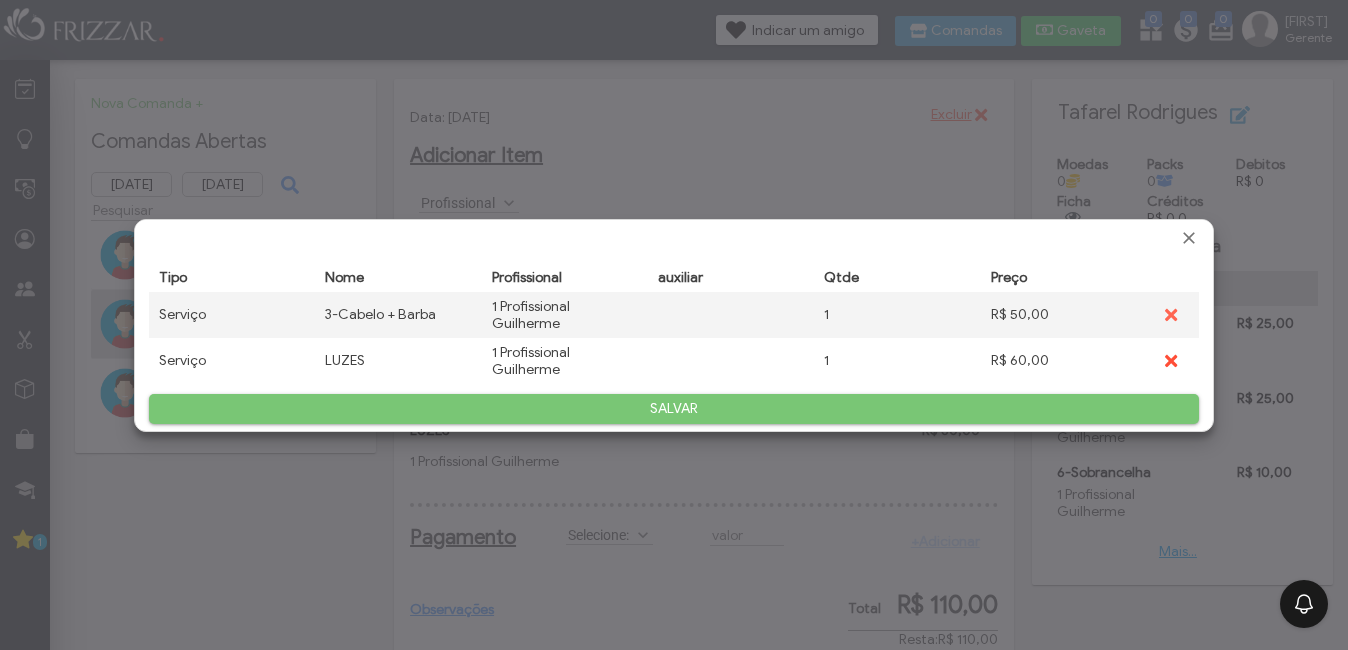 click at bounding box center (1171, 360) 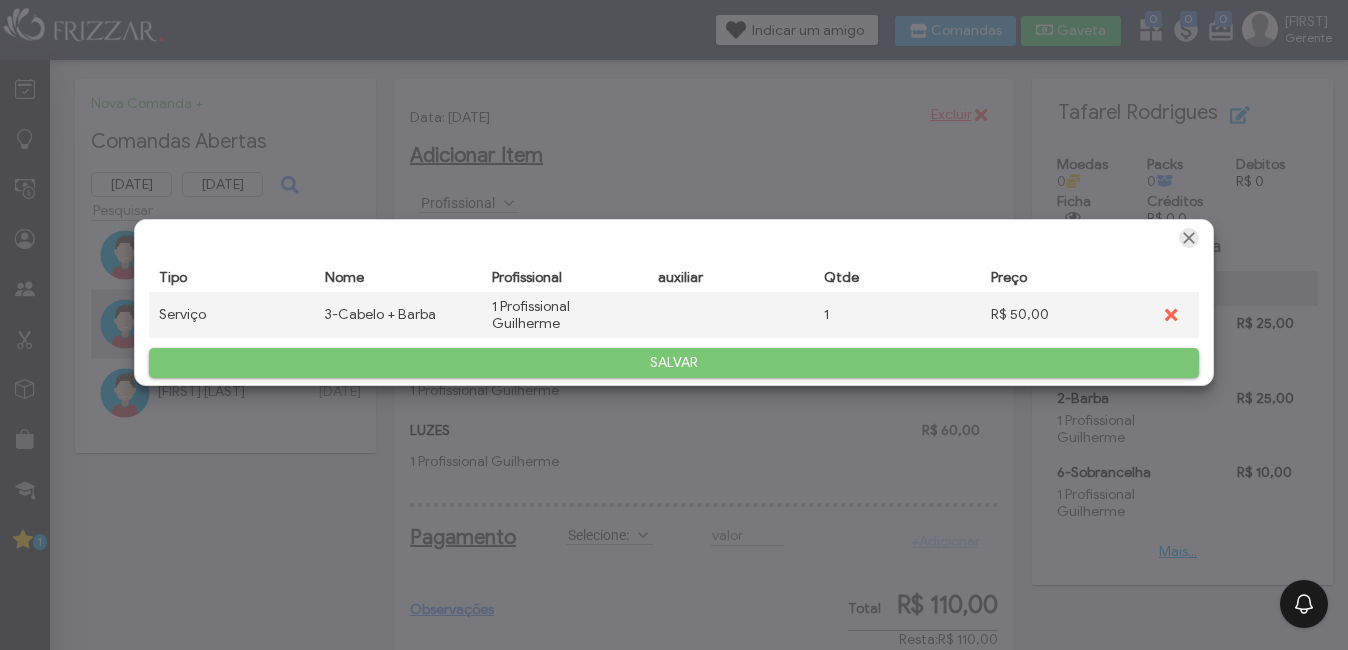 click at bounding box center [1189, 238] 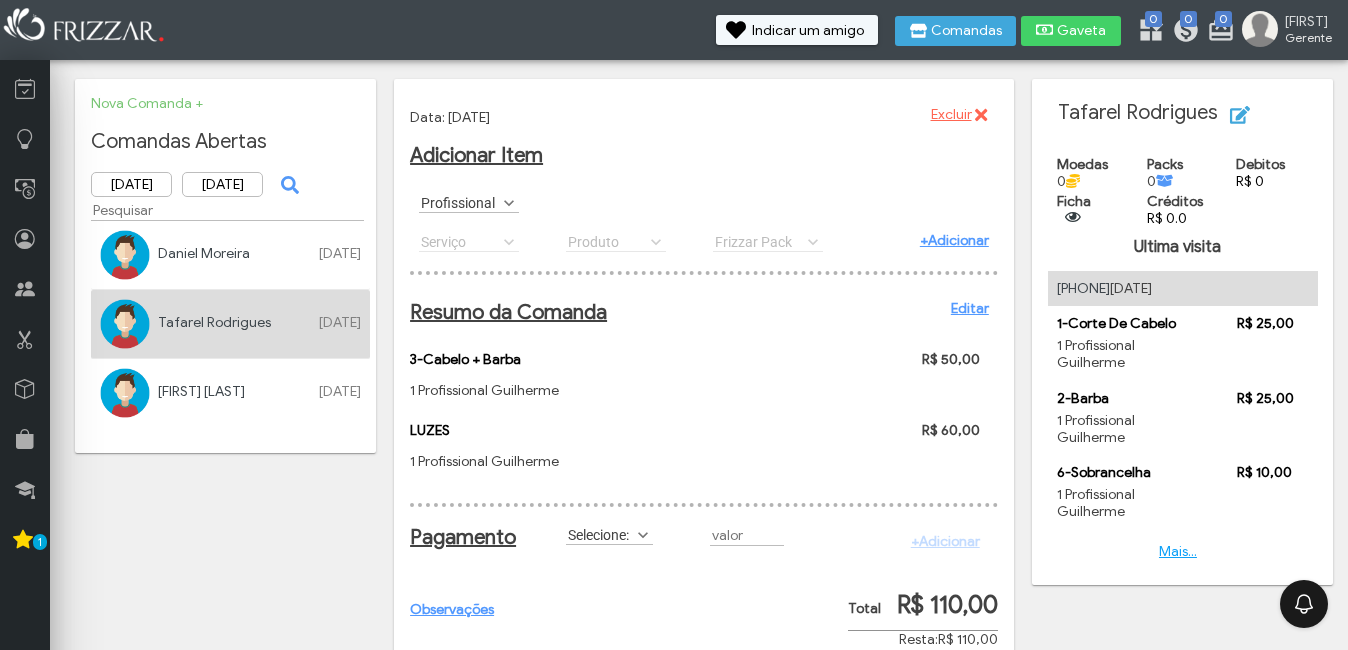 click at bounding box center [509, 203] 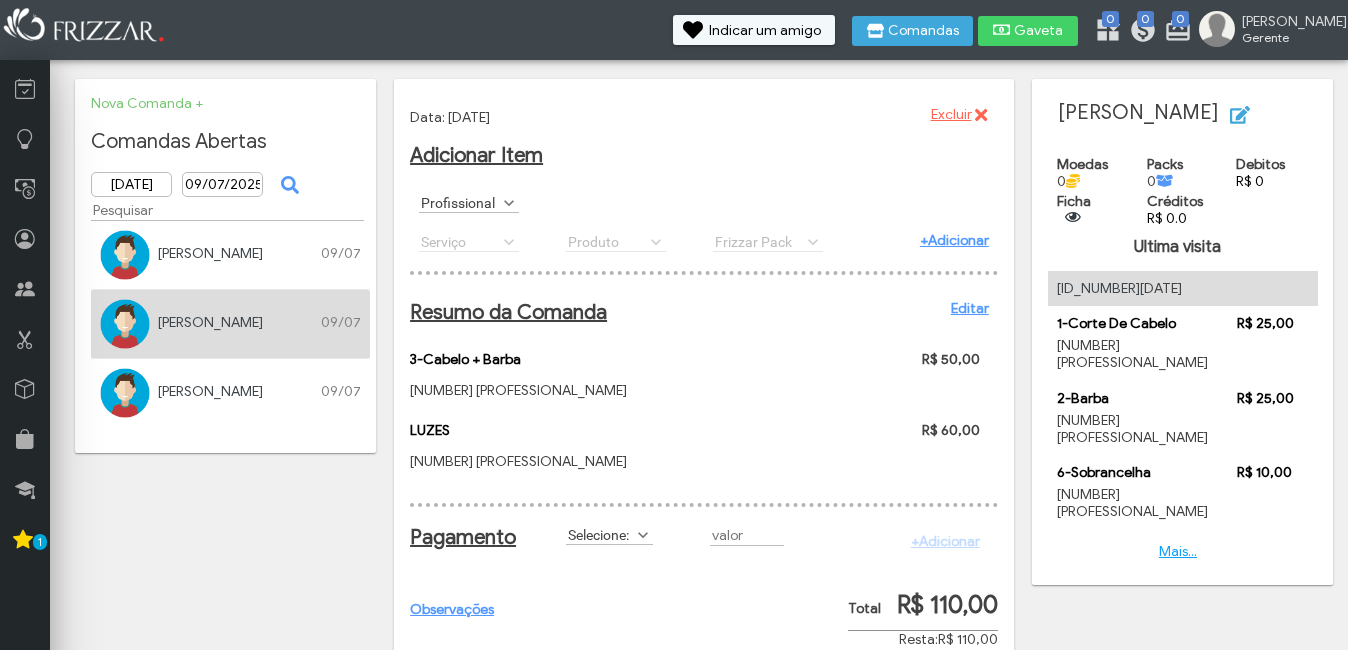 scroll, scrollTop: 0, scrollLeft: 0, axis: both 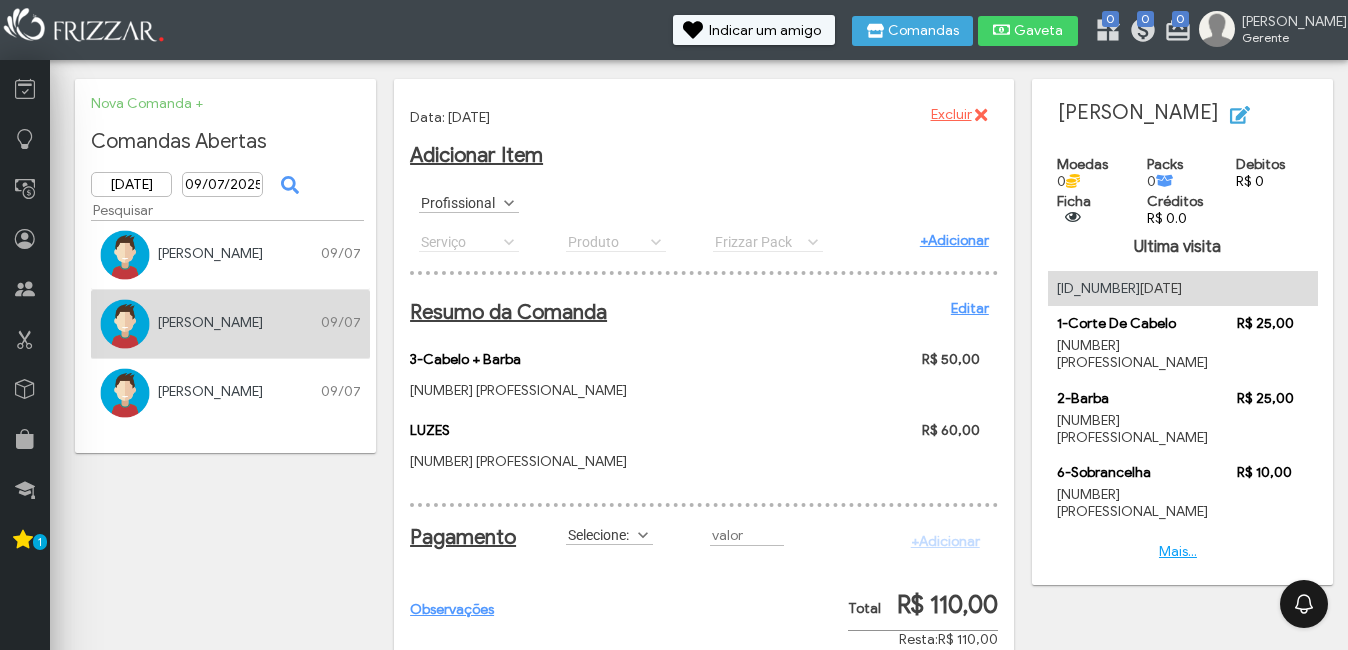 click on "Editar" at bounding box center (970, 308) 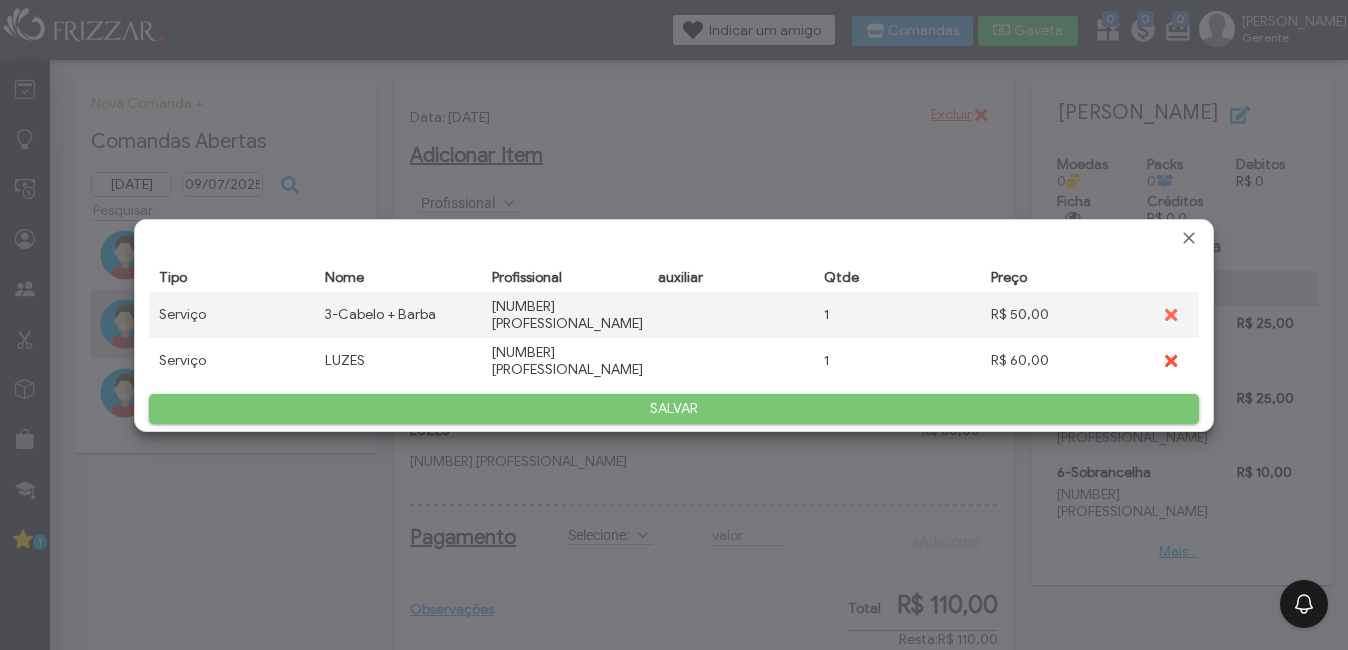 click at bounding box center (1169, 361) 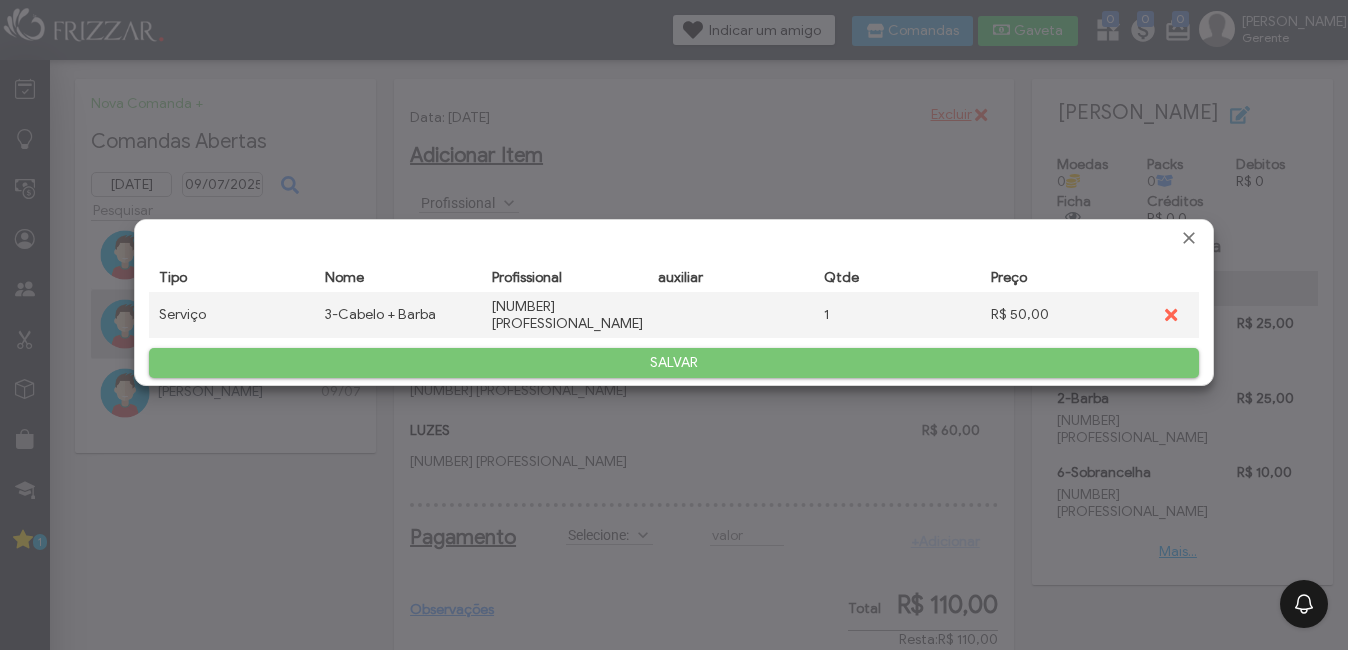 click on "SALVAR" at bounding box center (674, 363) 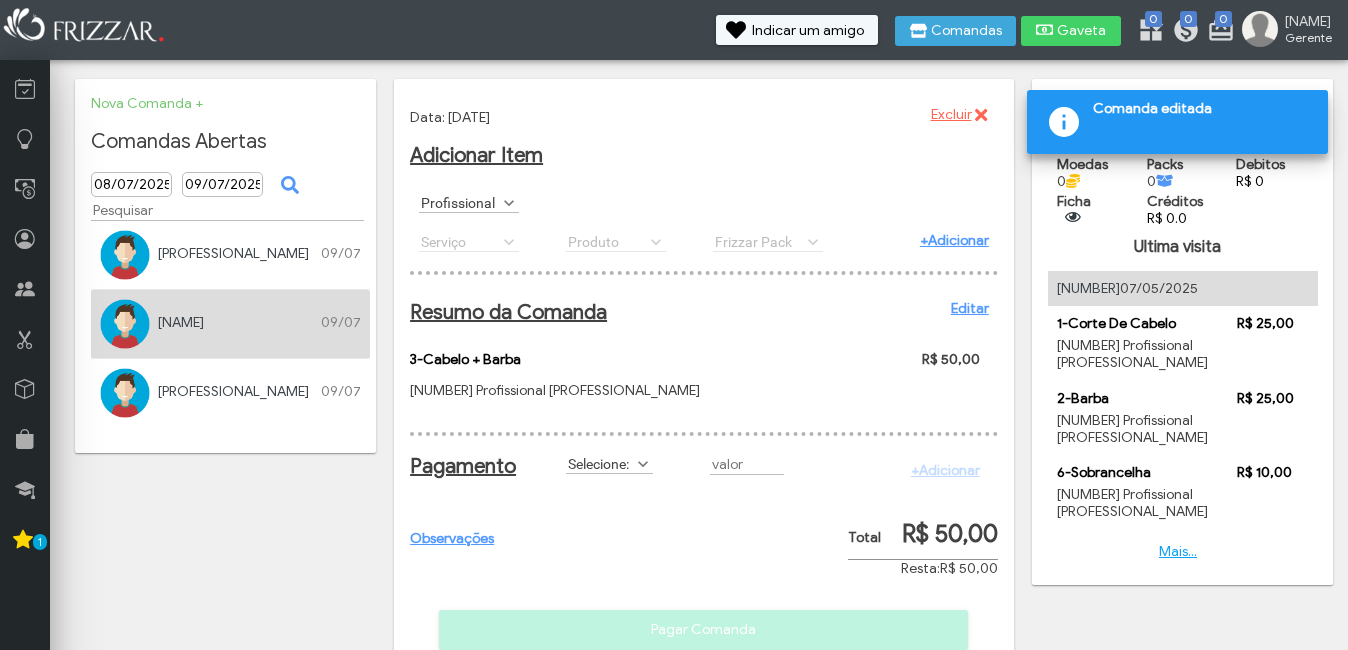 scroll, scrollTop: 0, scrollLeft: 0, axis: both 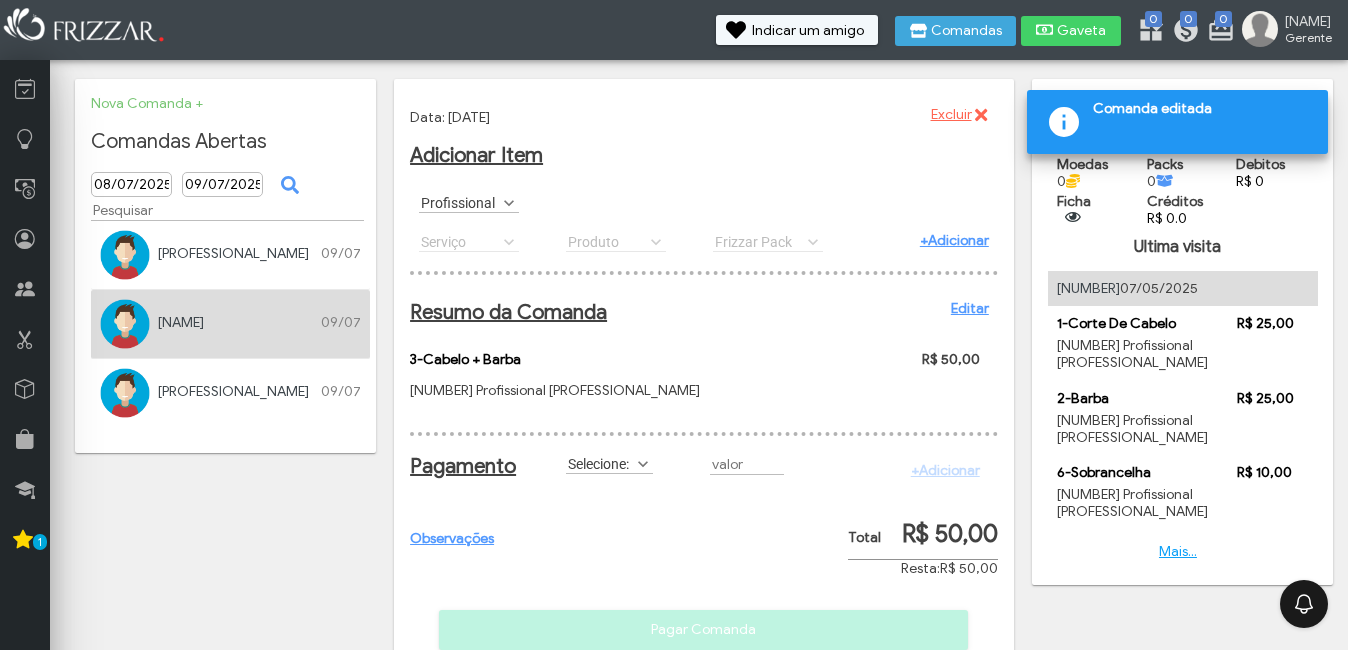 click at bounding box center [509, 203] 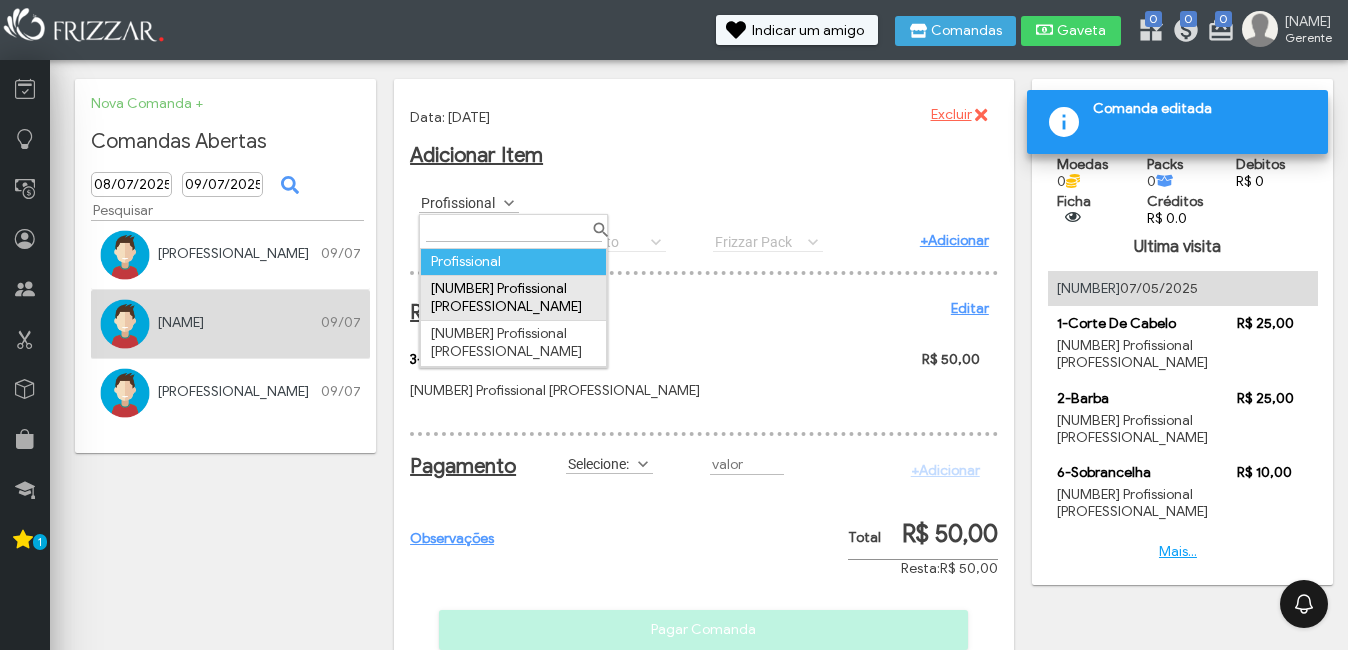 click on "[NUMBER] [PROFESSIONAL_NAME]" at bounding box center (514, 297) 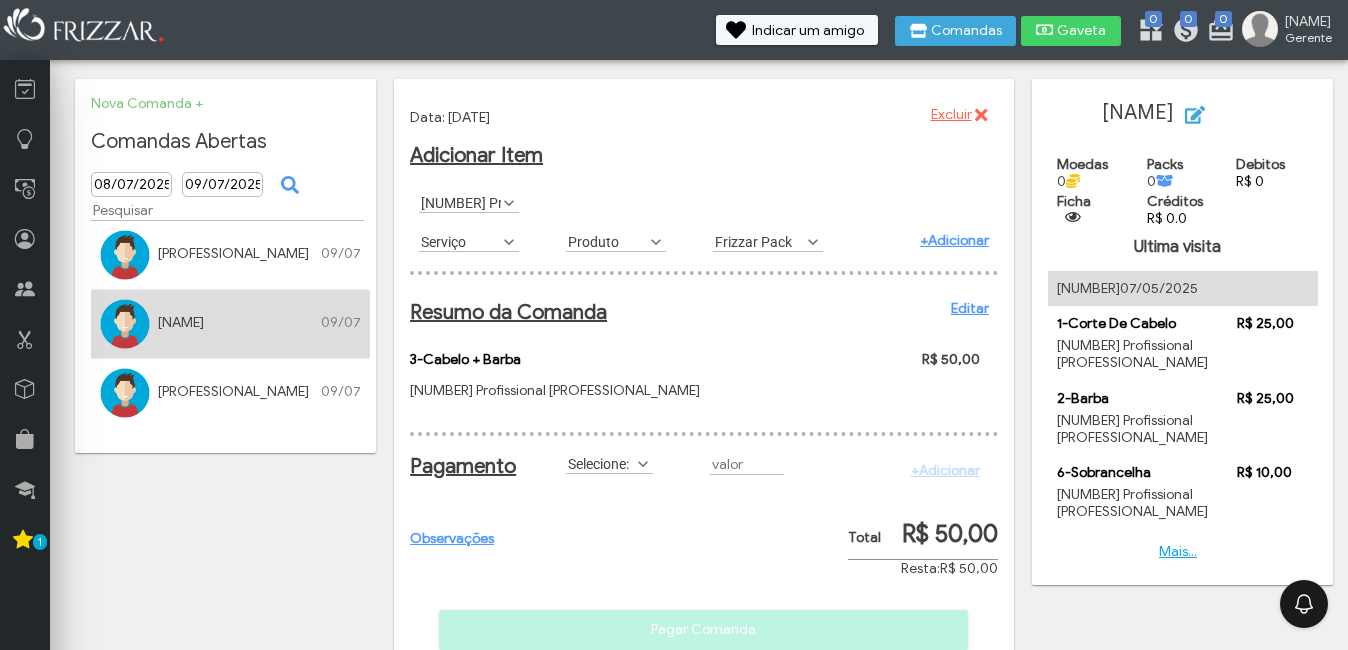 scroll, scrollTop: 11, scrollLeft: 89, axis: both 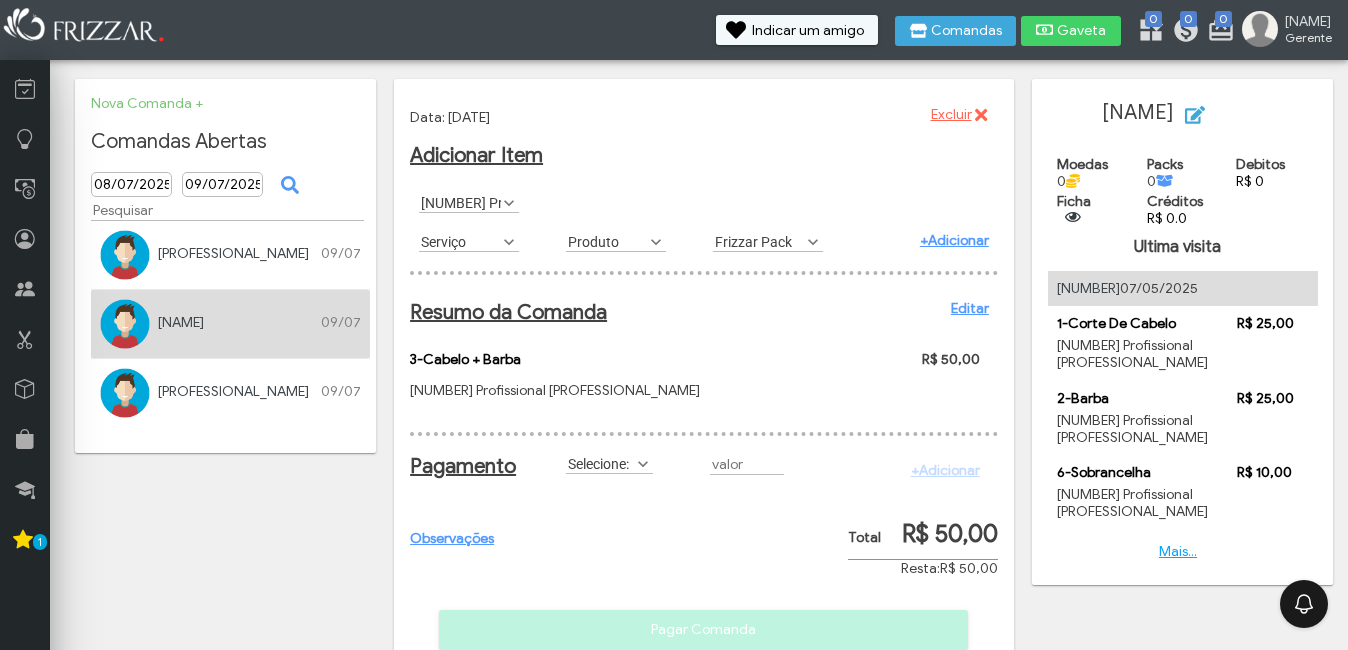 click at bounding box center (509, 242) 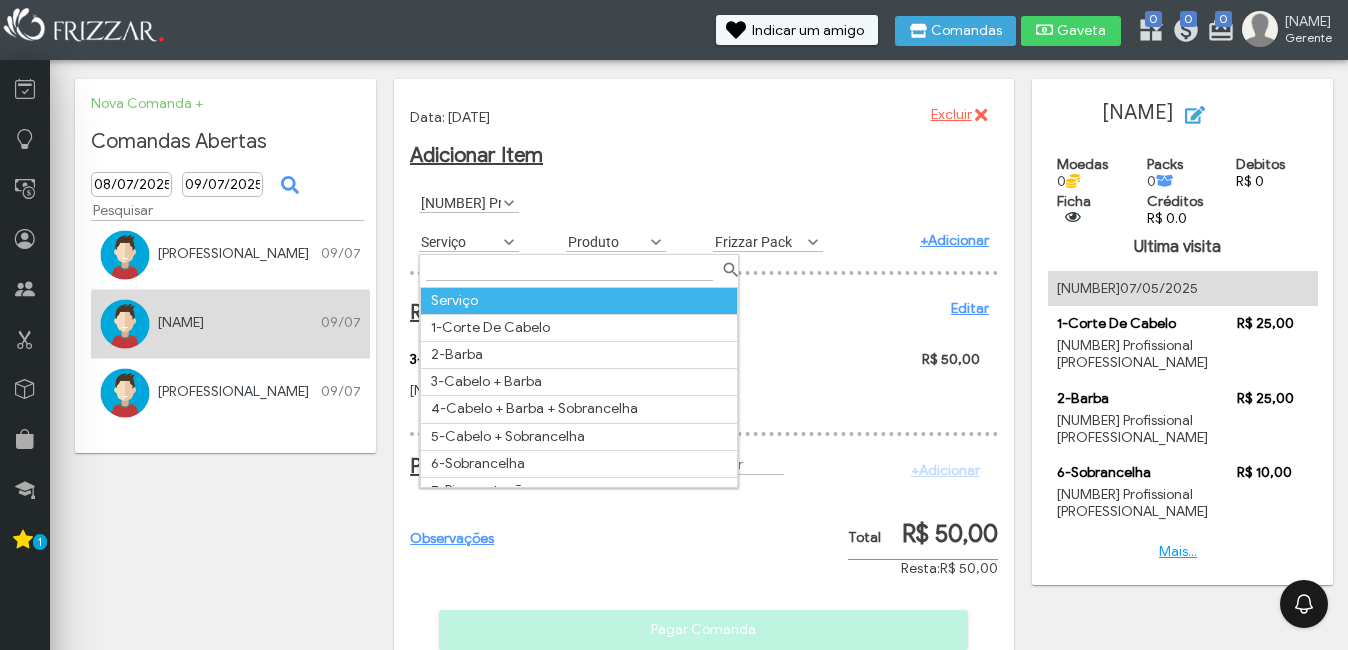 scroll, scrollTop: 11, scrollLeft: 89, axis: both 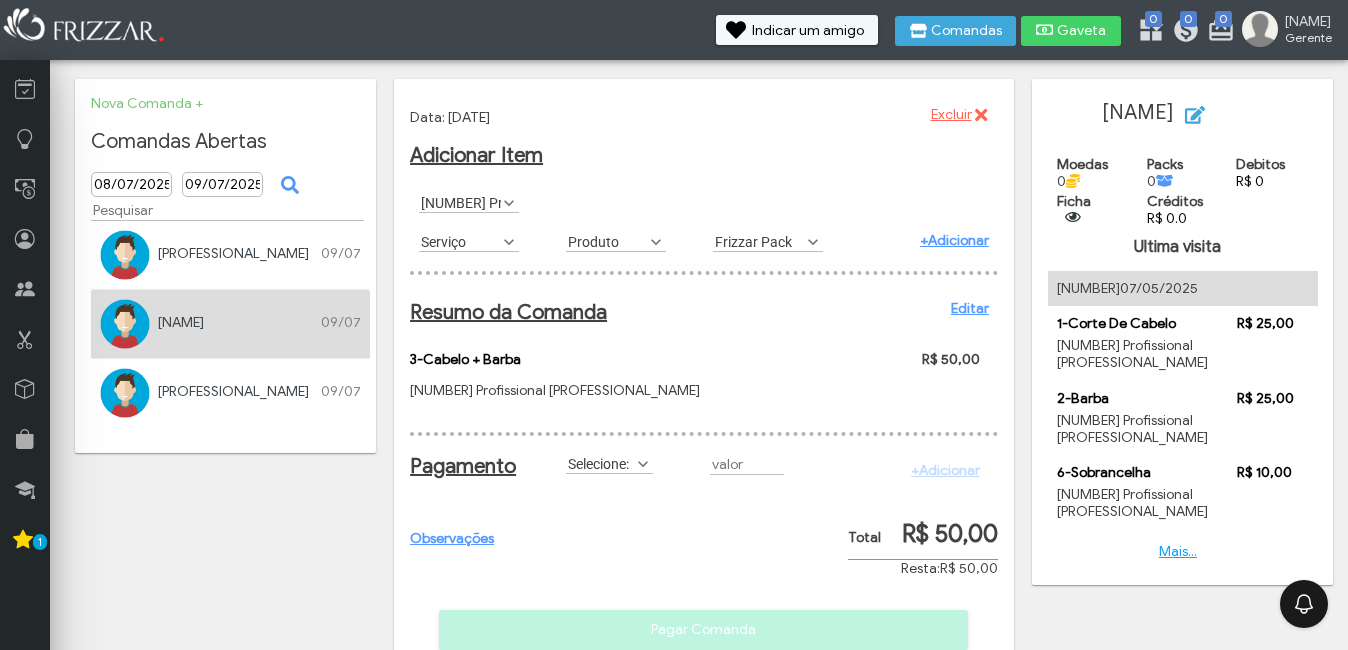 click at bounding box center (509, 242) 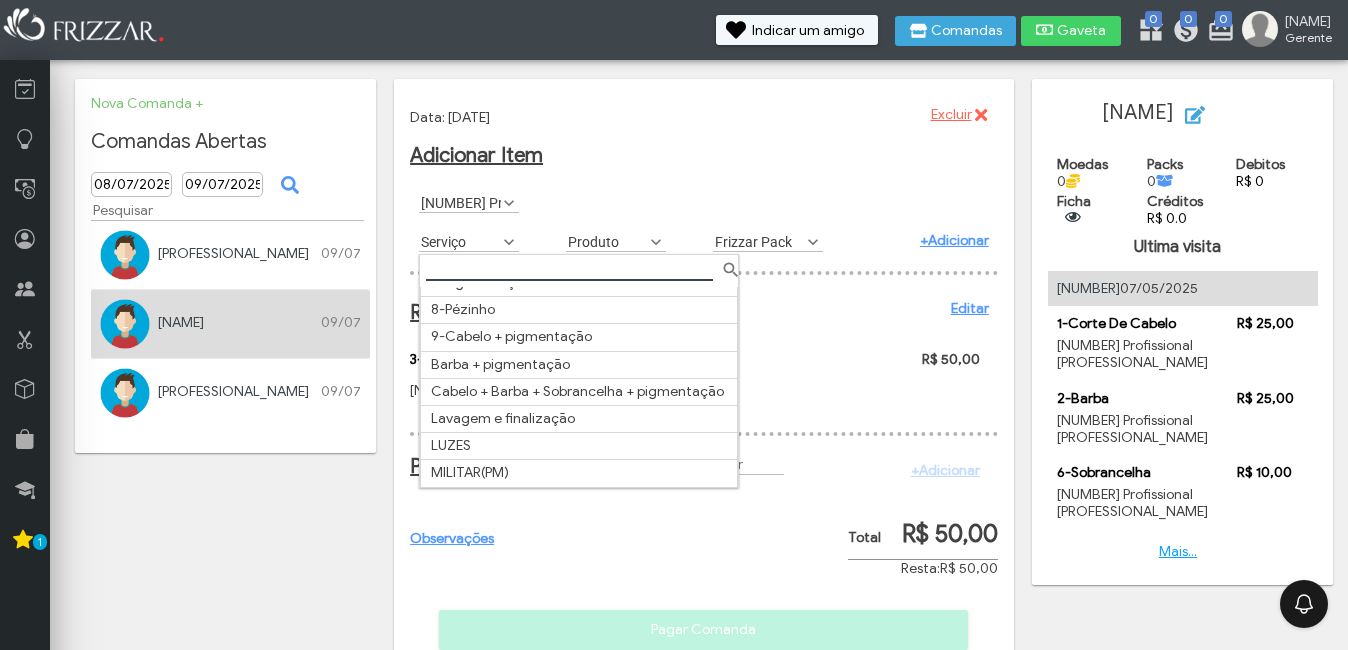 scroll, scrollTop: 209, scrollLeft: 0, axis: vertical 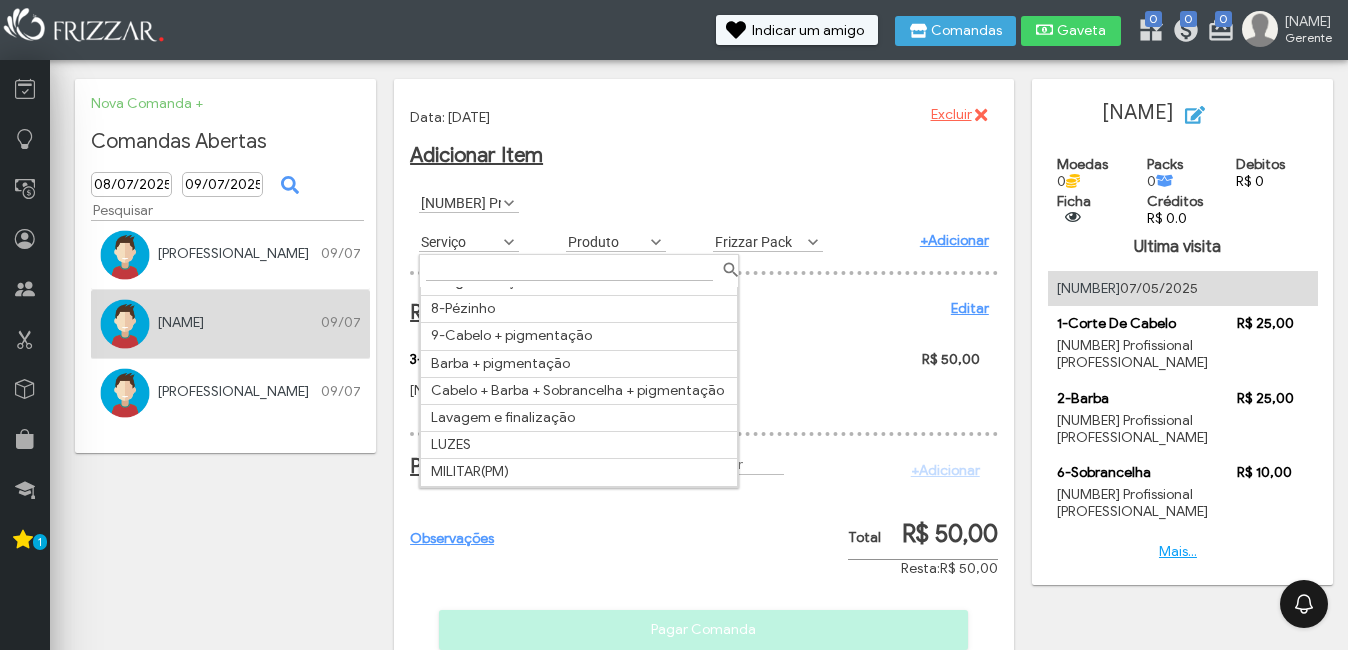 click at bounding box center (509, 242) 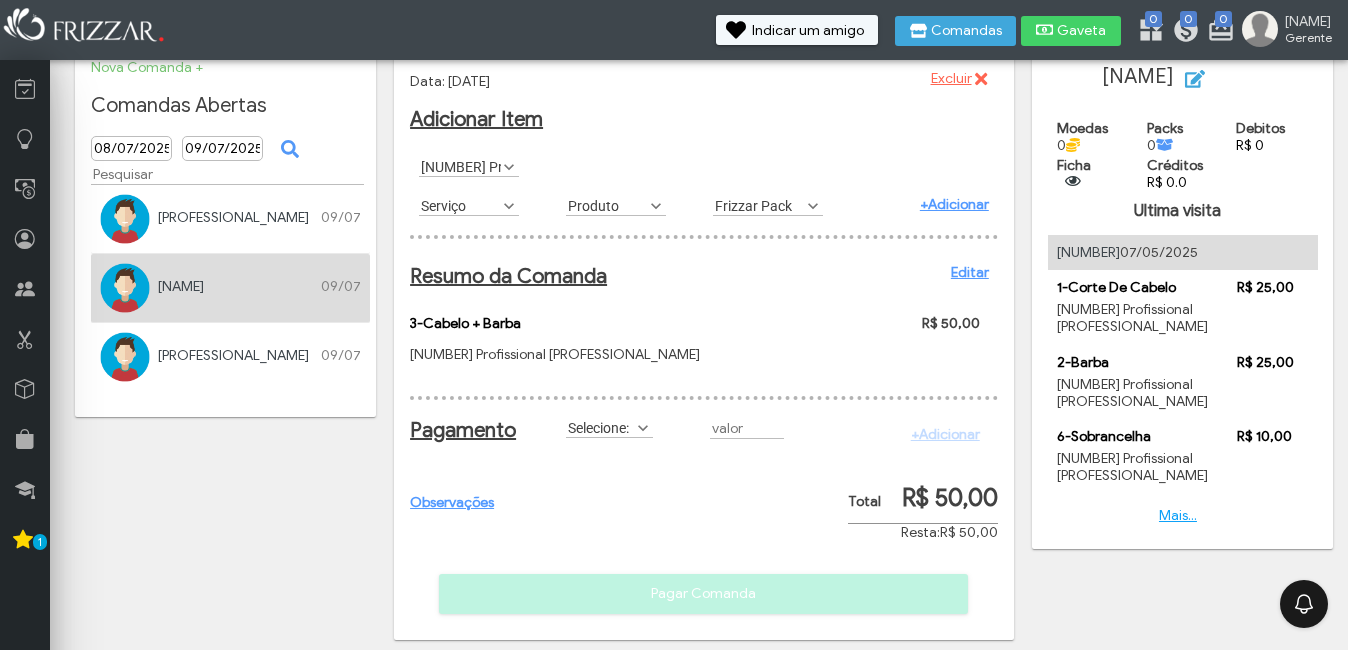 scroll, scrollTop: 68, scrollLeft: 0, axis: vertical 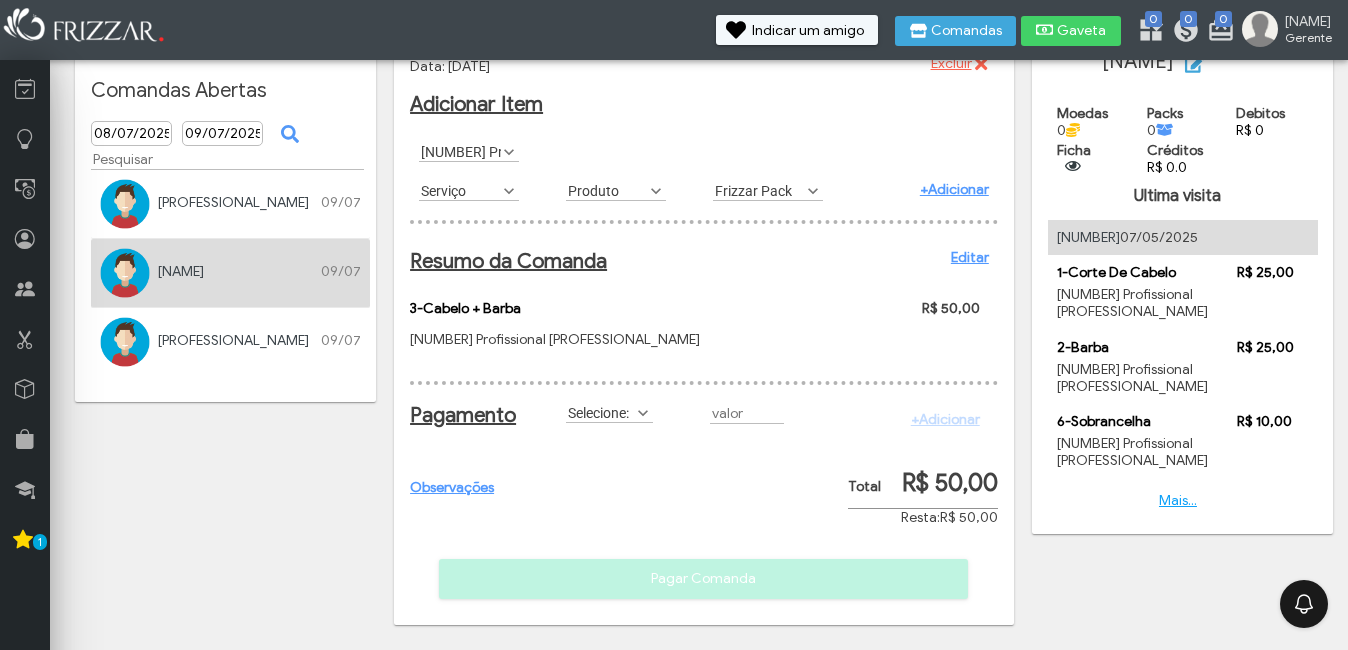 click at bounding box center (643, 413) 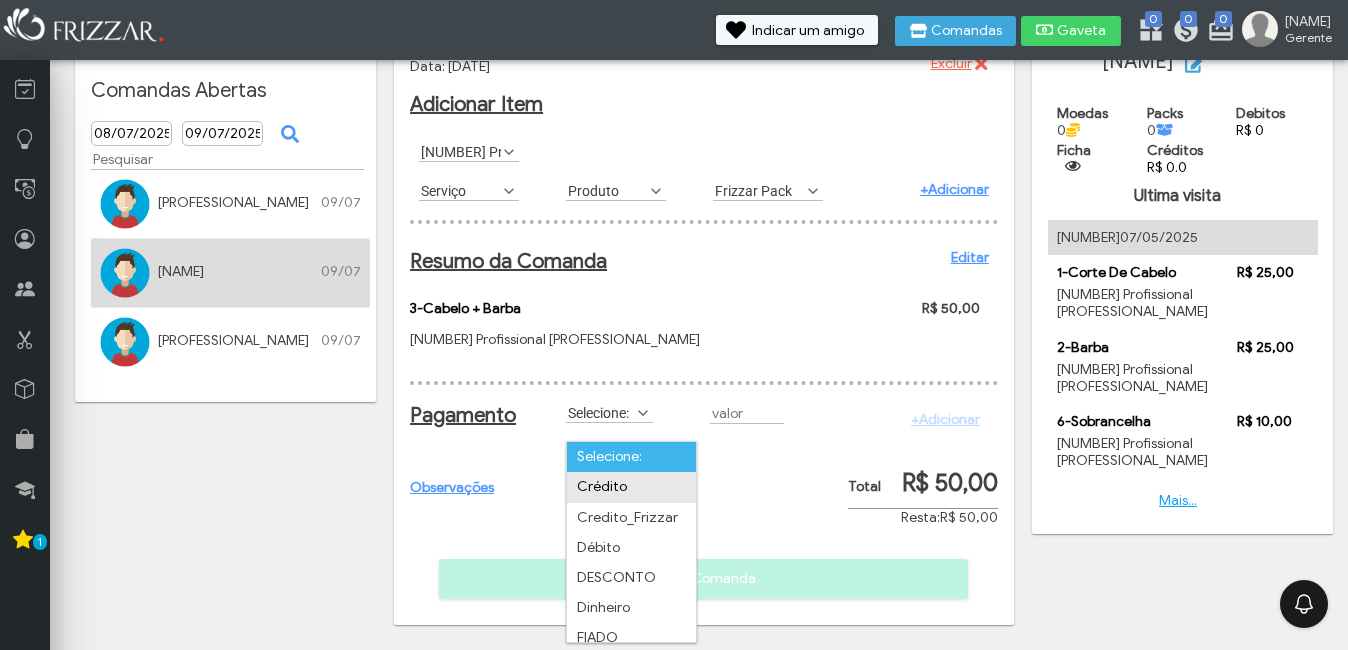 click on "Crédito" at bounding box center [631, 487] 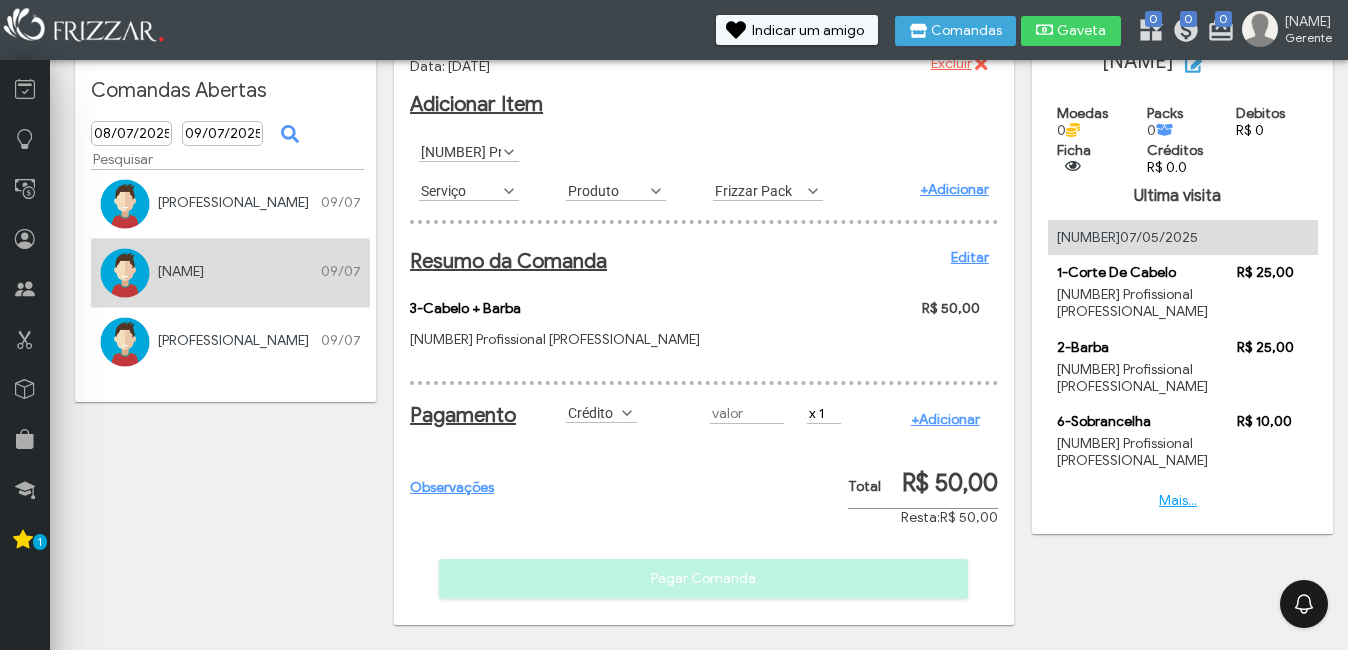 click on "+Adicionar" at bounding box center [945, 419] 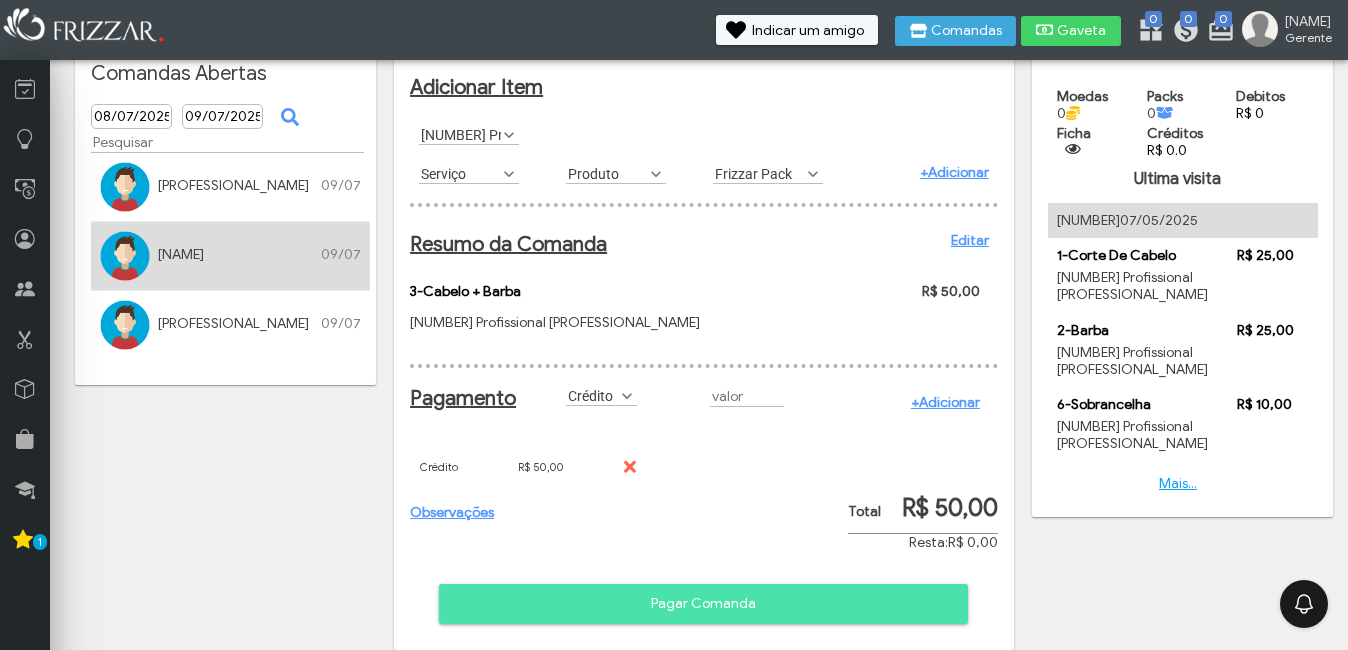 click on "Pagar Comanda" at bounding box center (703, 604) 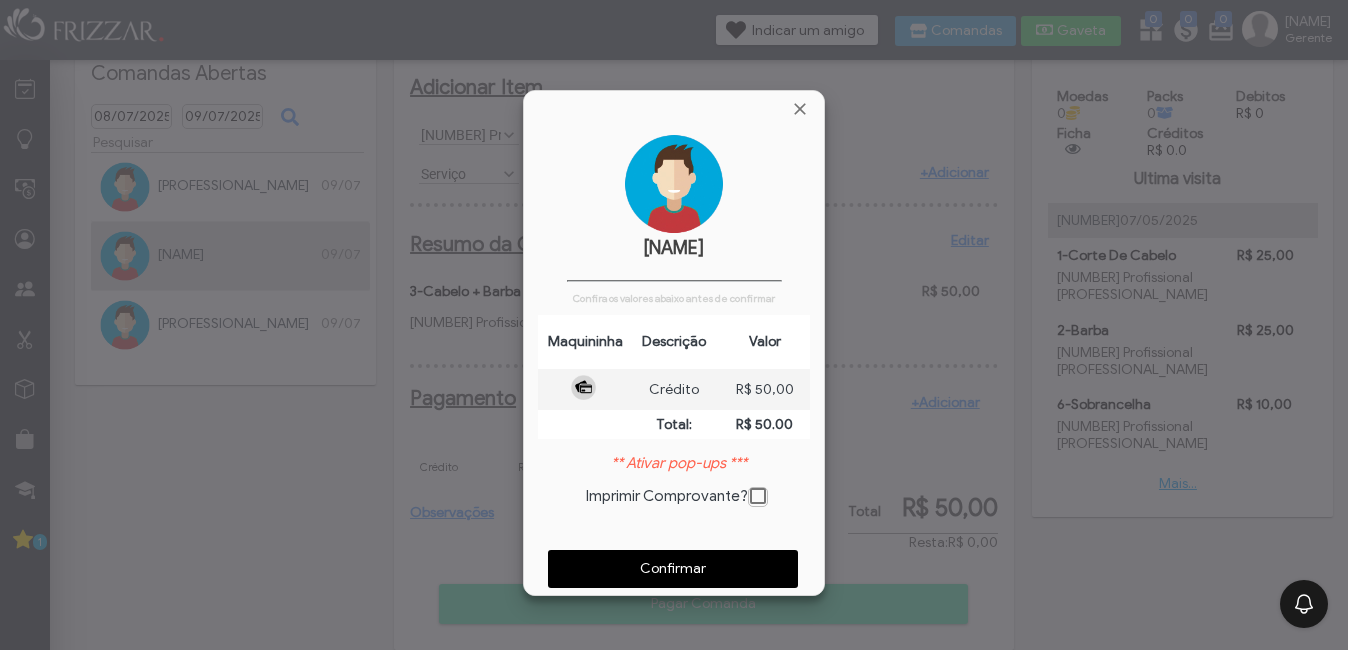 scroll, scrollTop: 10, scrollLeft: 11, axis: both 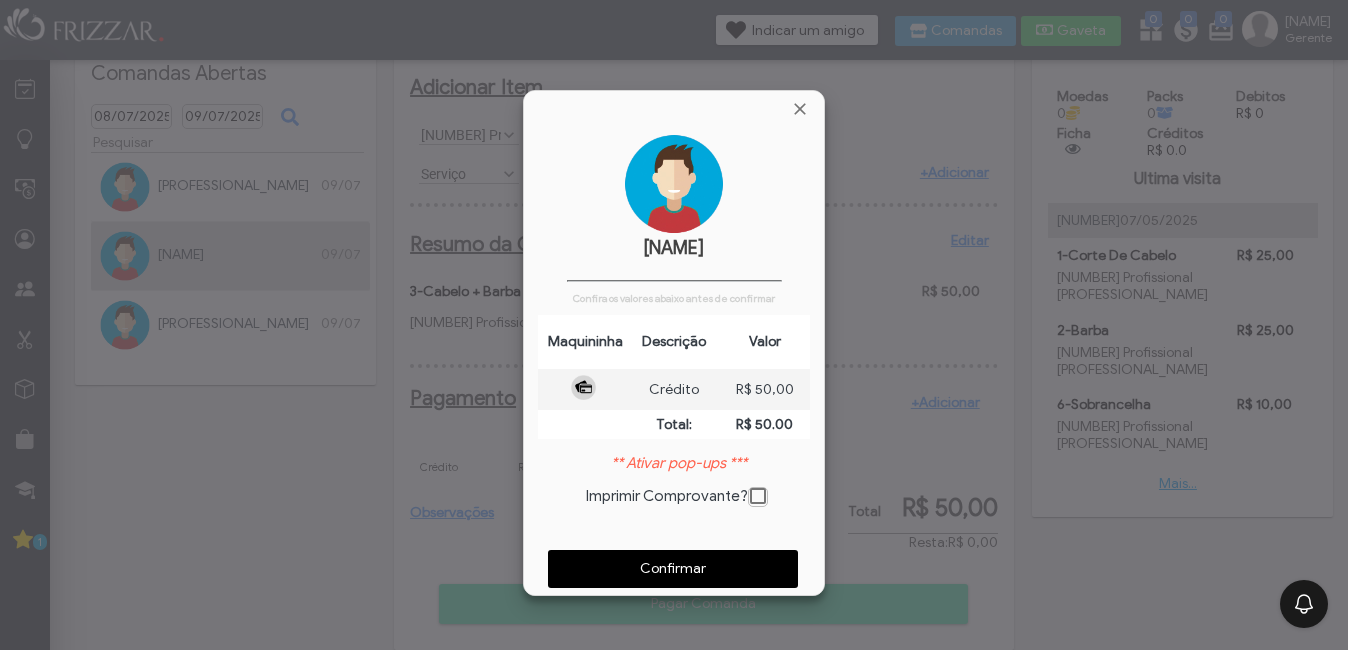 click on "Confirmar" at bounding box center (673, 569) 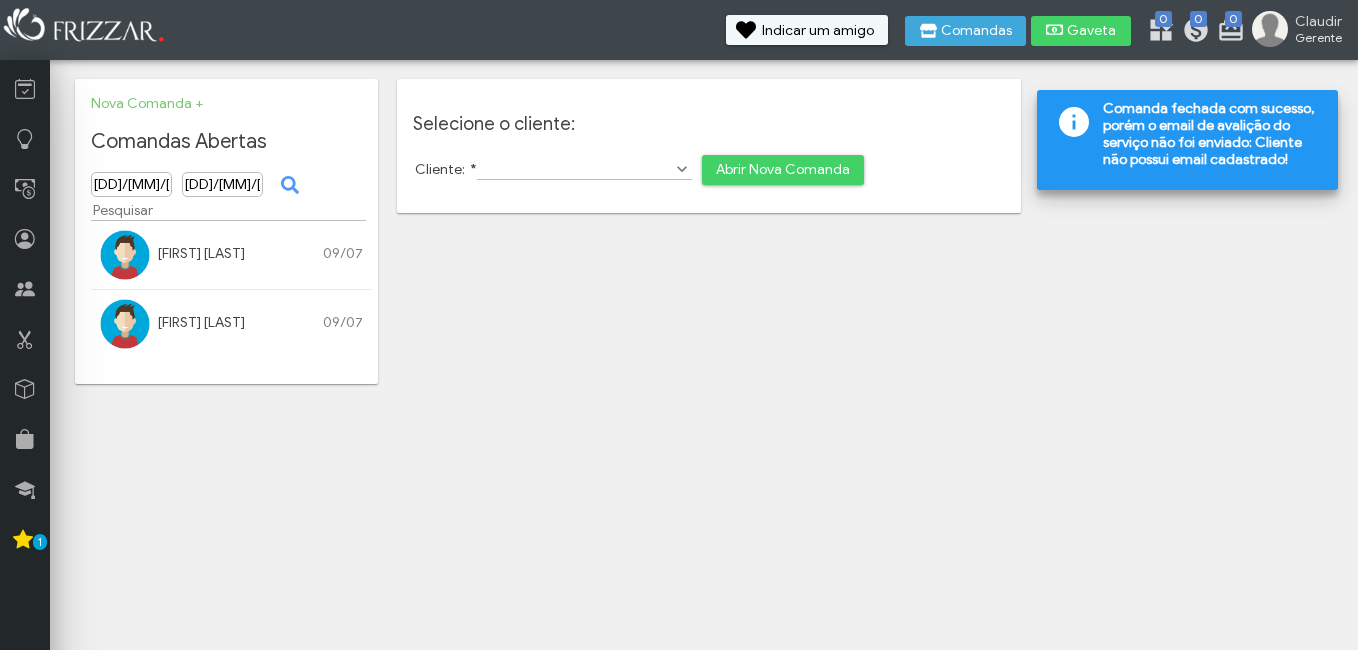 scroll, scrollTop: 0, scrollLeft: 0, axis: both 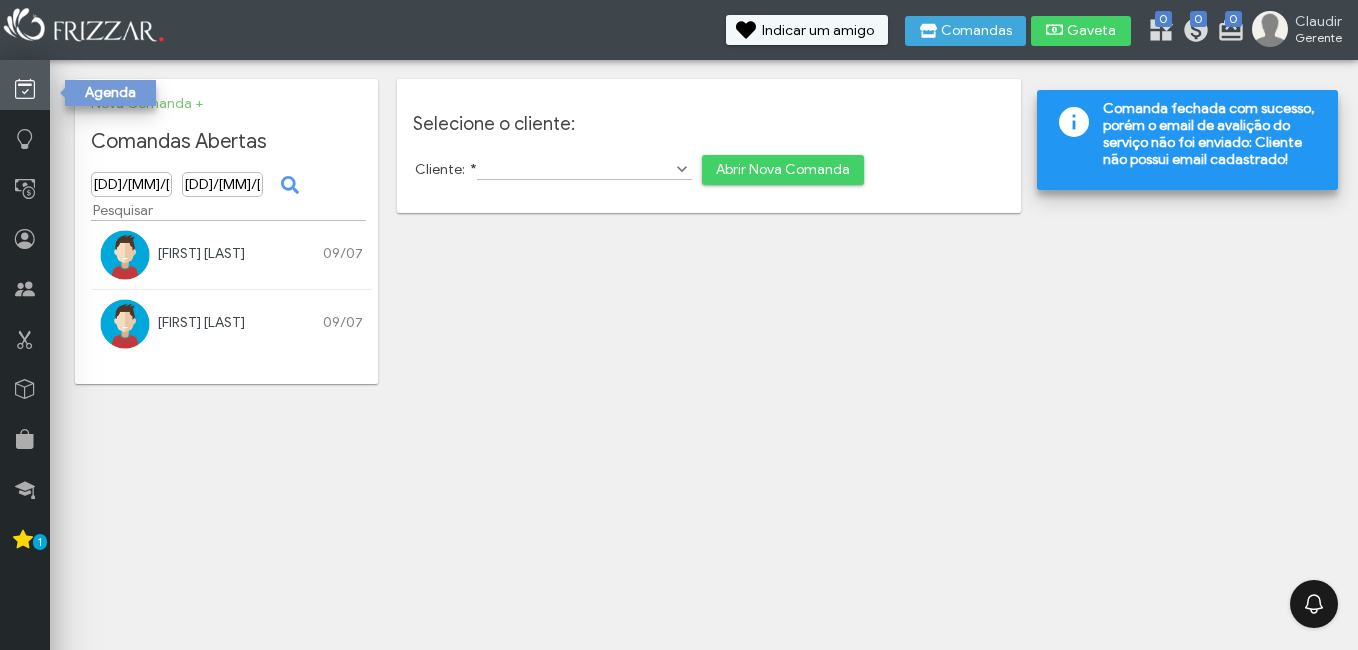 click at bounding box center [25, 89] 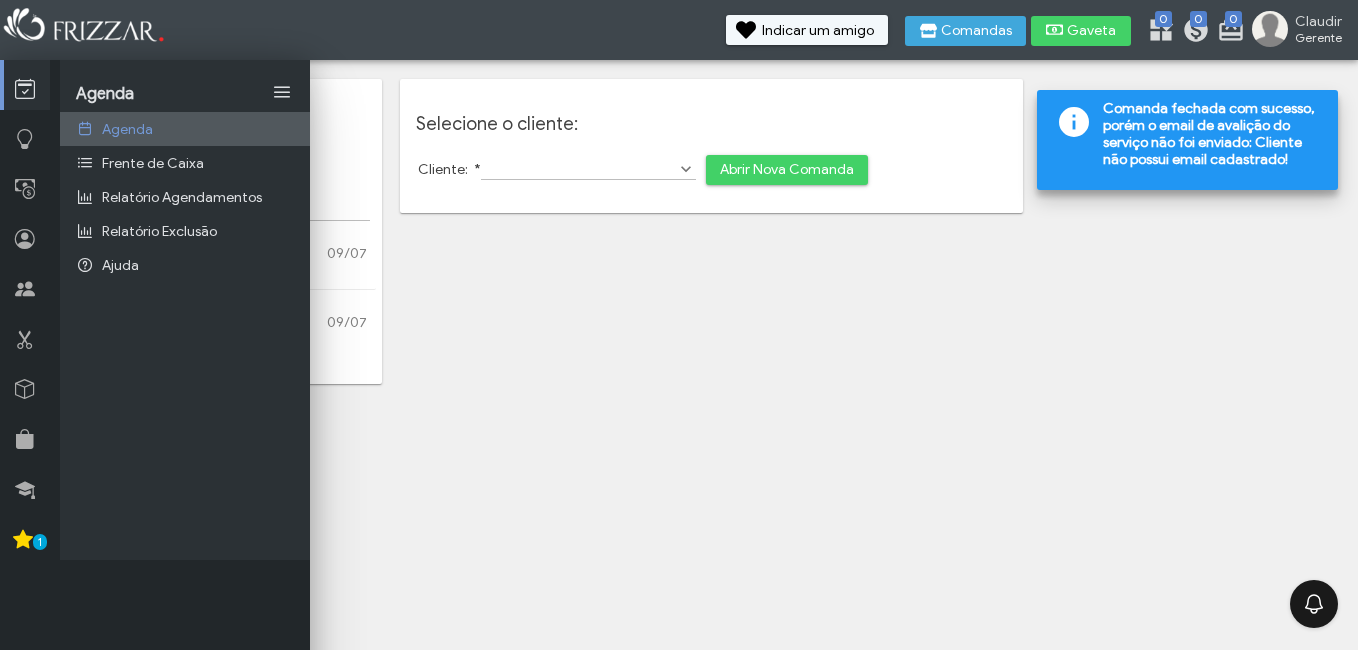click on "Agenda" at bounding box center [127, 129] 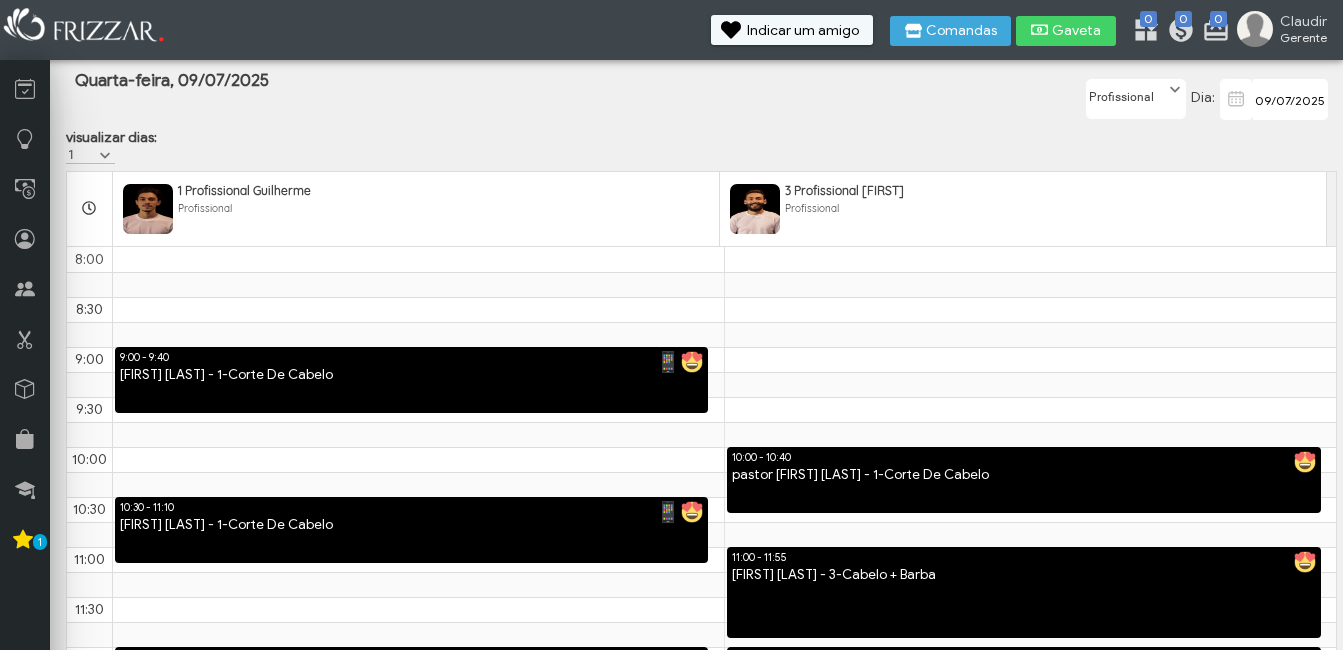 scroll, scrollTop: 0, scrollLeft: 0, axis: both 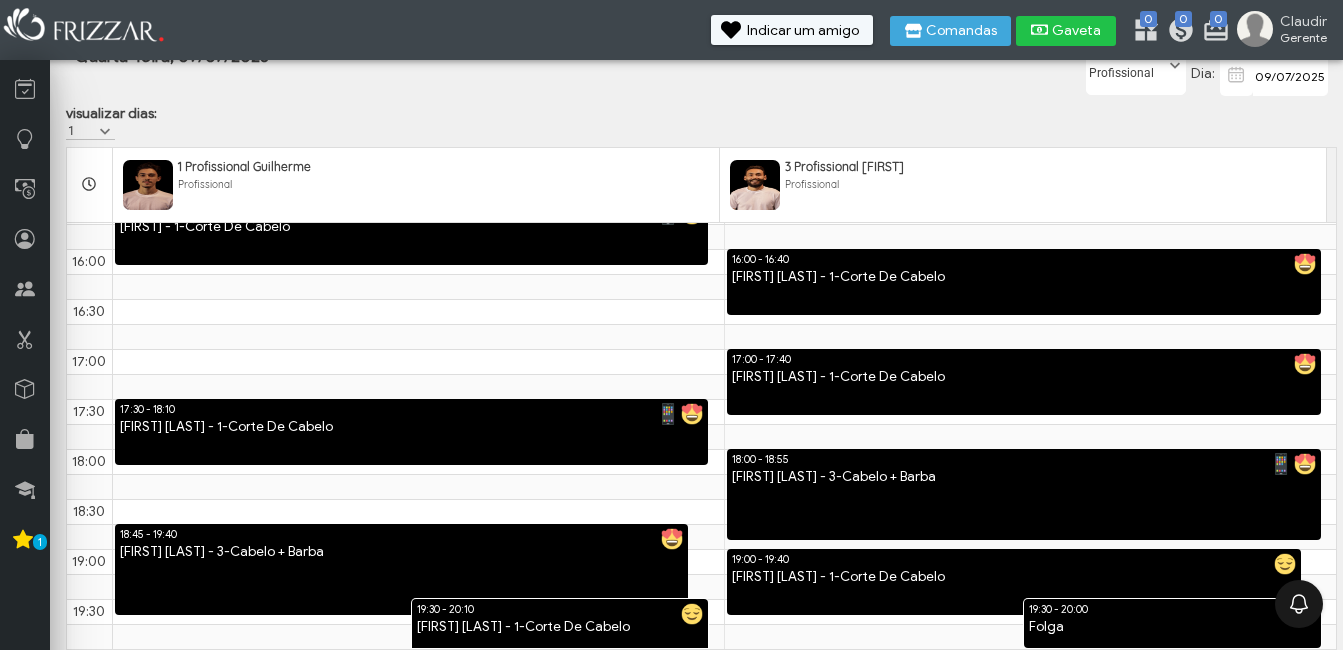 click on "Gaveta" at bounding box center [1077, 31] 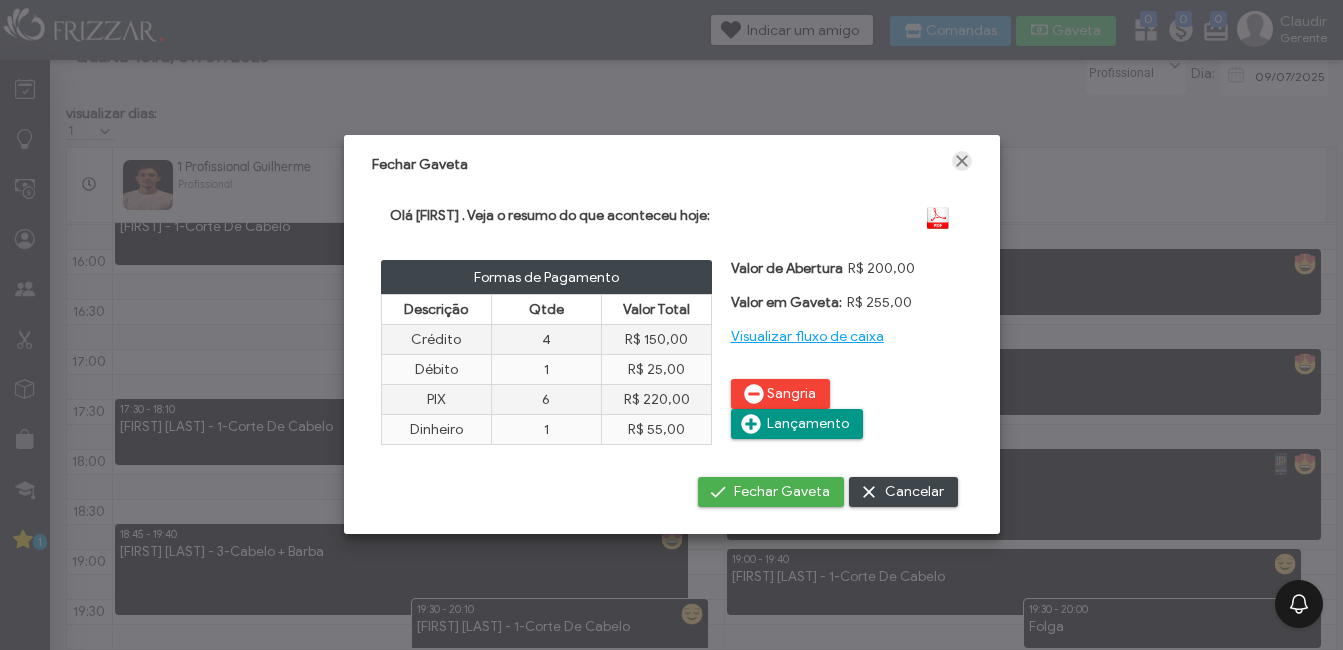 click at bounding box center (962, 161) 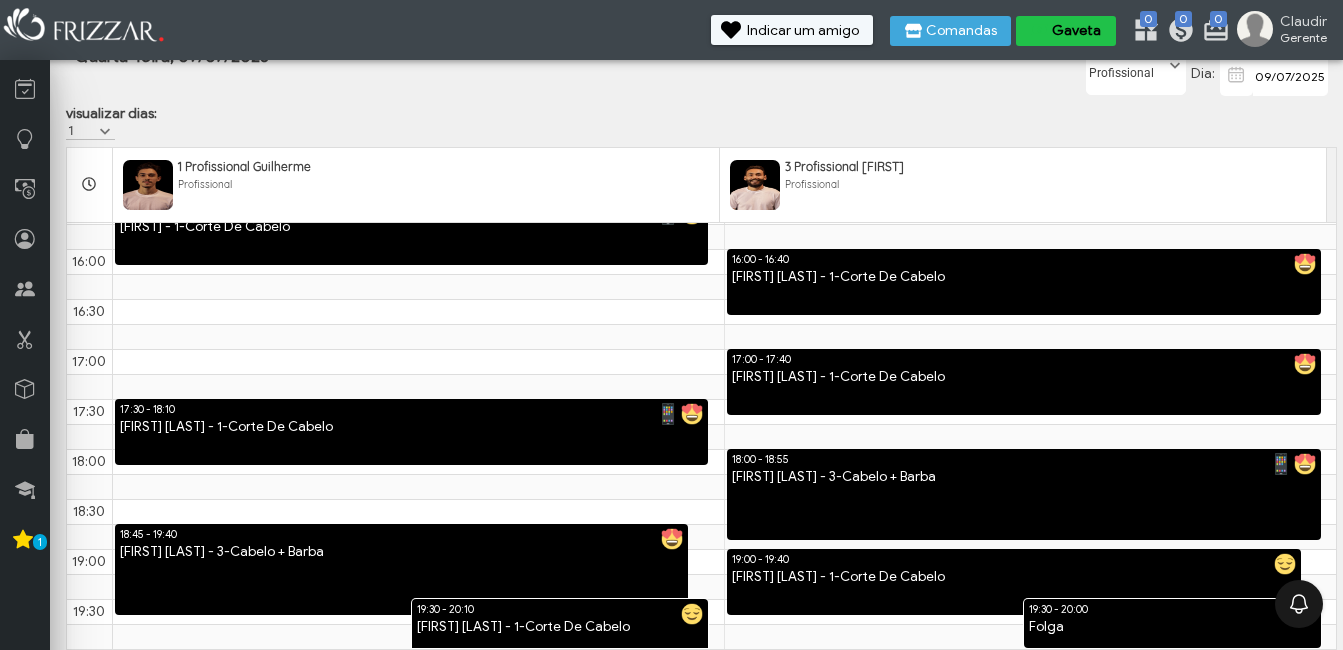 click at bounding box center (1040, 30) 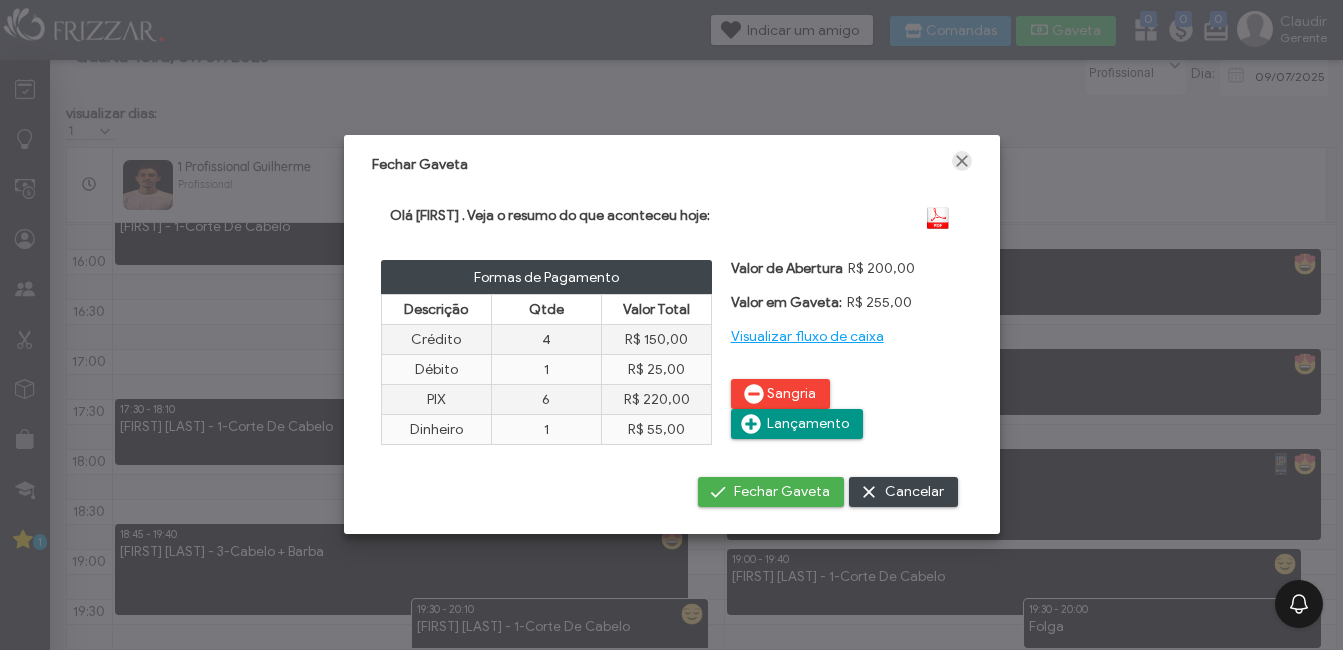 click at bounding box center (962, 161) 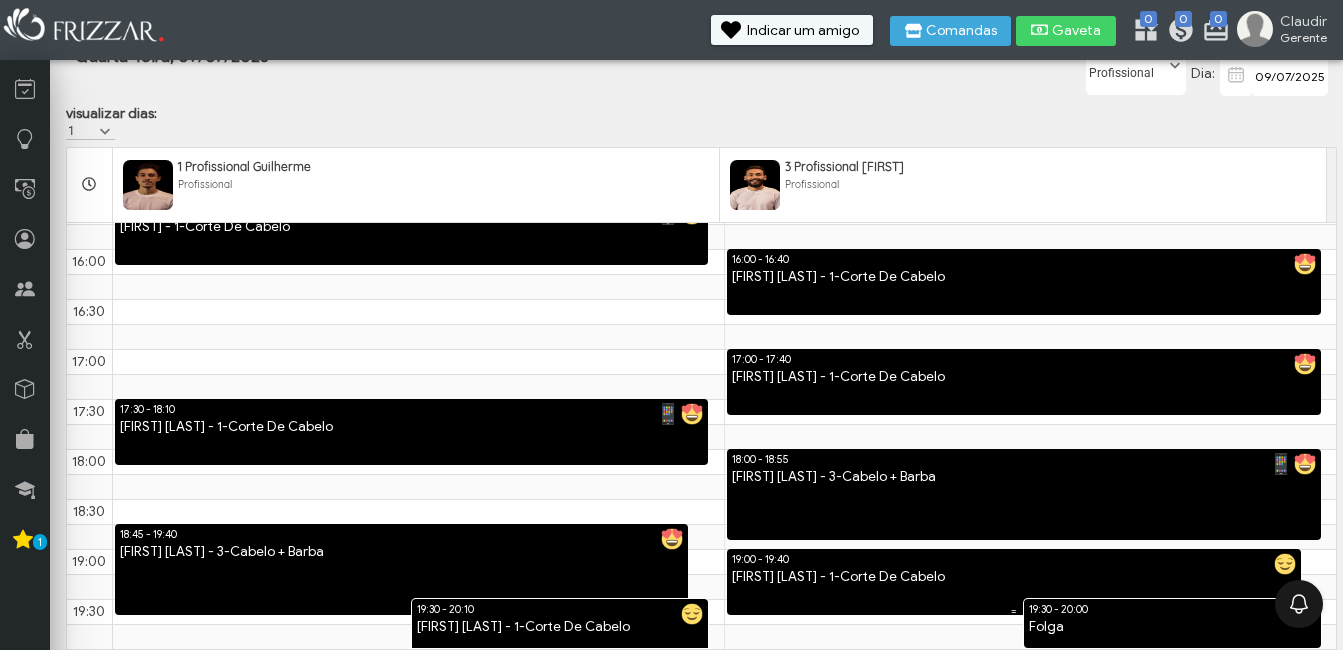 click on "19:00 - 19:40 Daniel Moreira - 1-Corte De Cabelo" at bounding box center (1014, 582) 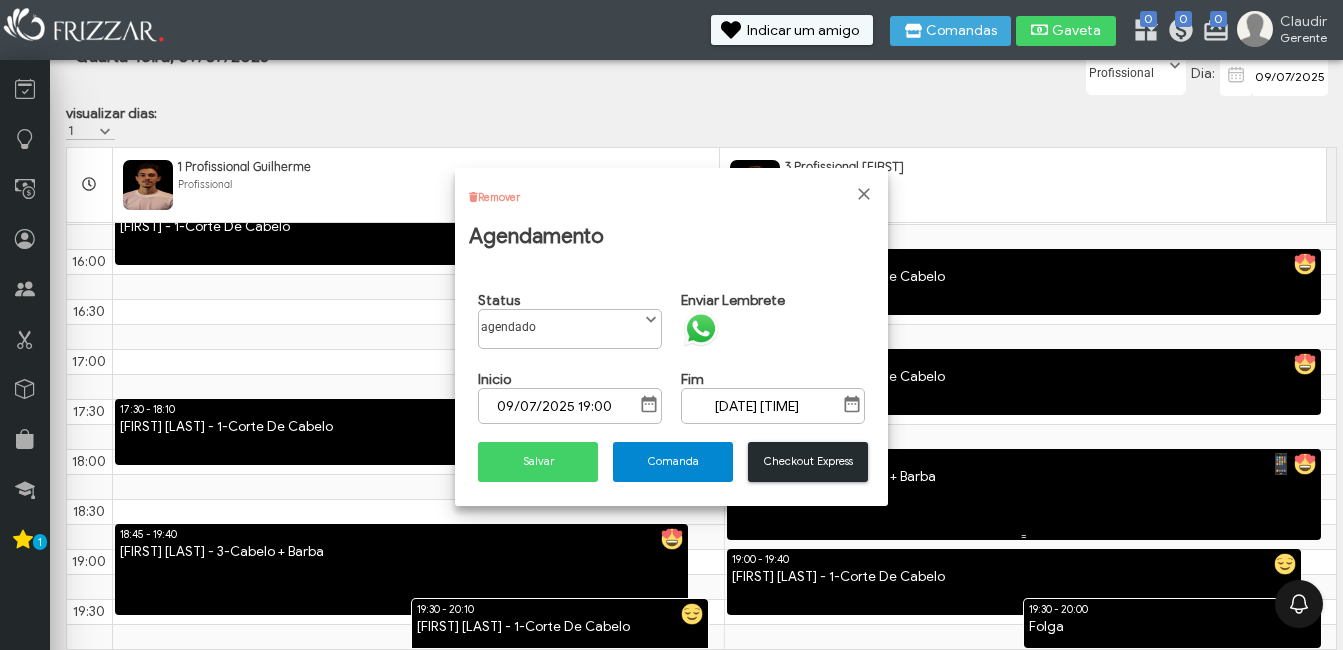 scroll, scrollTop: 11, scrollLeft: 89, axis: both 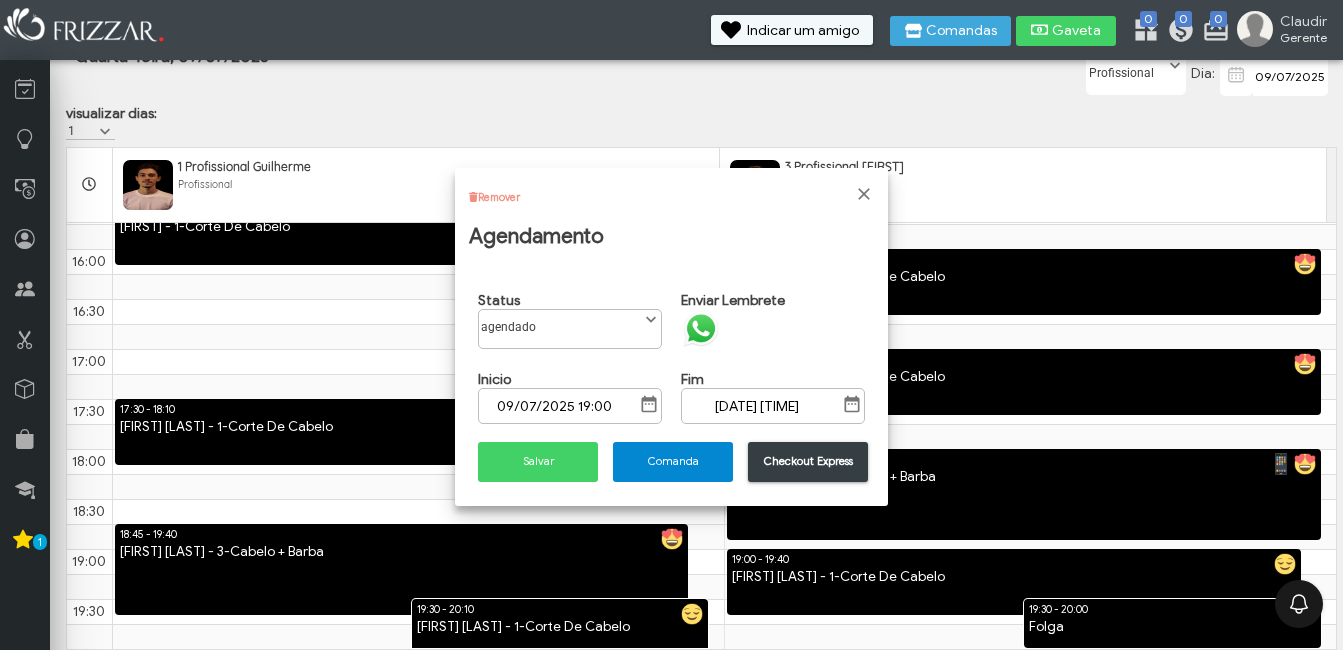 click on "Checkout Express" at bounding box center [808, 461] 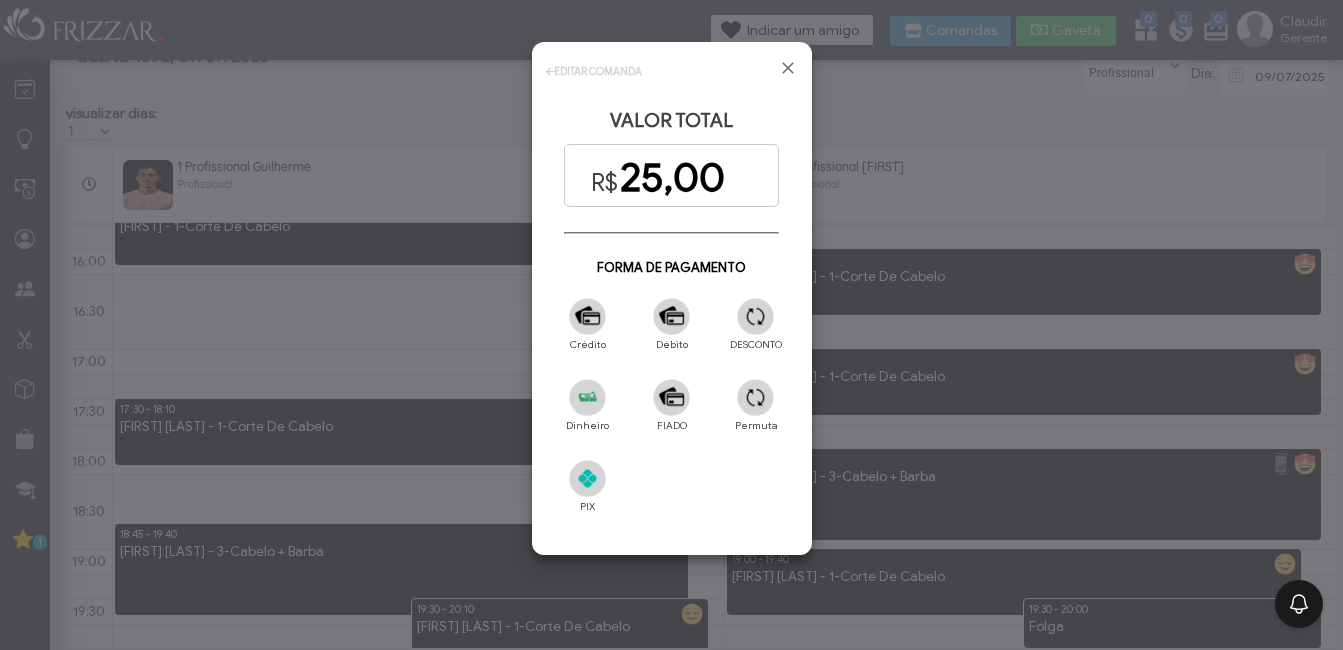 click at bounding box center [587, 316] 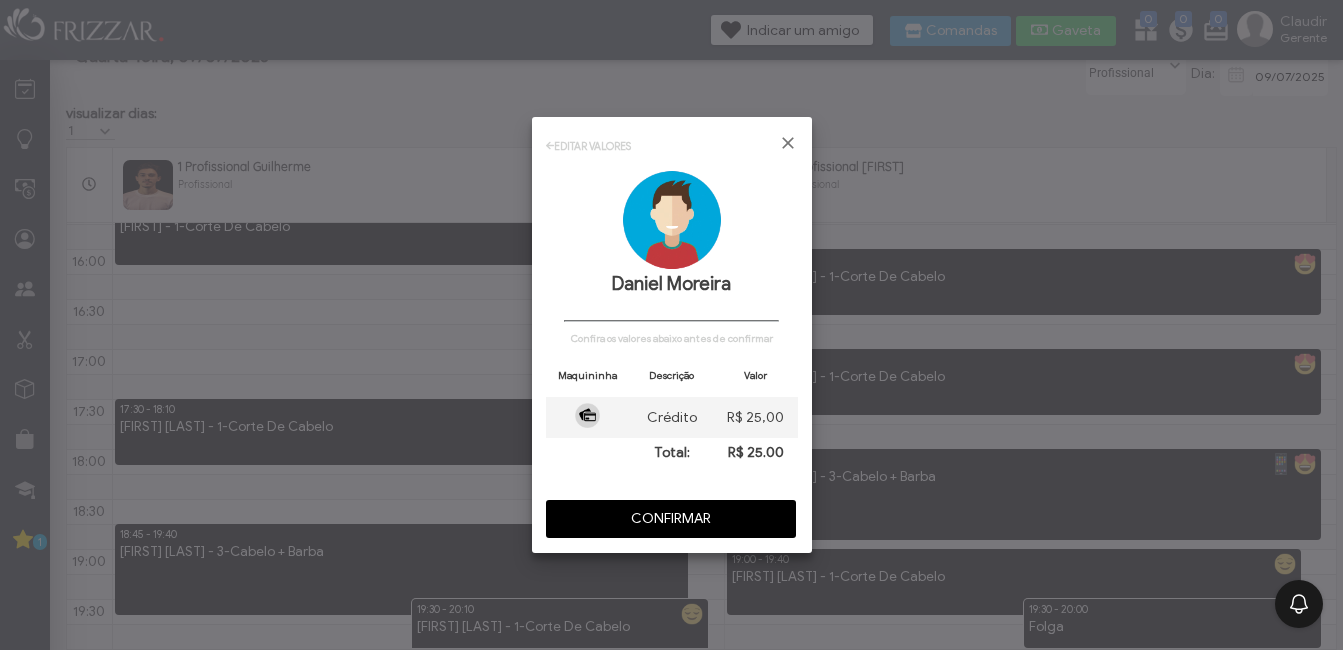 click on "CONFIRMAR" at bounding box center [671, 519] 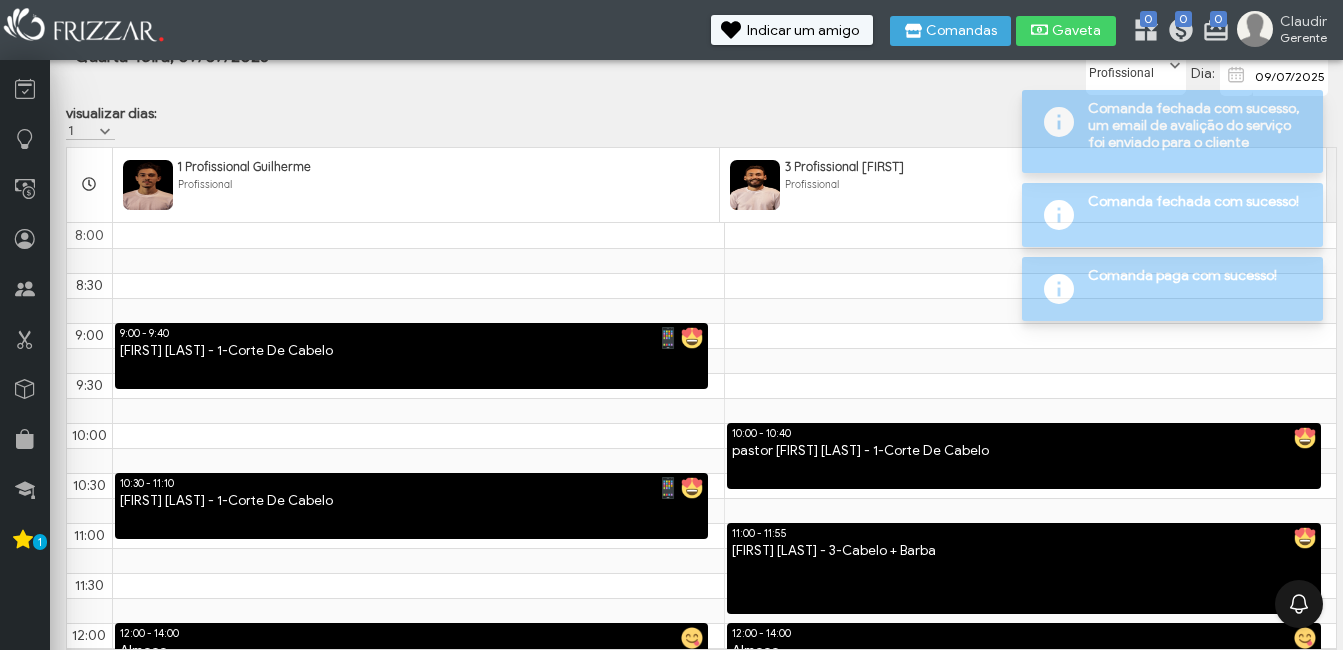 scroll, scrollTop: 0, scrollLeft: 0, axis: both 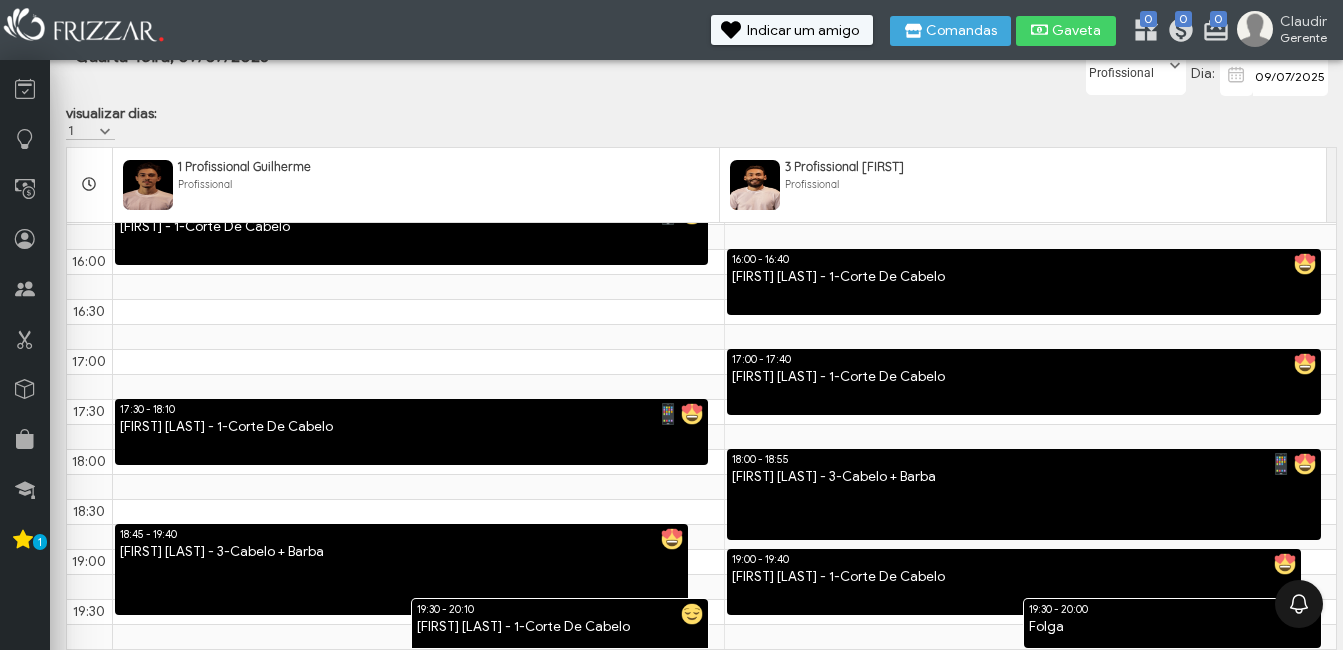 click on "[FIRST] [LAST] - 1-Corte De Cabelo" at bounding box center (560, 627) 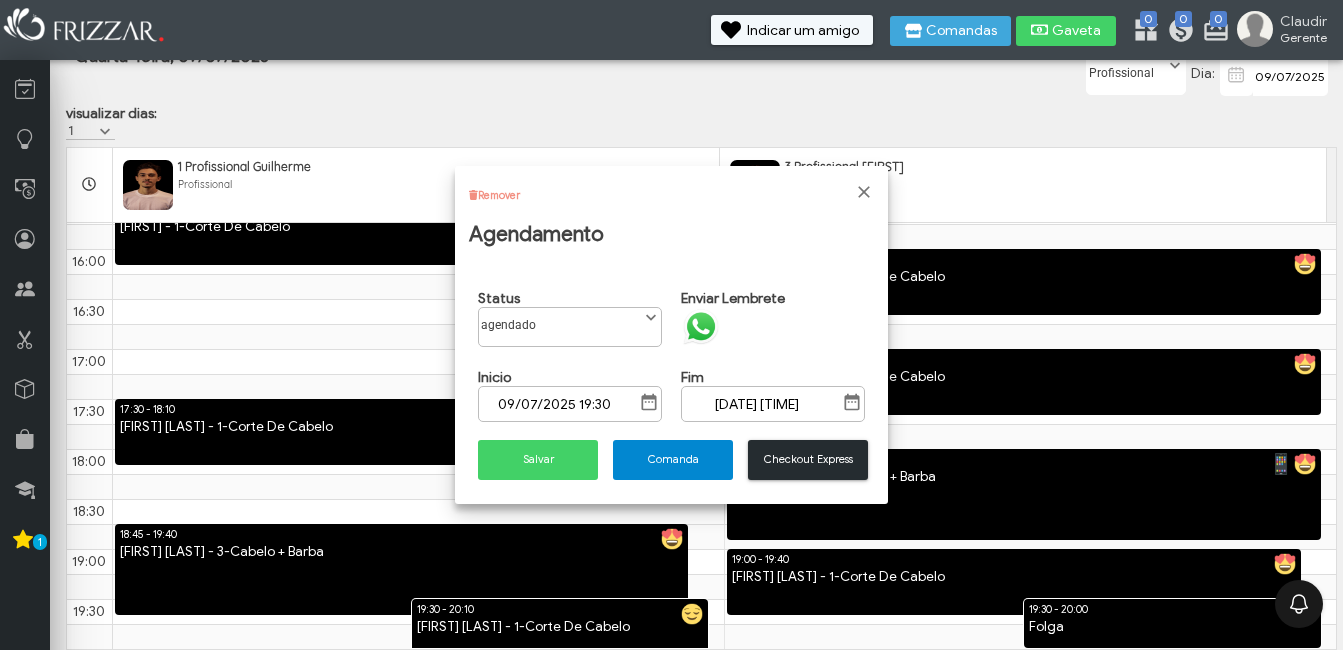 scroll, scrollTop: 11, scrollLeft: 89, axis: both 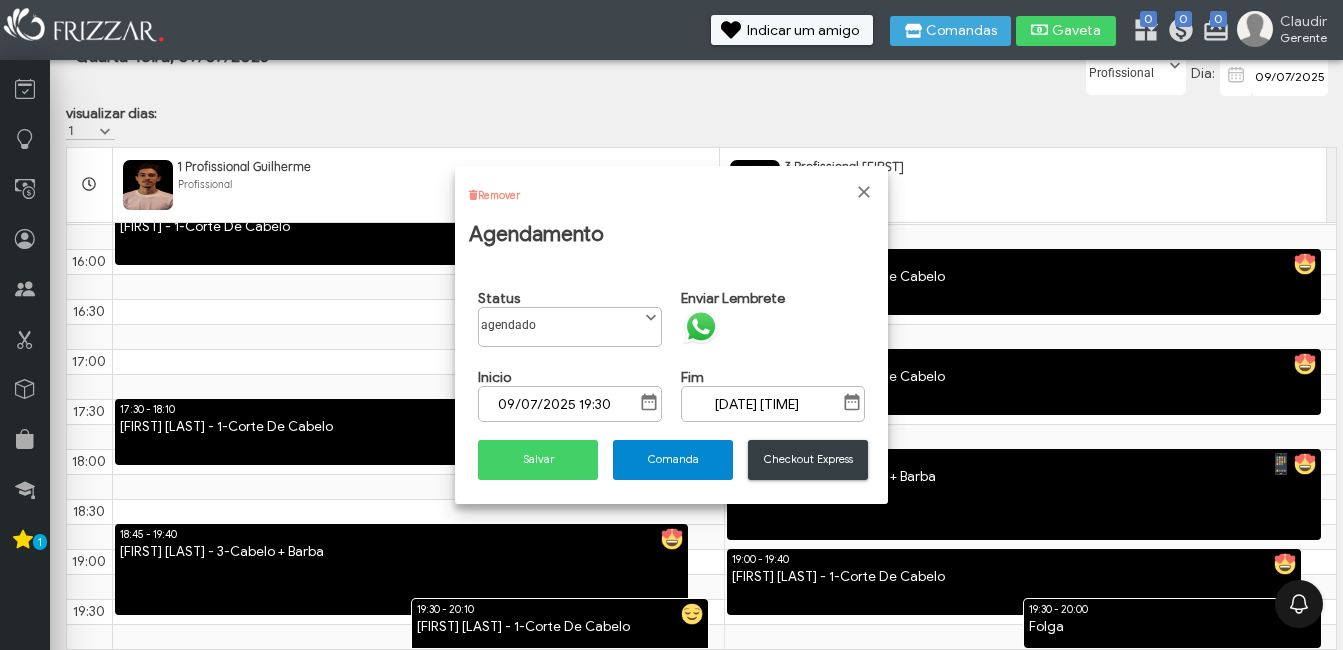 click on "Checkout Express" at bounding box center [808, 459] 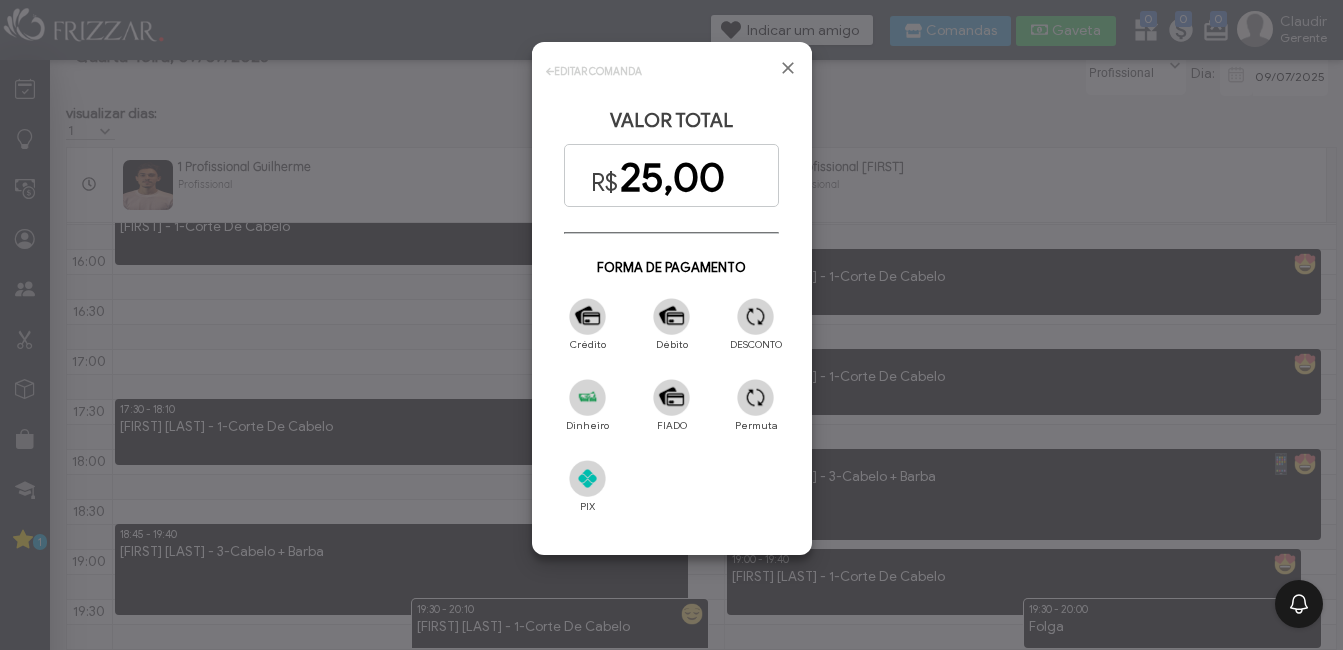 click at bounding box center (587, 397) 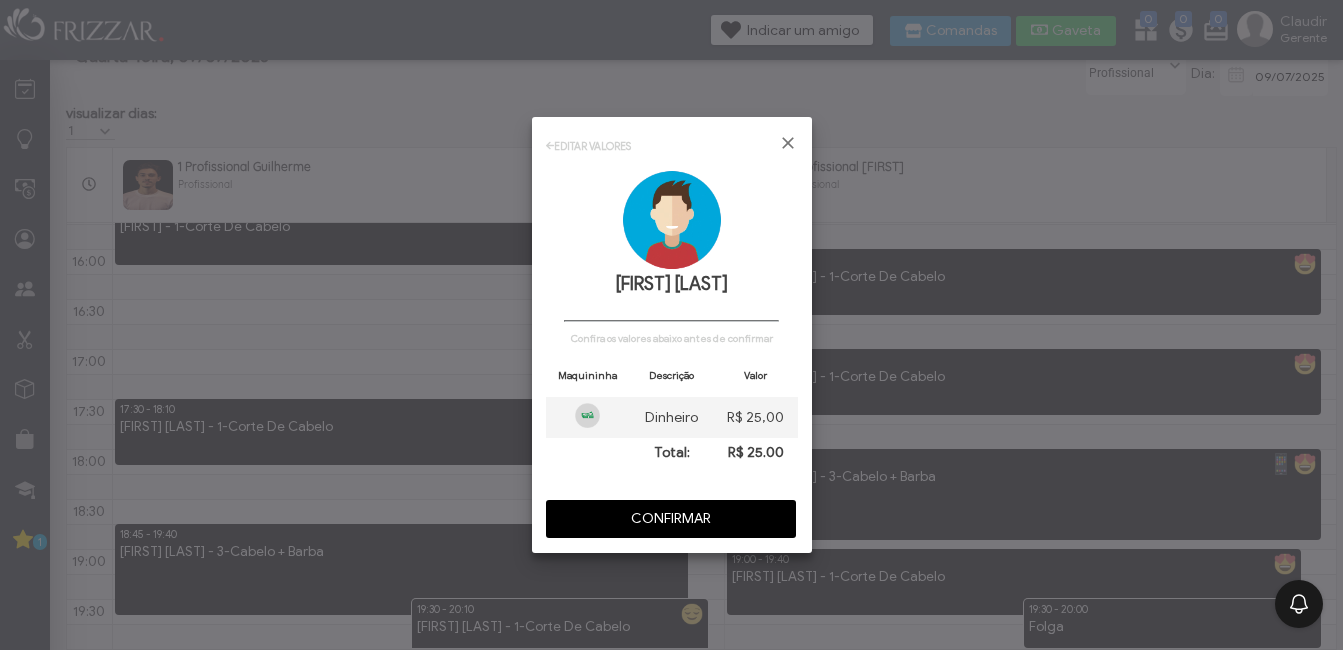 click on "CONFIRMAR" at bounding box center (671, 519) 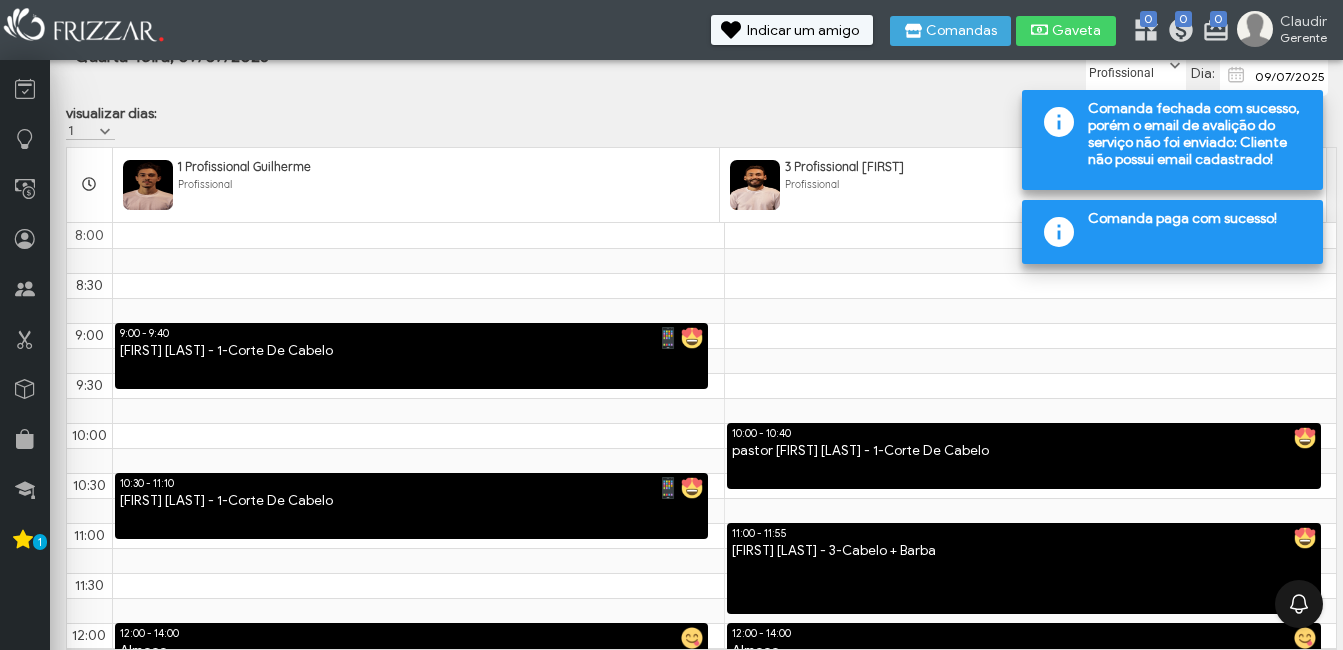 scroll, scrollTop: 0, scrollLeft: 0, axis: both 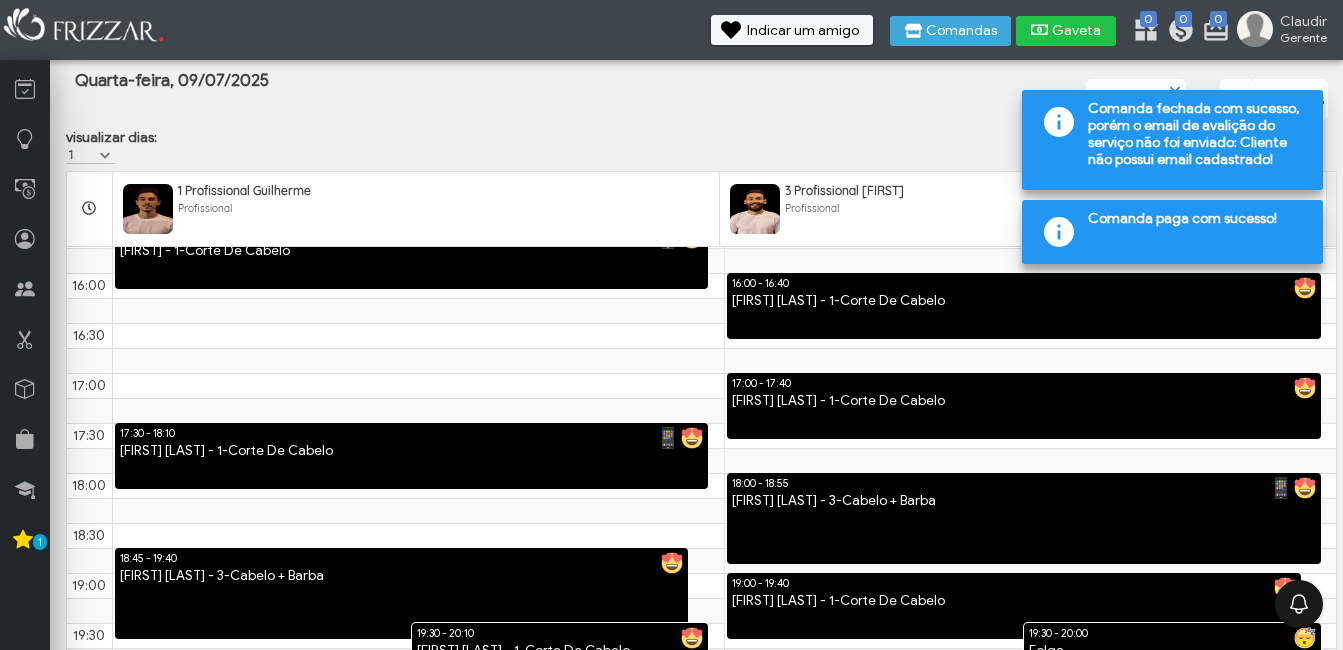 click on "Gaveta" at bounding box center (1077, 31) 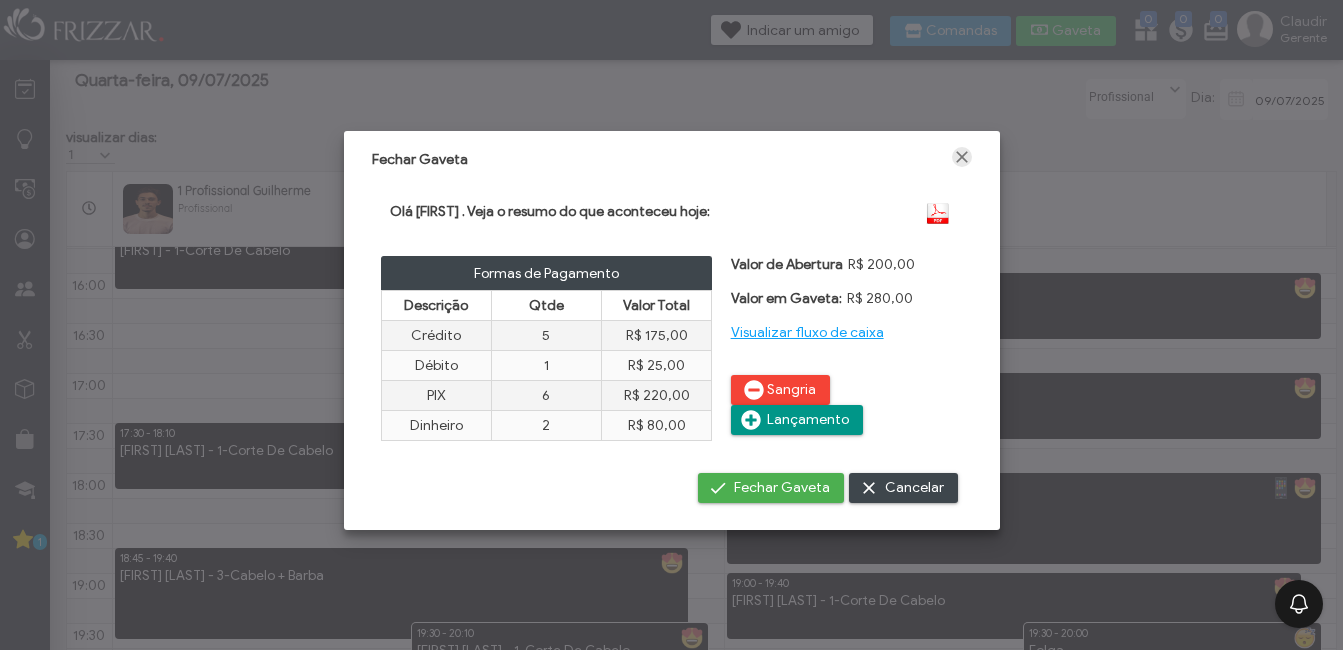 click at bounding box center [962, 157] 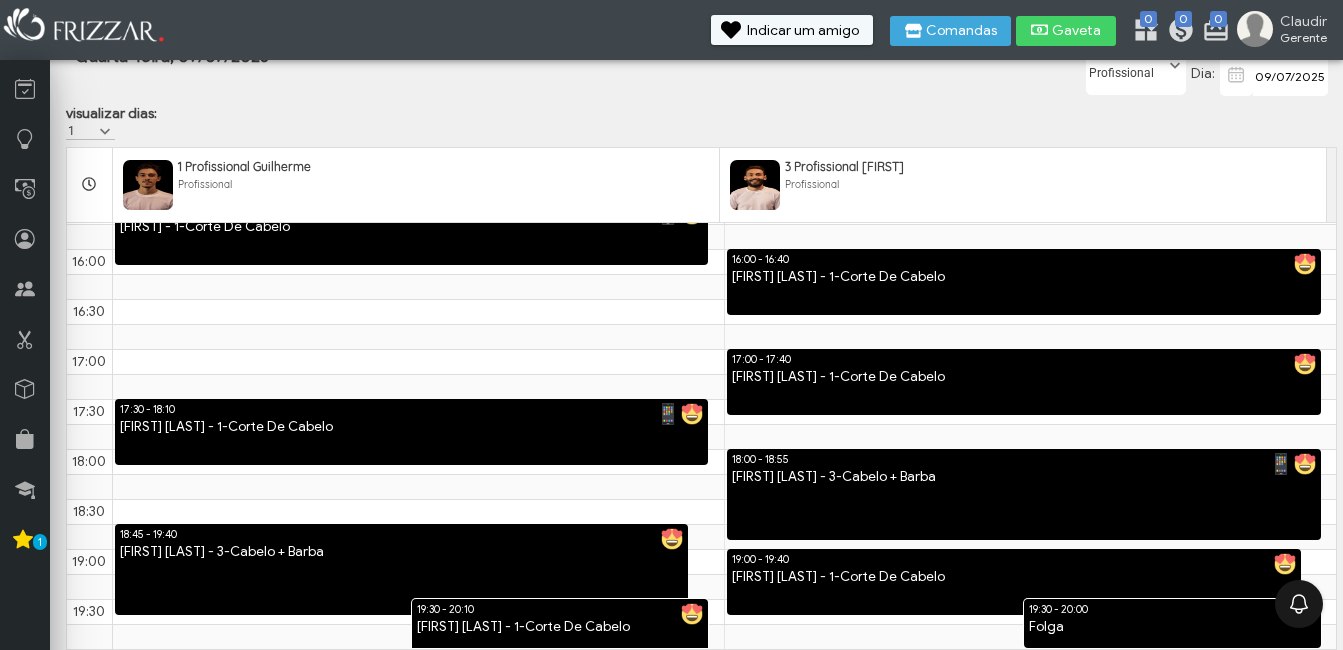 scroll, scrollTop: 34, scrollLeft: 0, axis: vertical 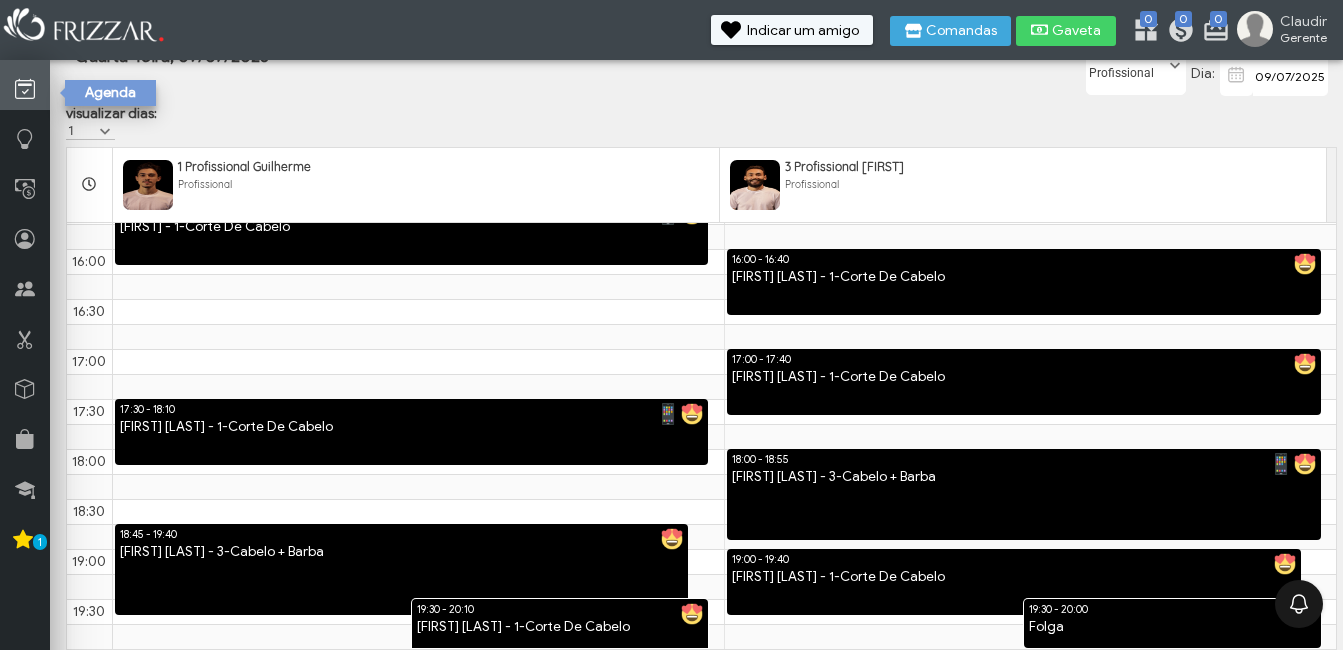 click at bounding box center [25, 85] 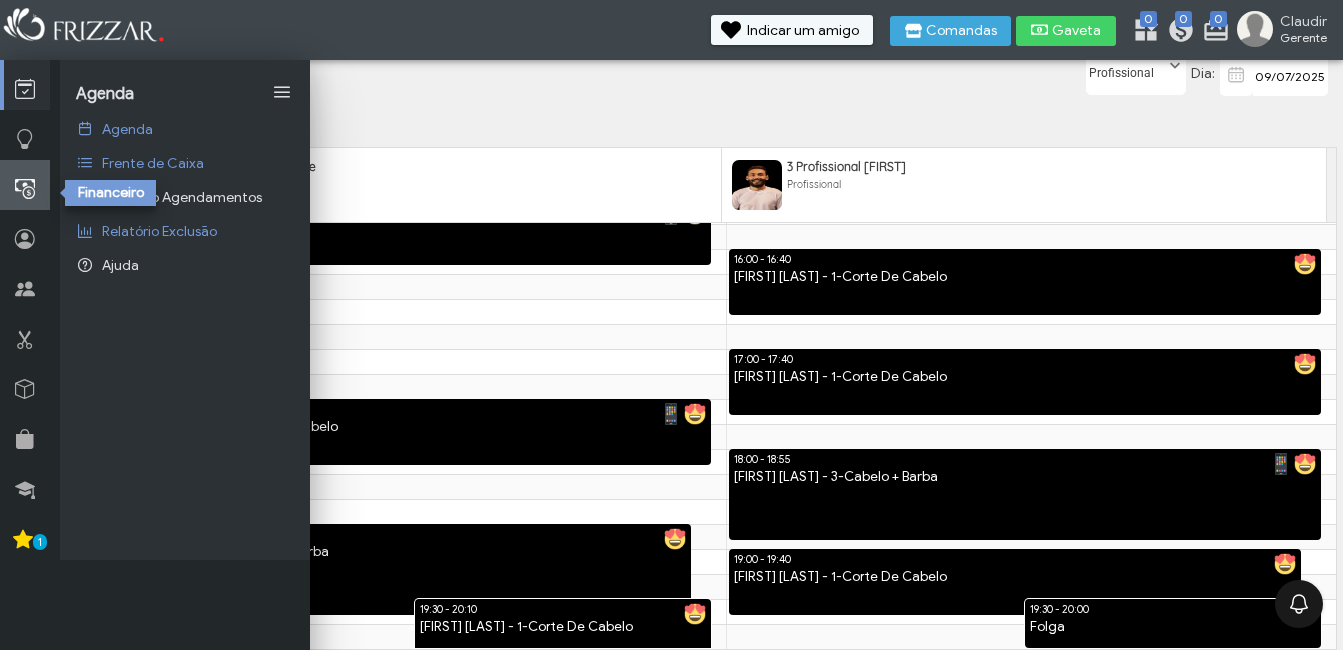click at bounding box center [25, 185] 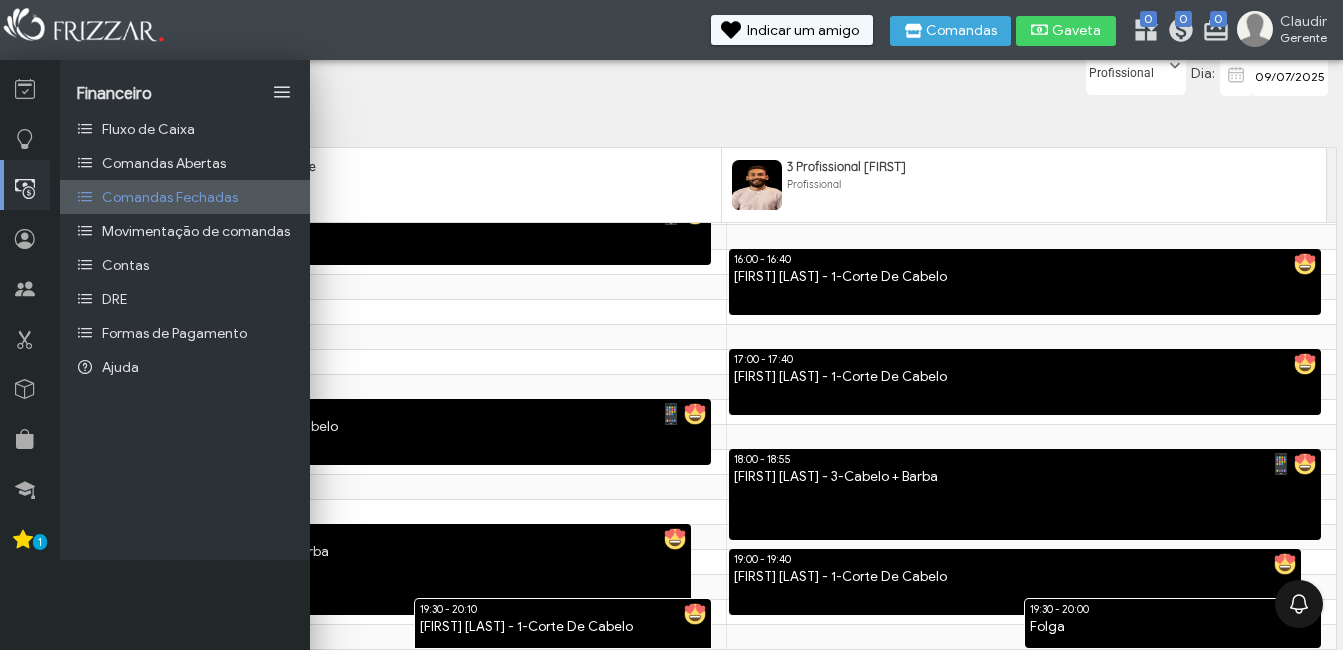 click on "Comandas Fechadas" at bounding box center [170, 197] 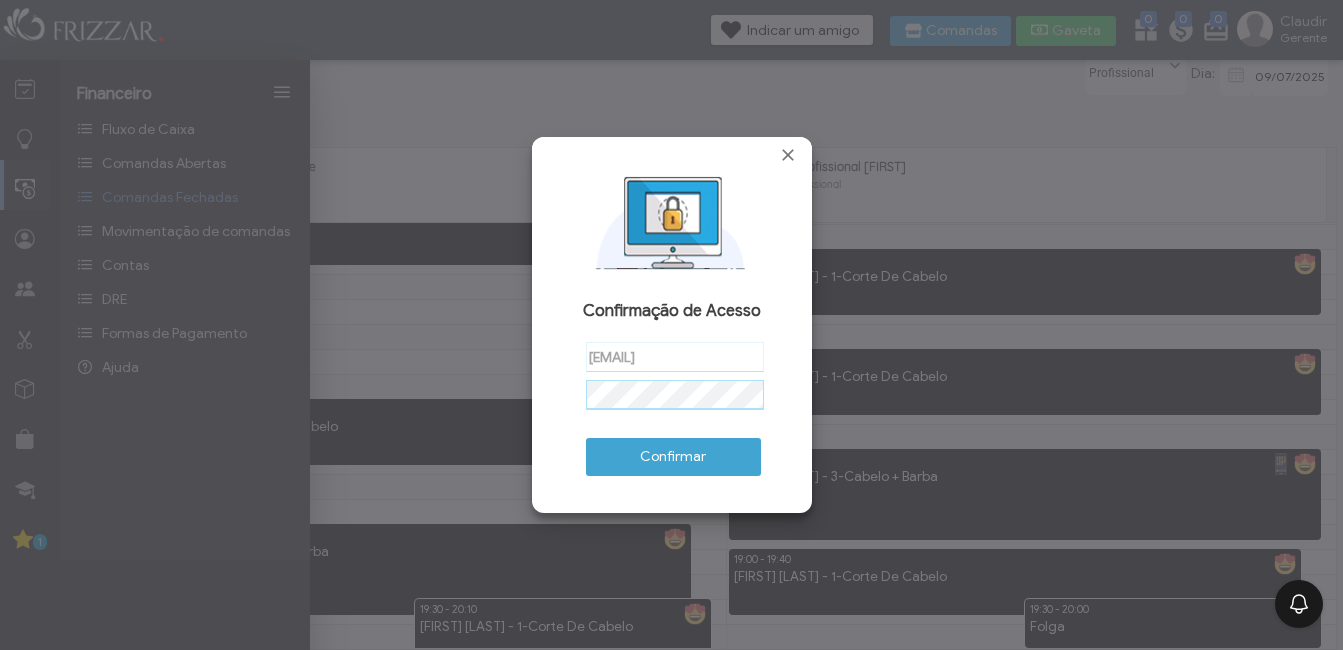 click on "Confirmar" at bounding box center (673, 457) 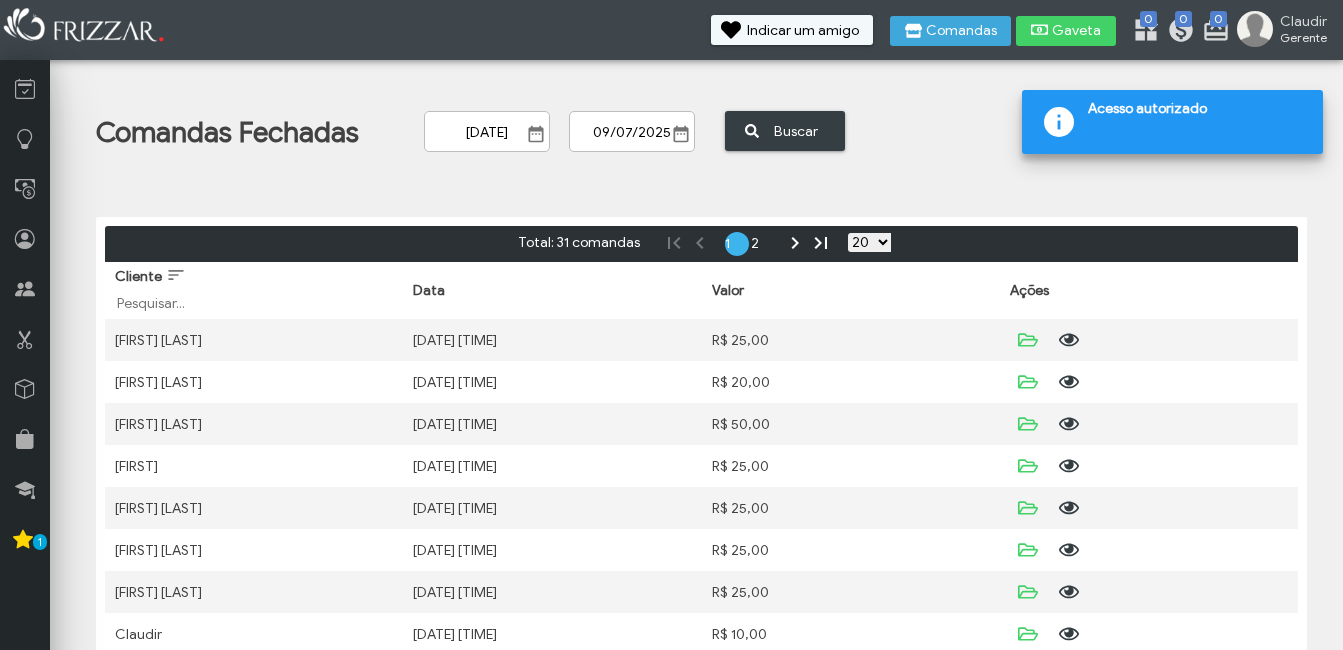 scroll, scrollTop: 0, scrollLeft: 0, axis: both 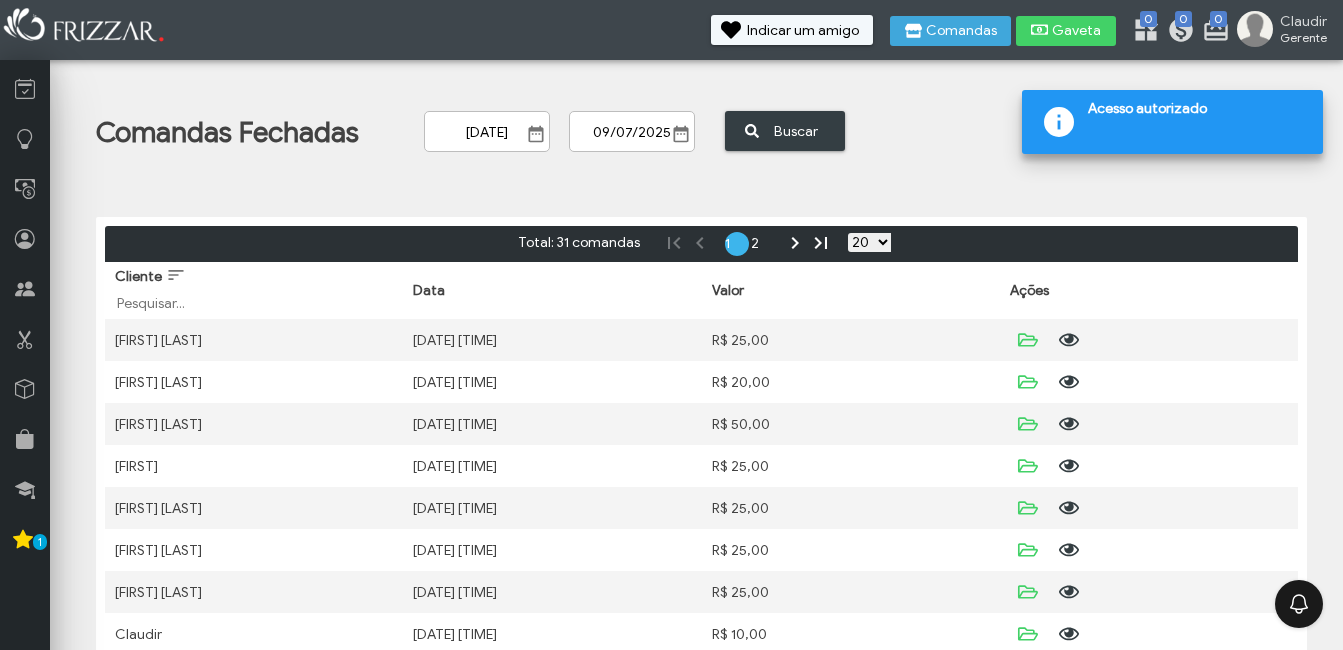 click on "[DATE]" at bounding box center (487, 131) 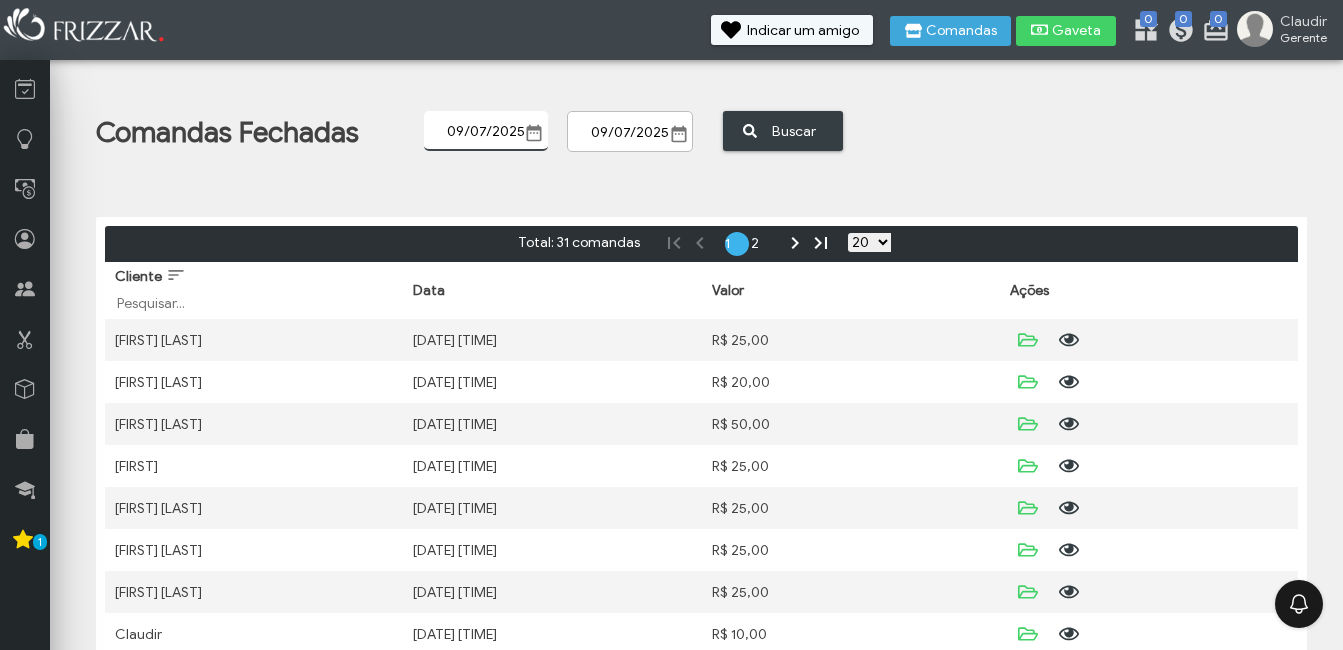 type on "09/07/2025" 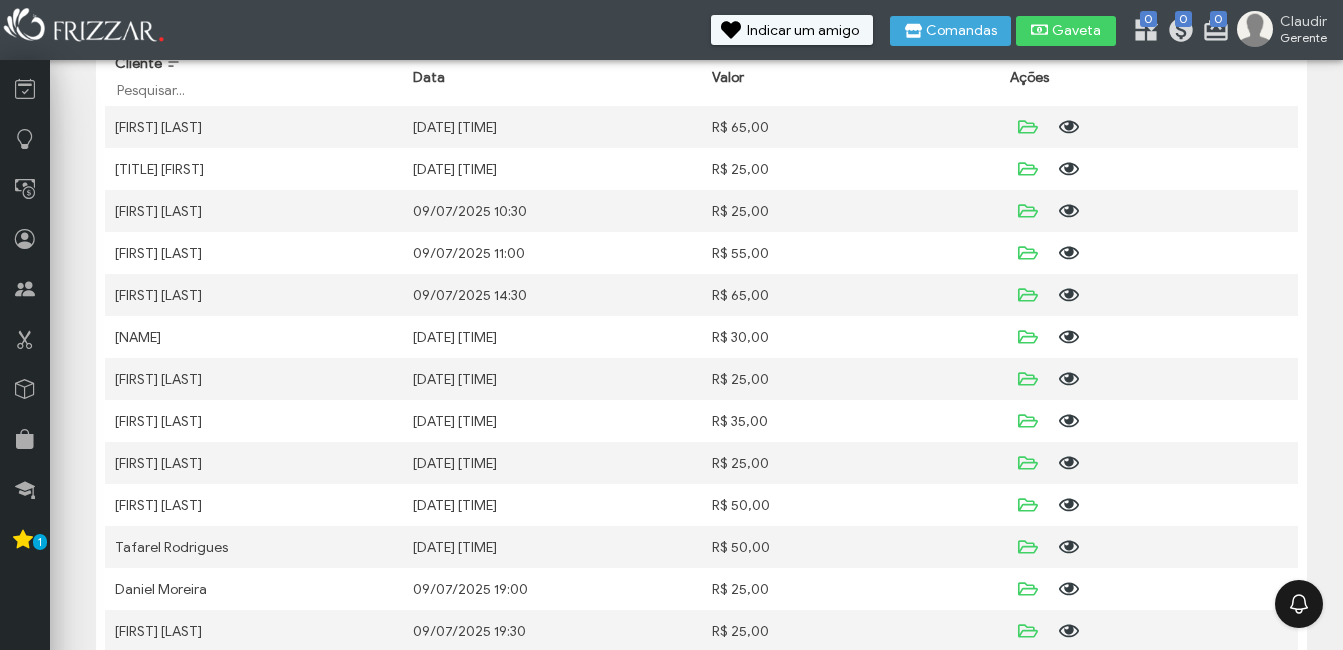 scroll, scrollTop: 204, scrollLeft: 0, axis: vertical 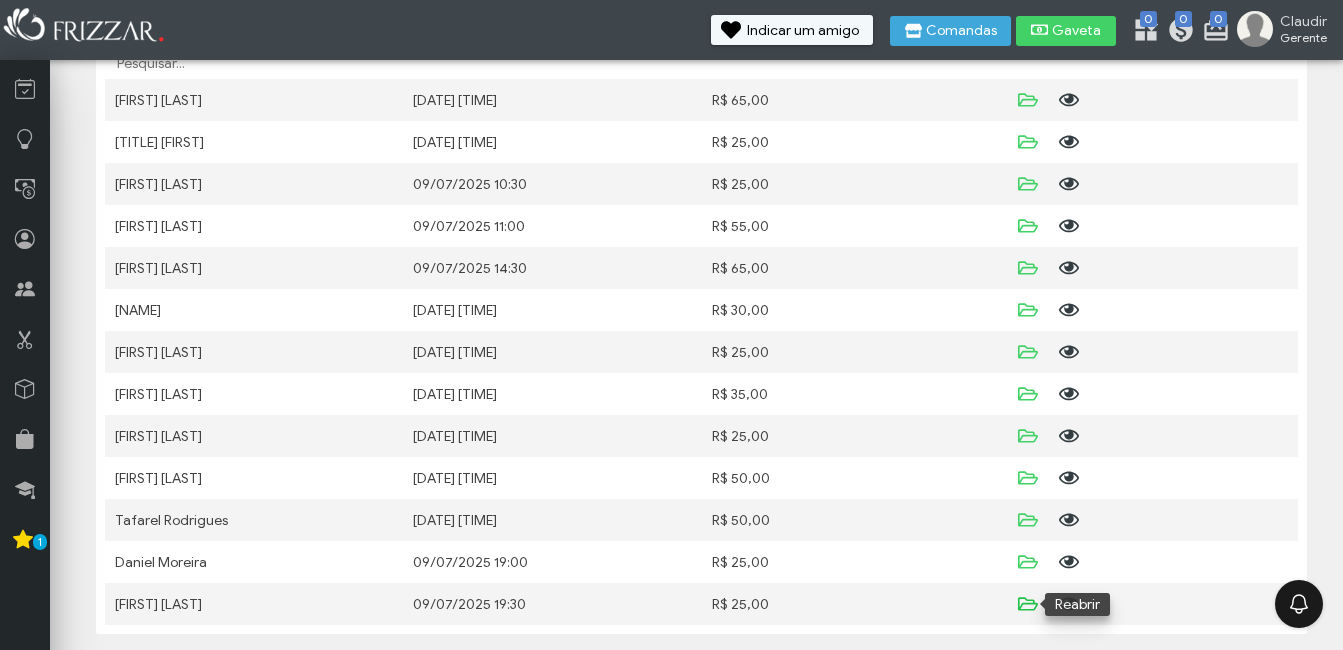 click at bounding box center (1028, 604) 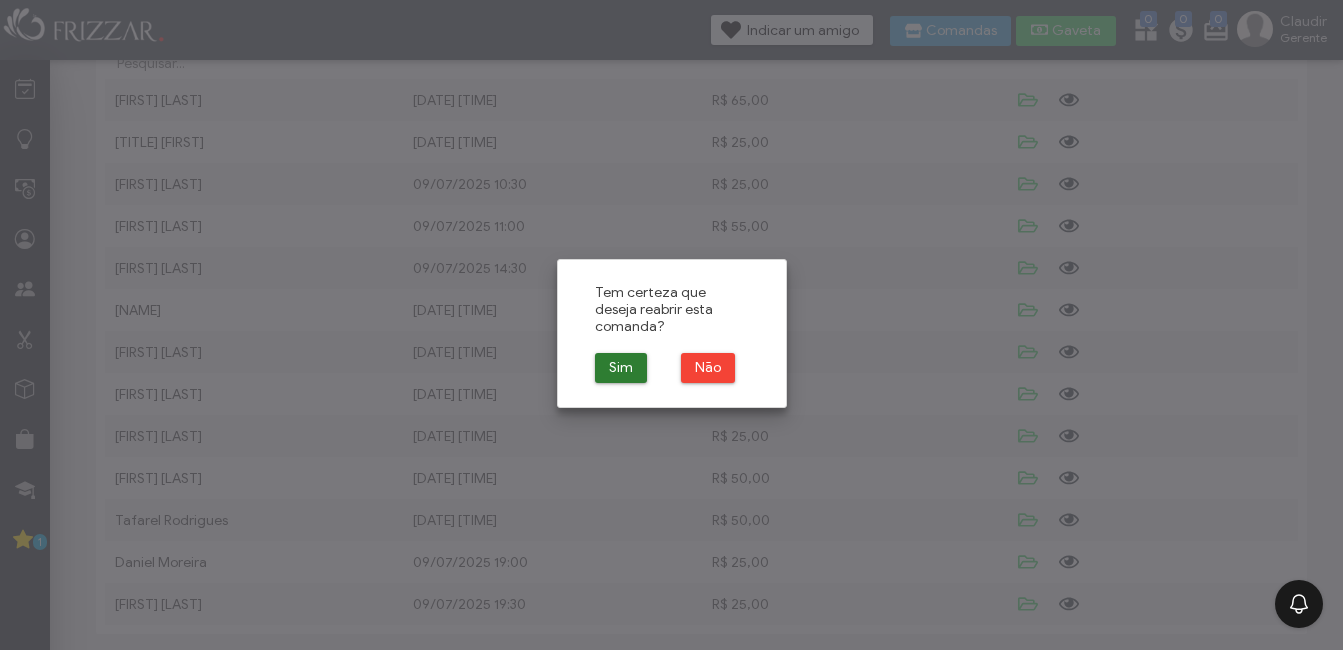 click on "Sim" at bounding box center [621, 368] 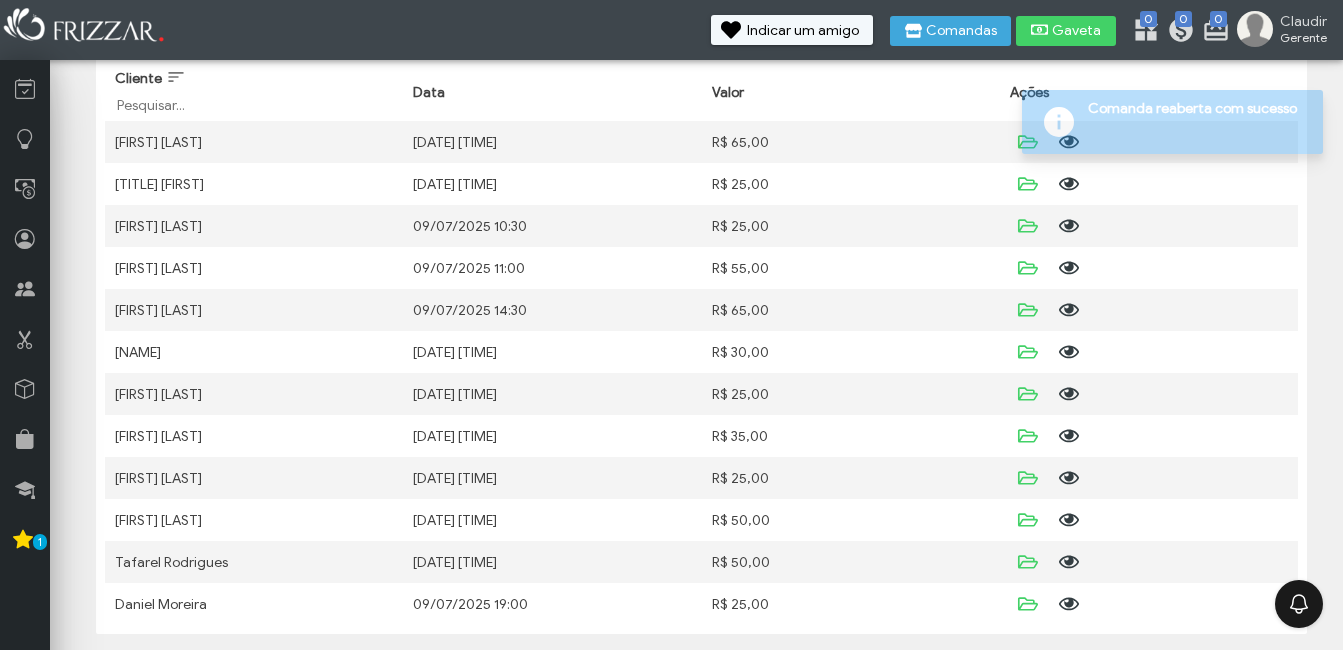 scroll, scrollTop: 162, scrollLeft: 0, axis: vertical 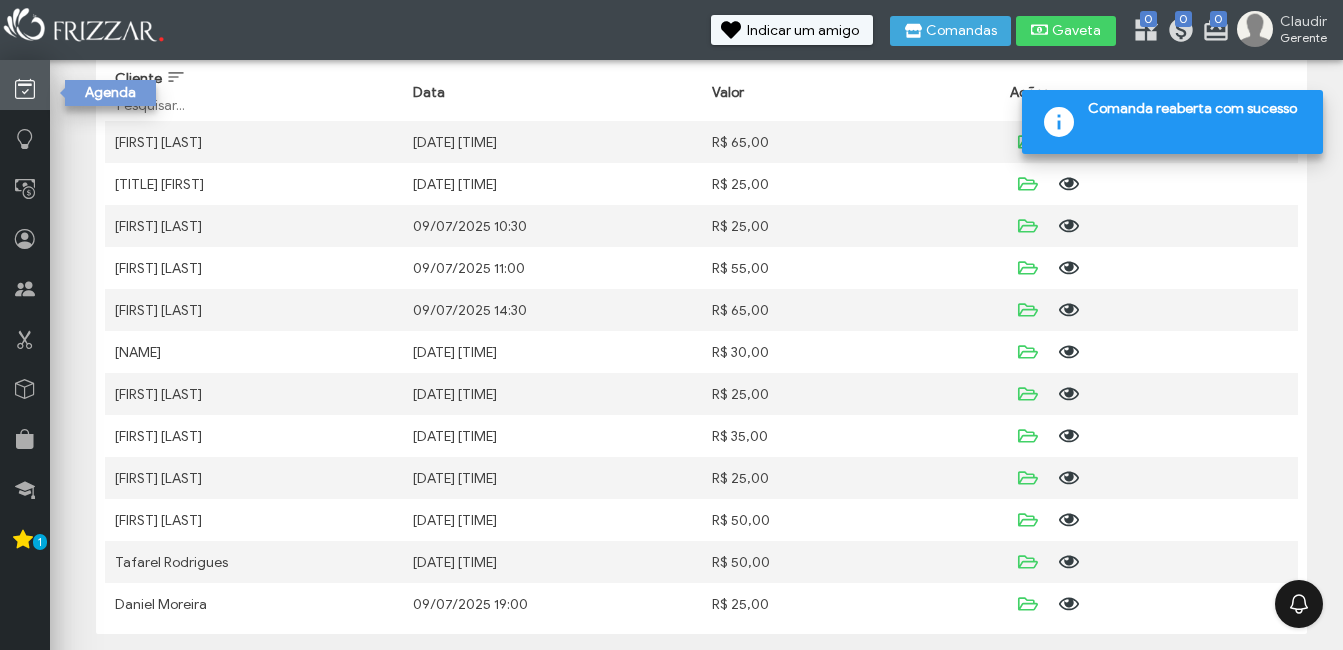 click at bounding box center [25, 89] 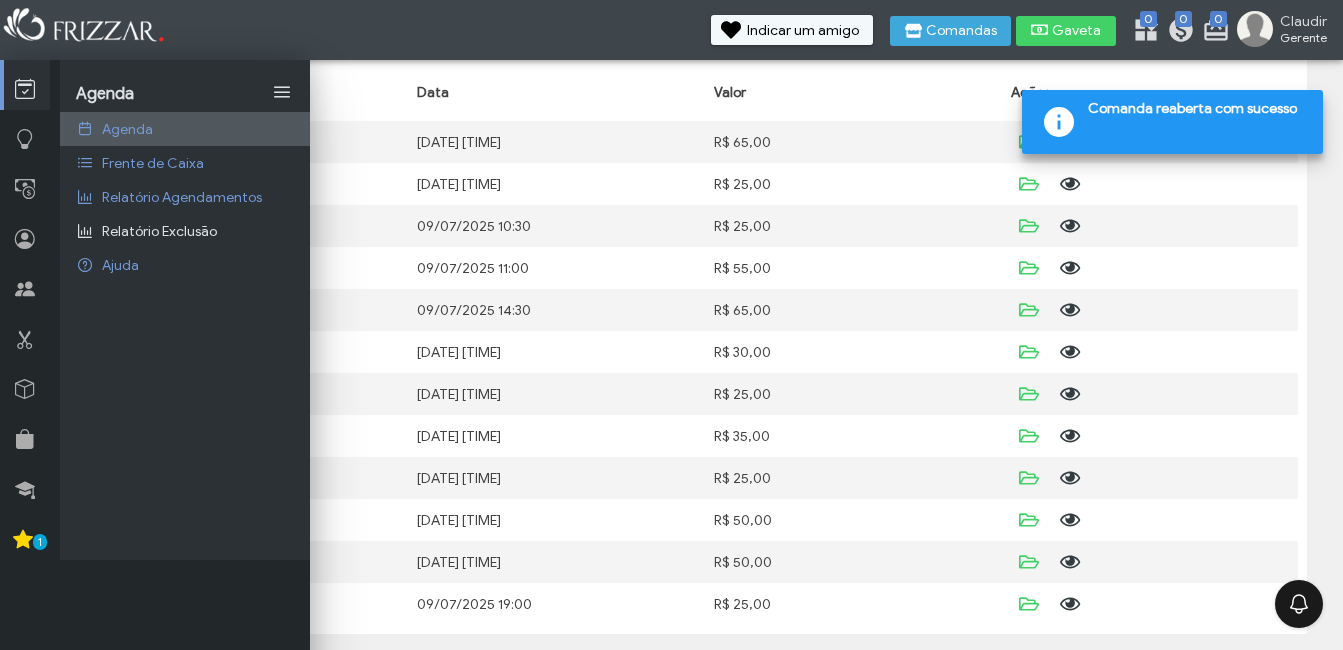 click on "Agenda" at bounding box center (127, 129) 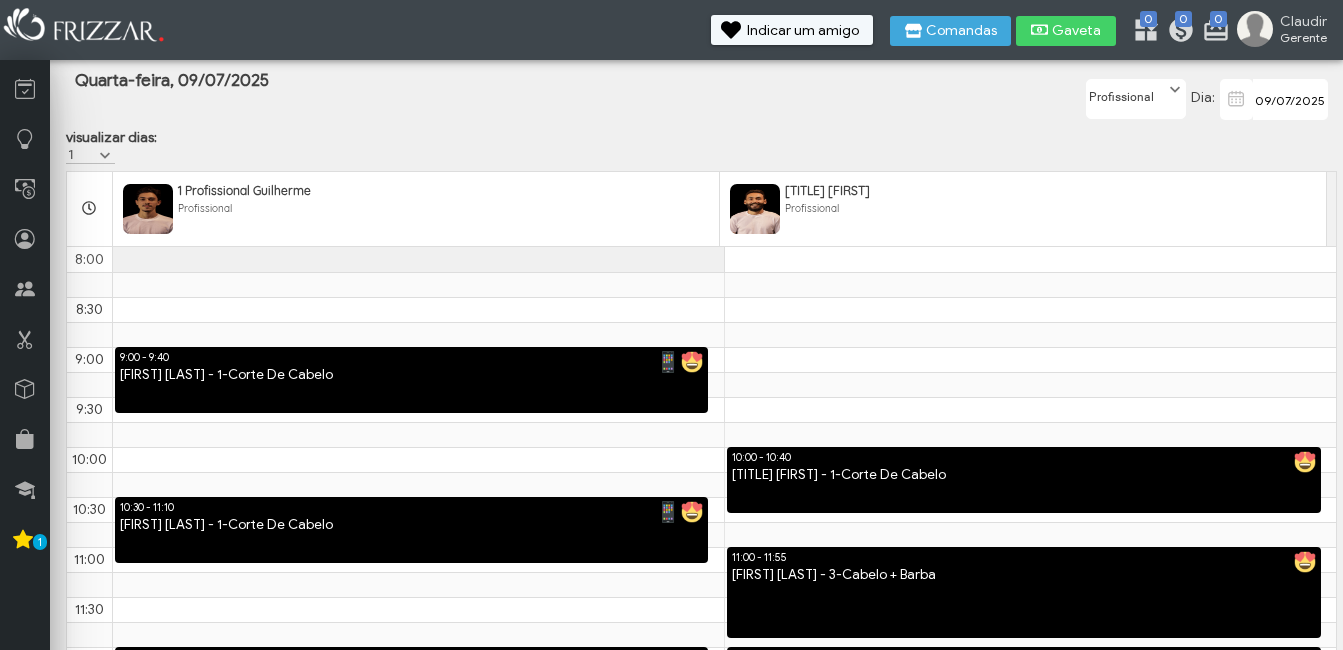 scroll, scrollTop: 0, scrollLeft: 0, axis: both 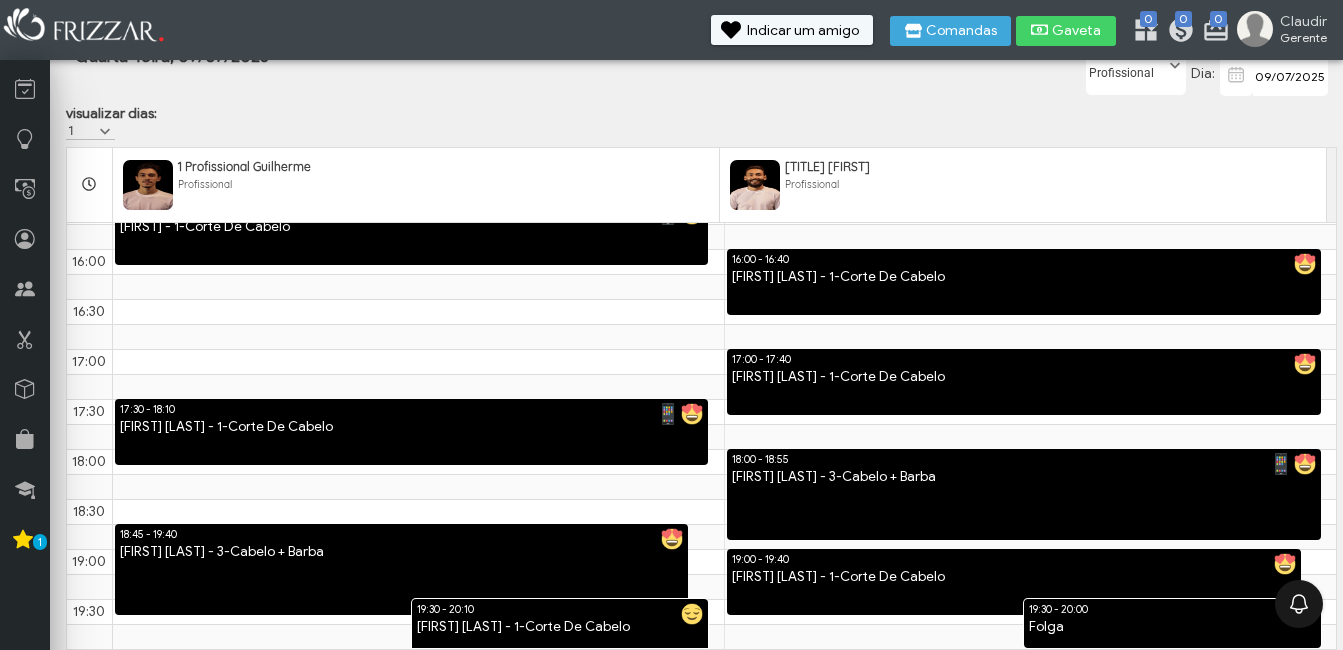 click on "19:30 - 20:10" at bounding box center [560, 608] 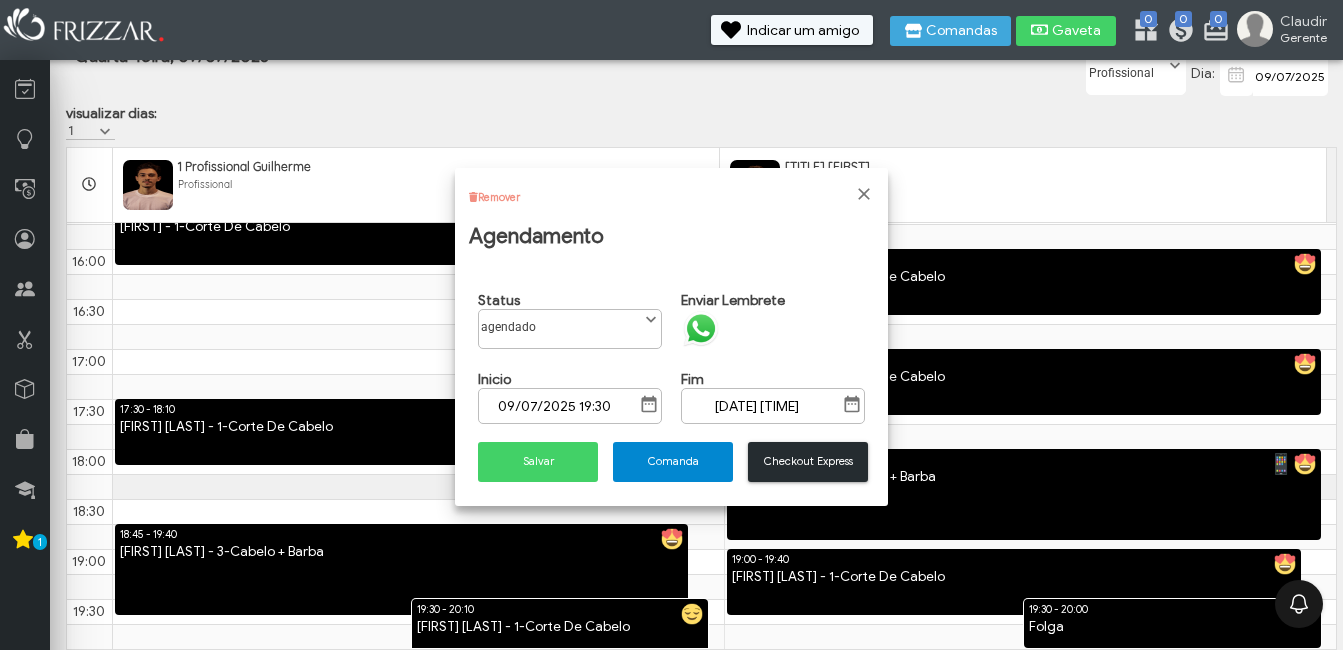 scroll, scrollTop: 11, scrollLeft: 89, axis: both 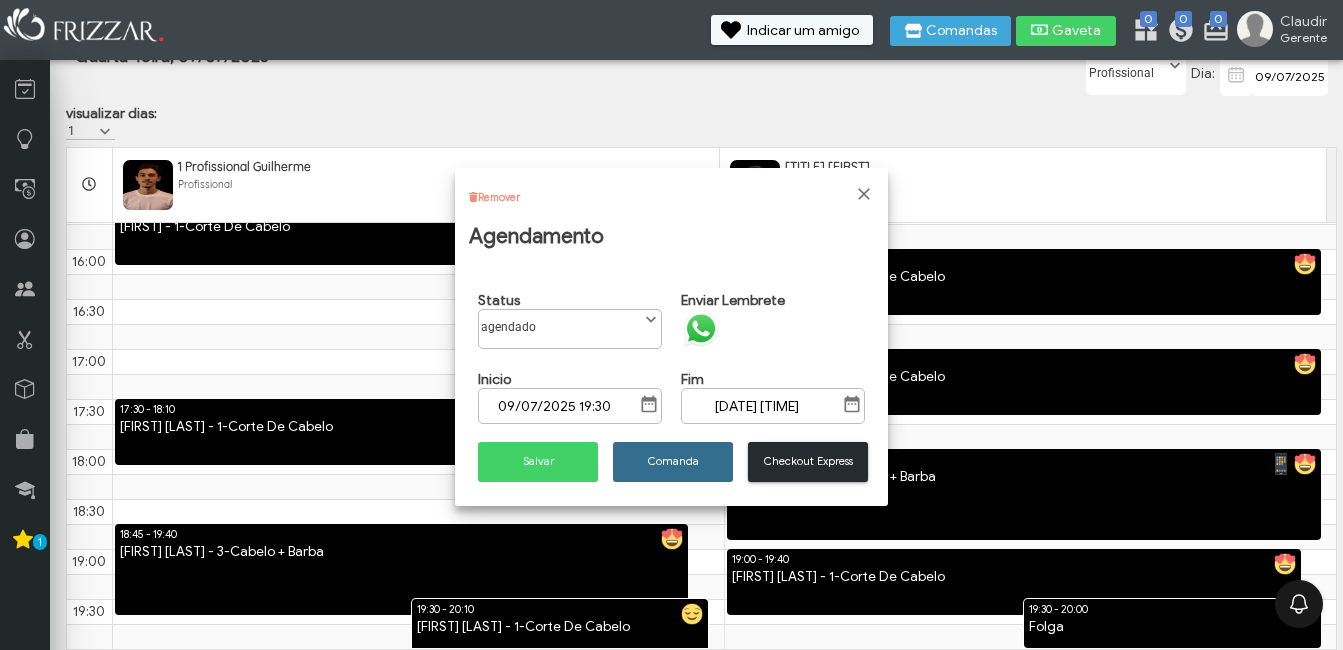 click on "Comanda" at bounding box center [673, 462] 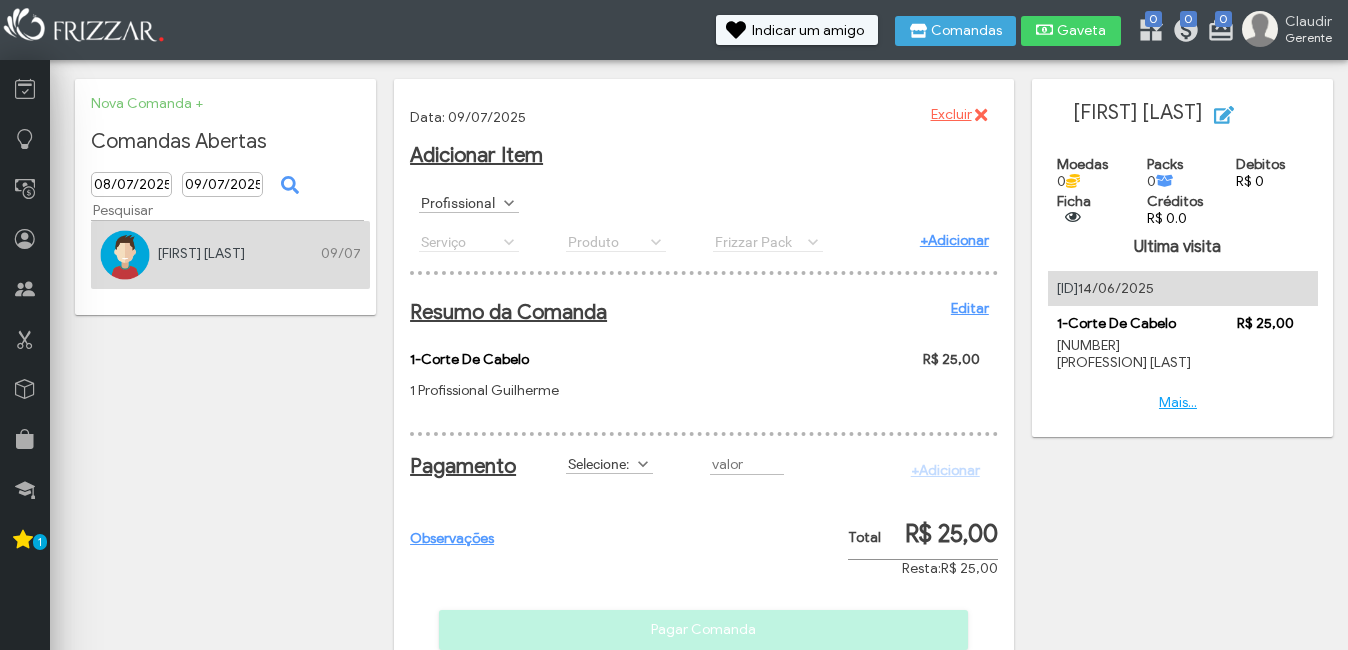 scroll, scrollTop: 0, scrollLeft: 0, axis: both 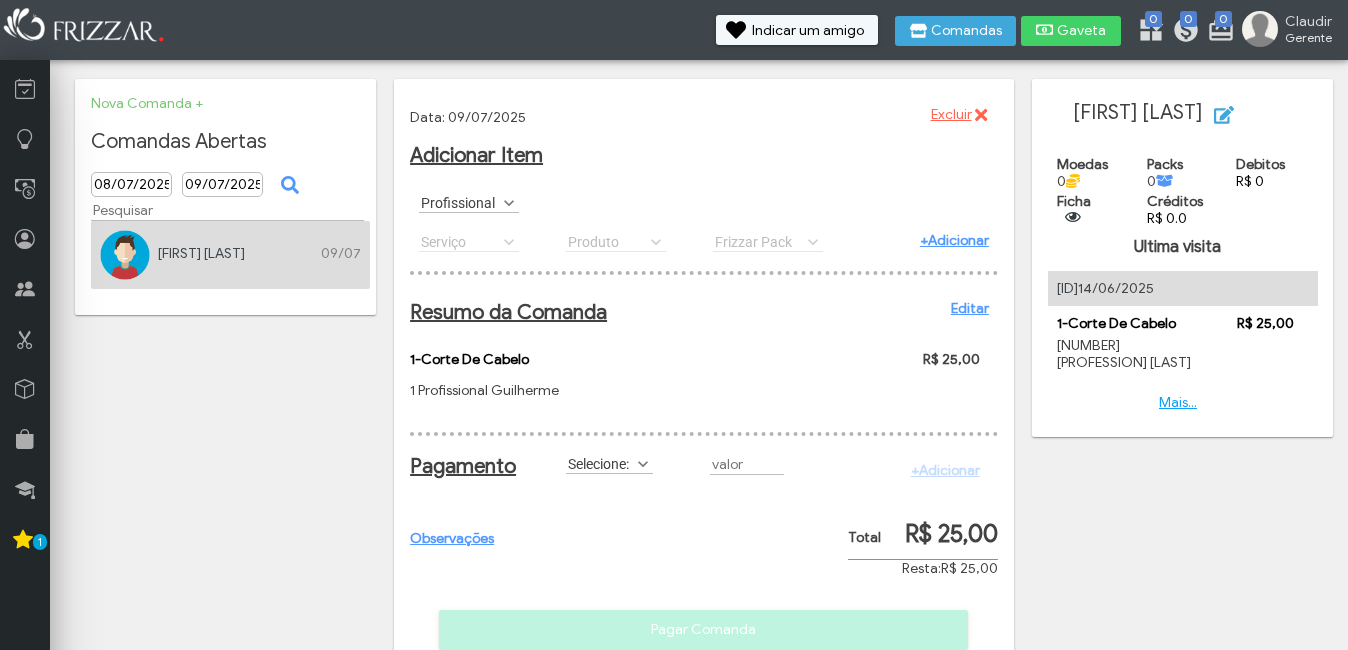click at bounding box center [509, 203] 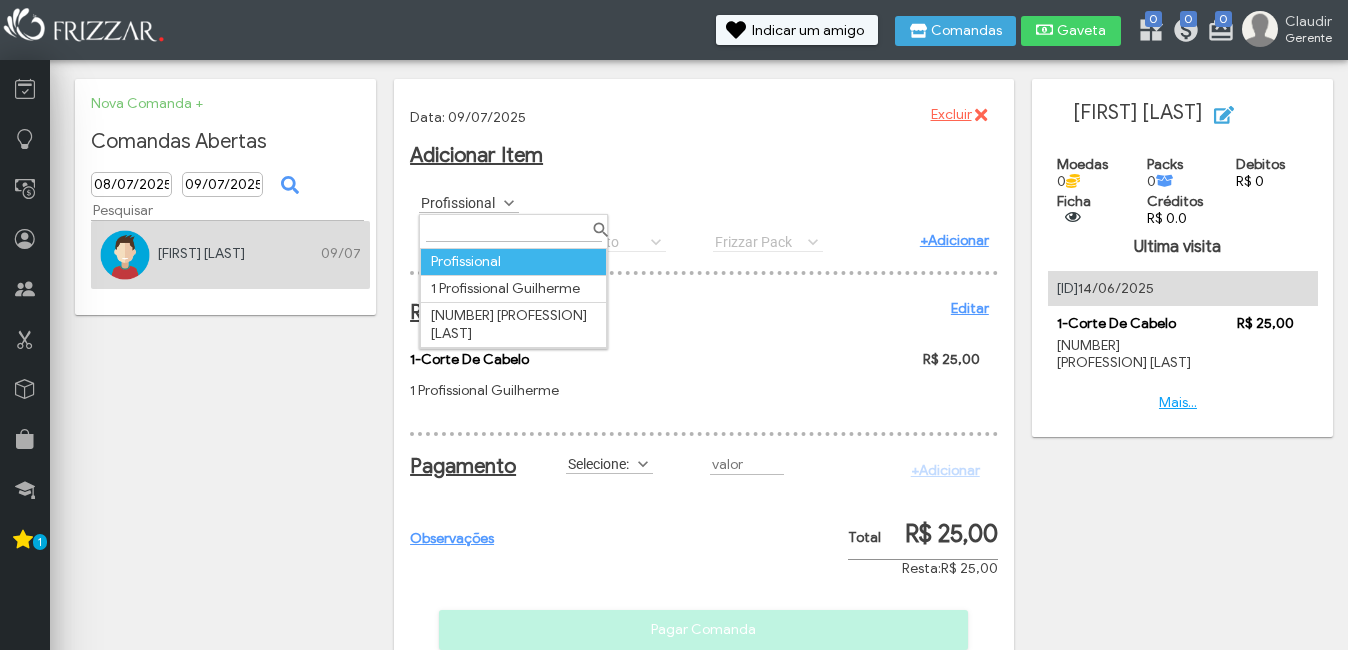 scroll, scrollTop: 11, scrollLeft: 89, axis: both 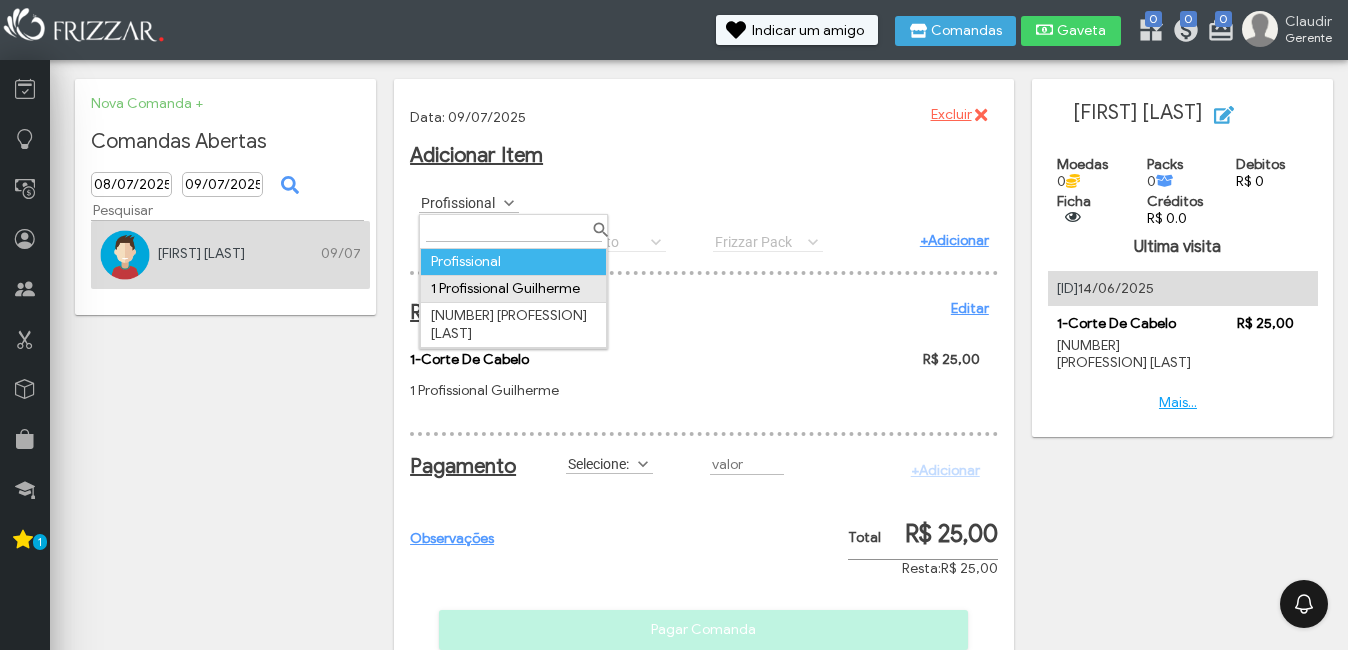 click on "1 Profissional Guilherme" at bounding box center (514, 288) 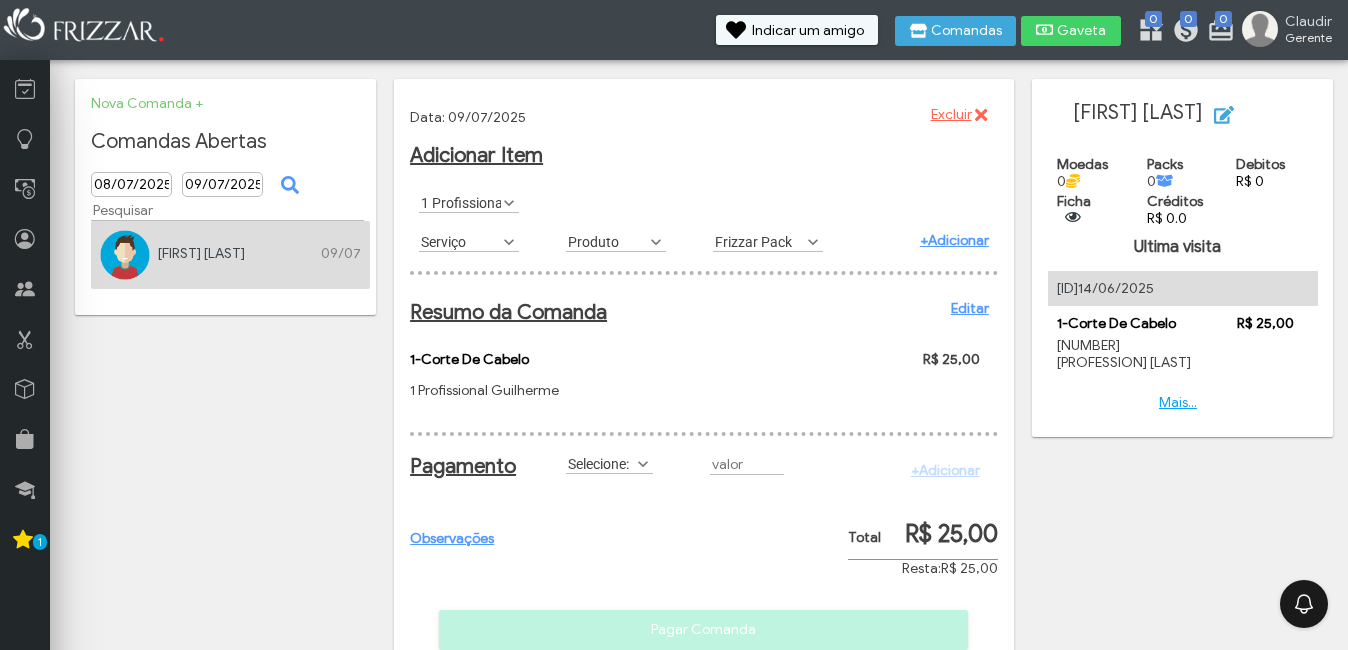 scroll, scrollTop: 11, scrollLeft: 89, axis: both 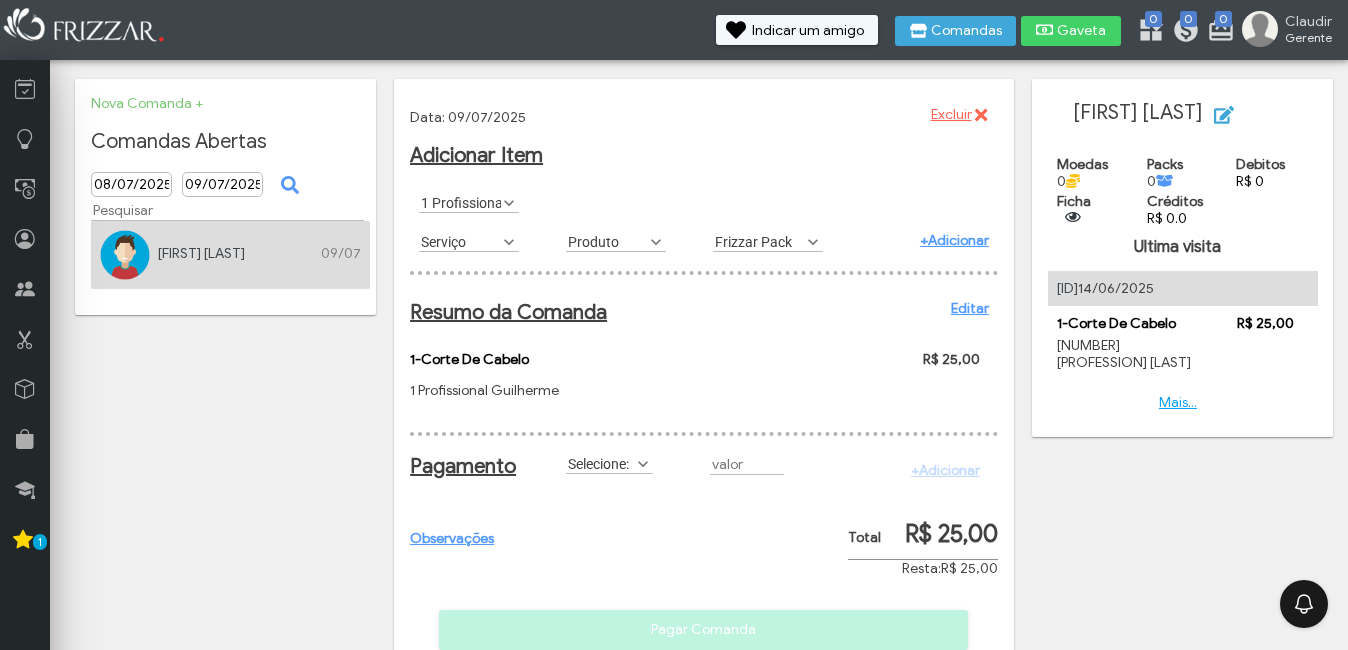 click at bounding box center [509, 242] 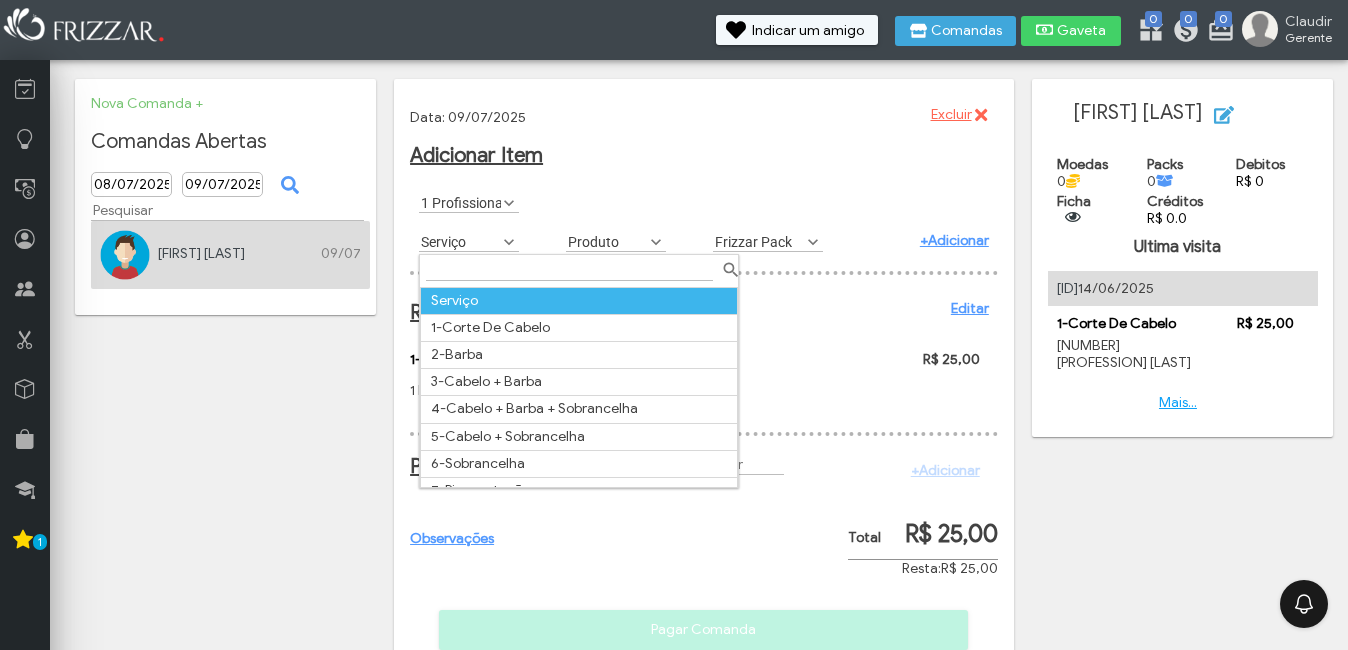scroll, scrollTop: 11, scrollLeft: 89, axis: both 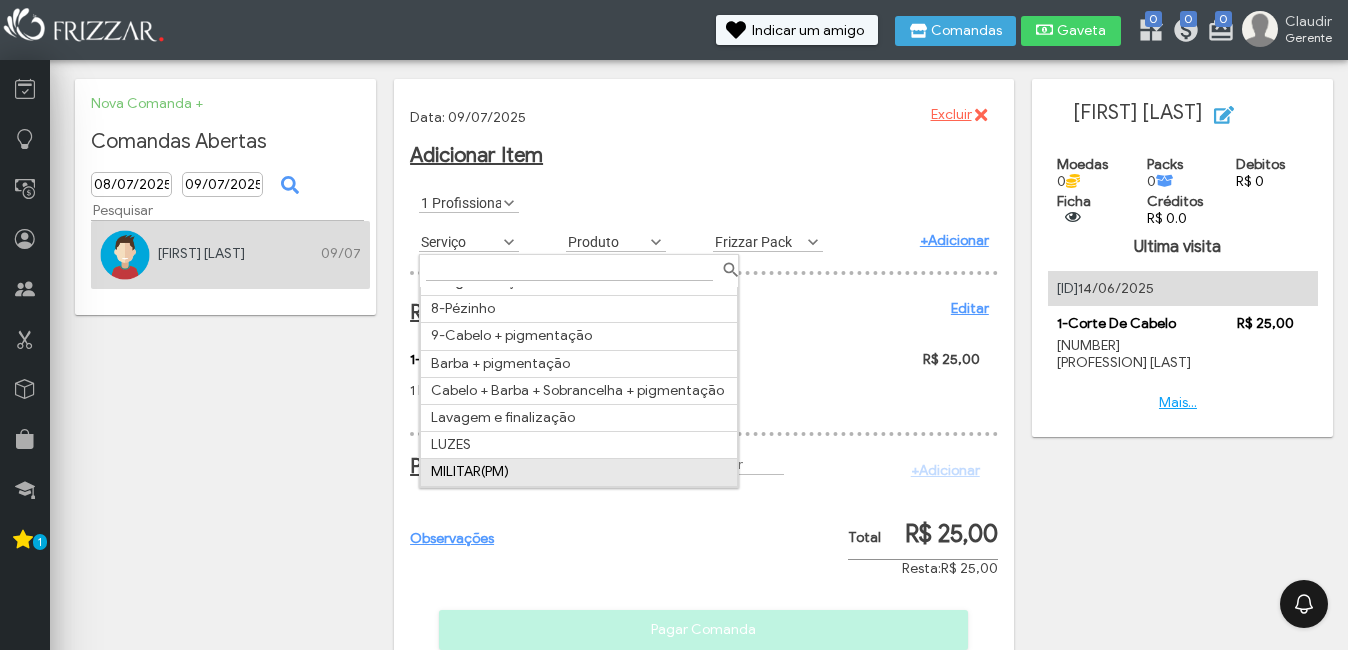 click on "MILITAR(PM)" at bounding box center [579, 472] 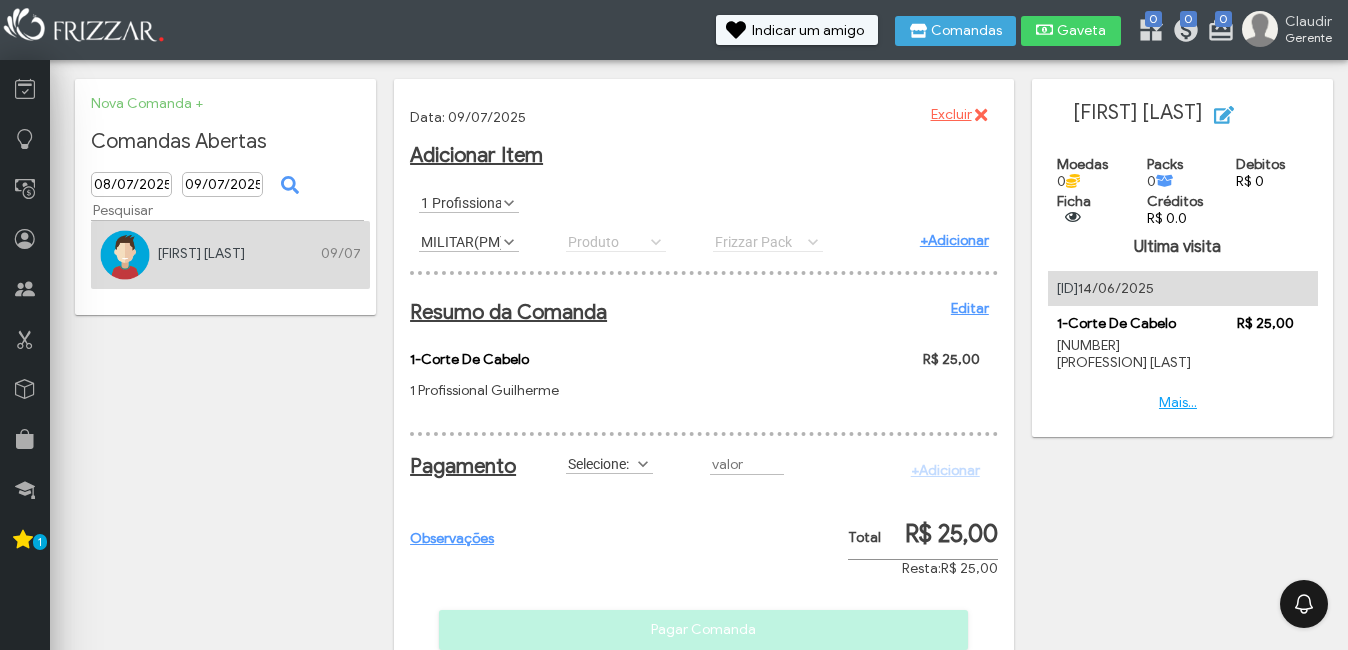 click on "+Adicionar" at bounding box center (954, 240) 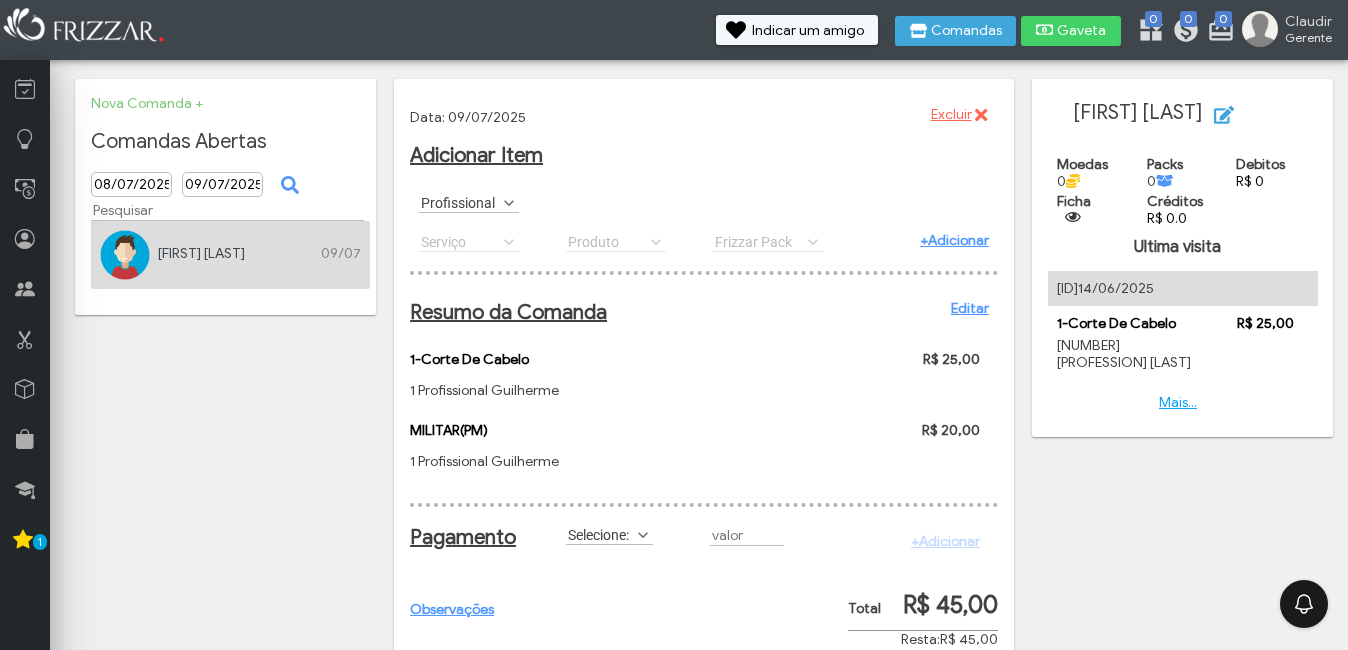 click on "Editar" at bounding box center [970, 308] 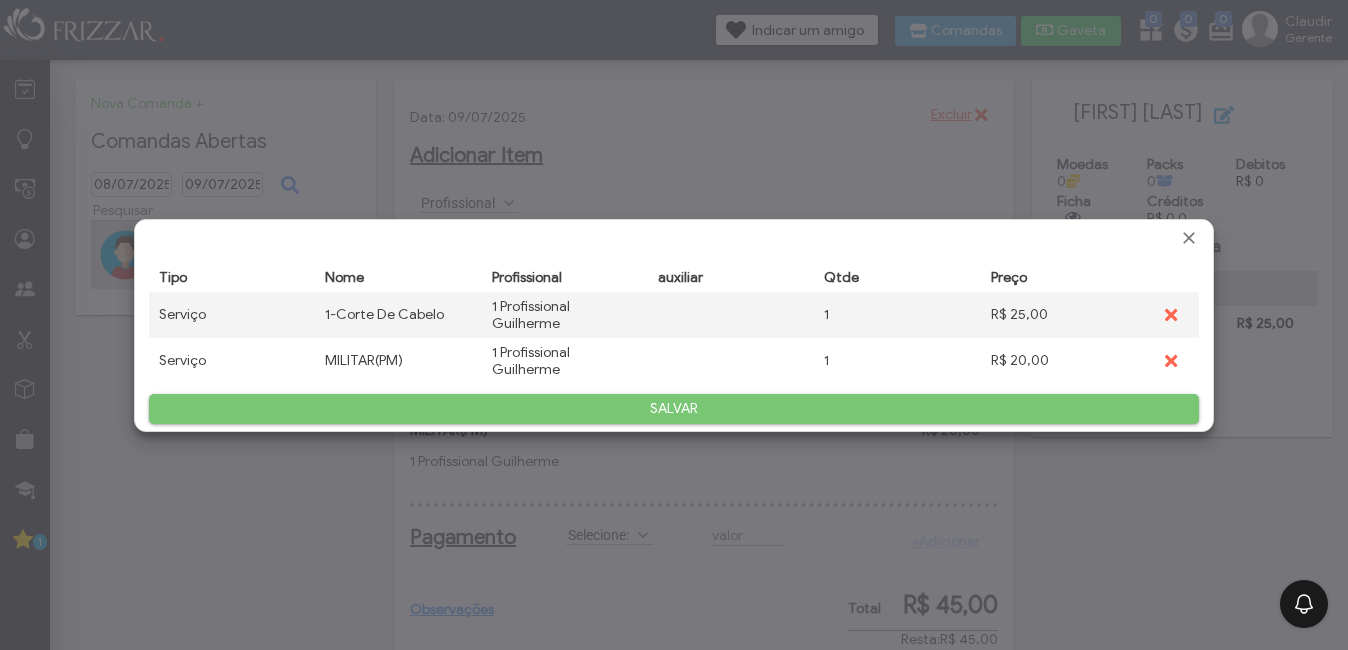 click at bounding box center [1171, 314] 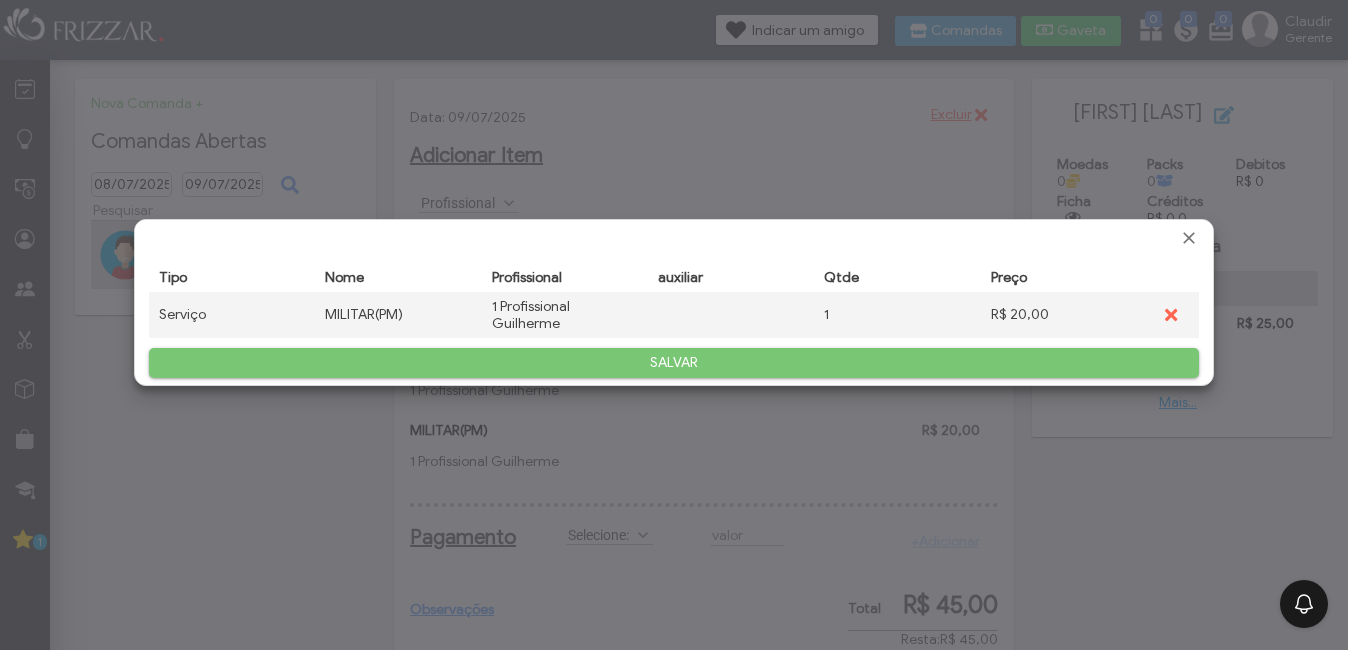 click on "SALVAR" at bounding box center [674, 363] 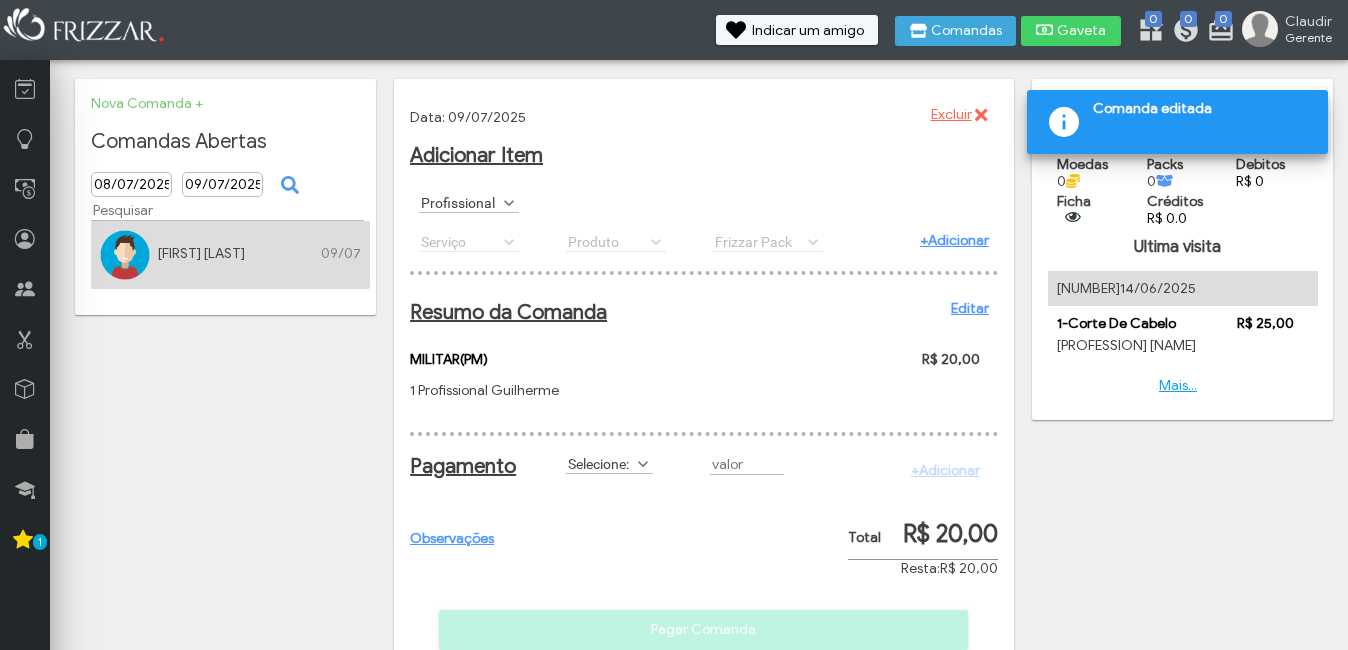 scroll, scrollTop: 0, scrollLeft: 0, axis: both 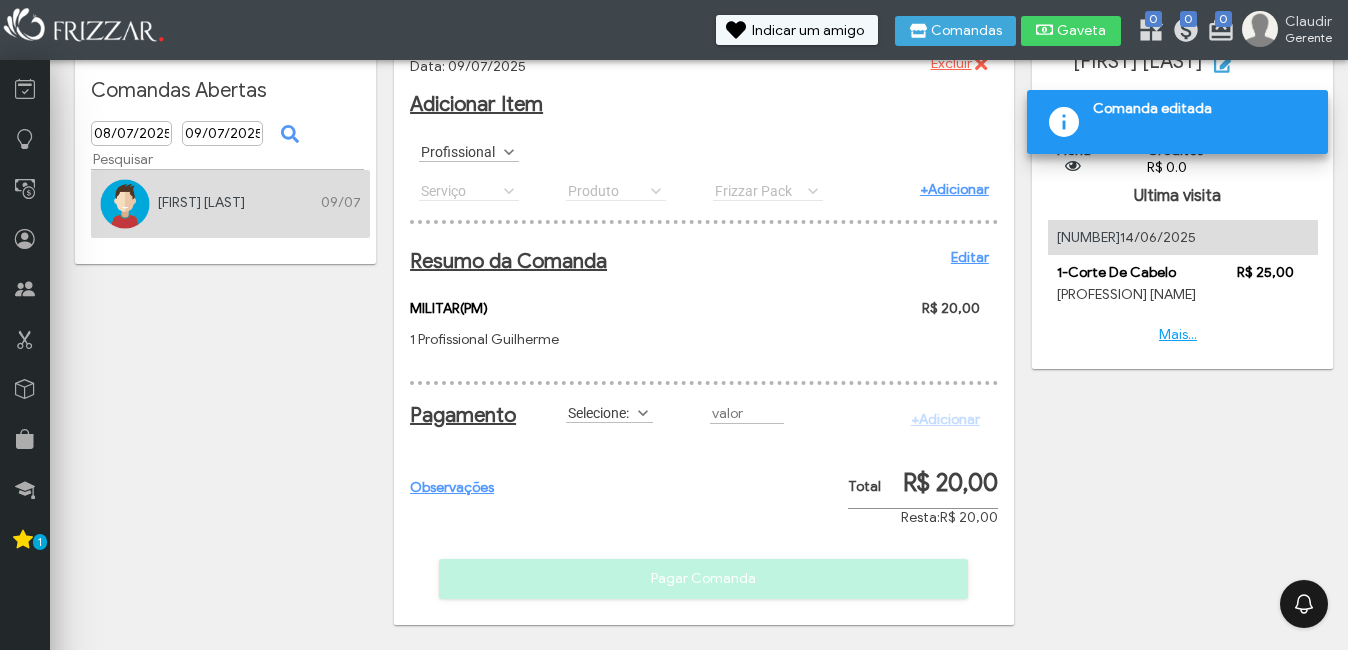click on "Selecione:" at bounding box center (600, 412) 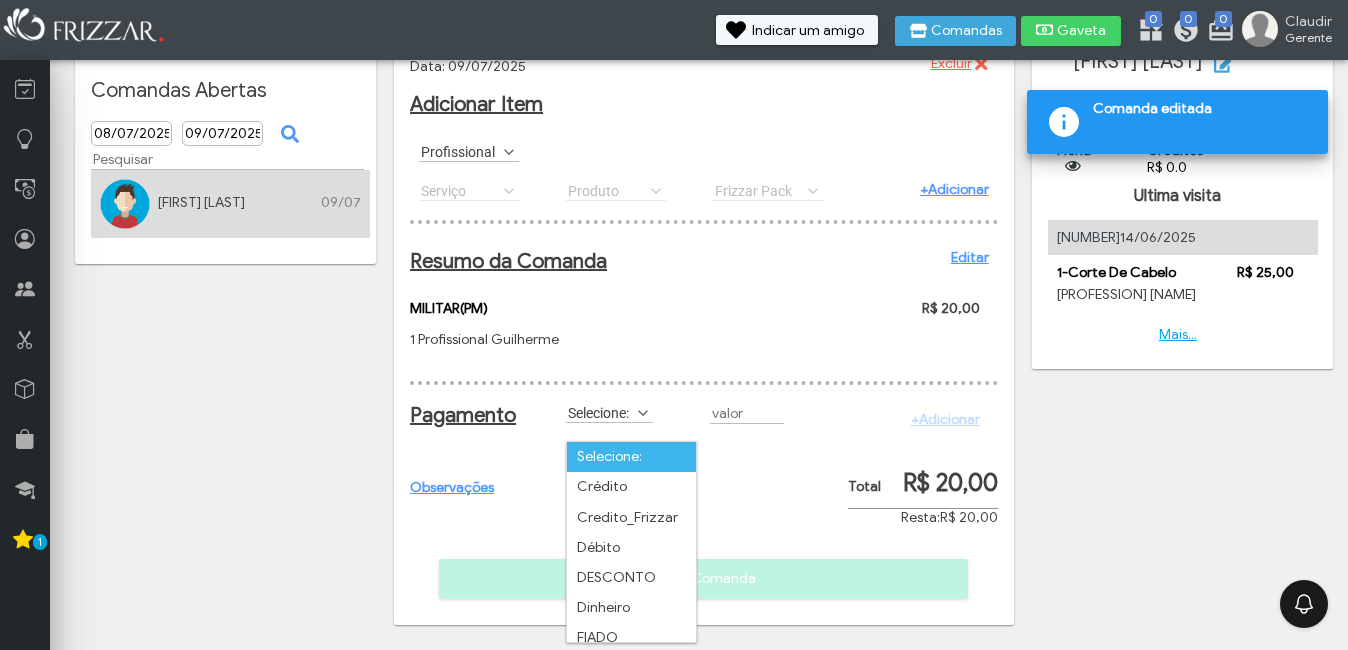 scroll, scrollTop: 11, scrollLeft: 89, axis: both 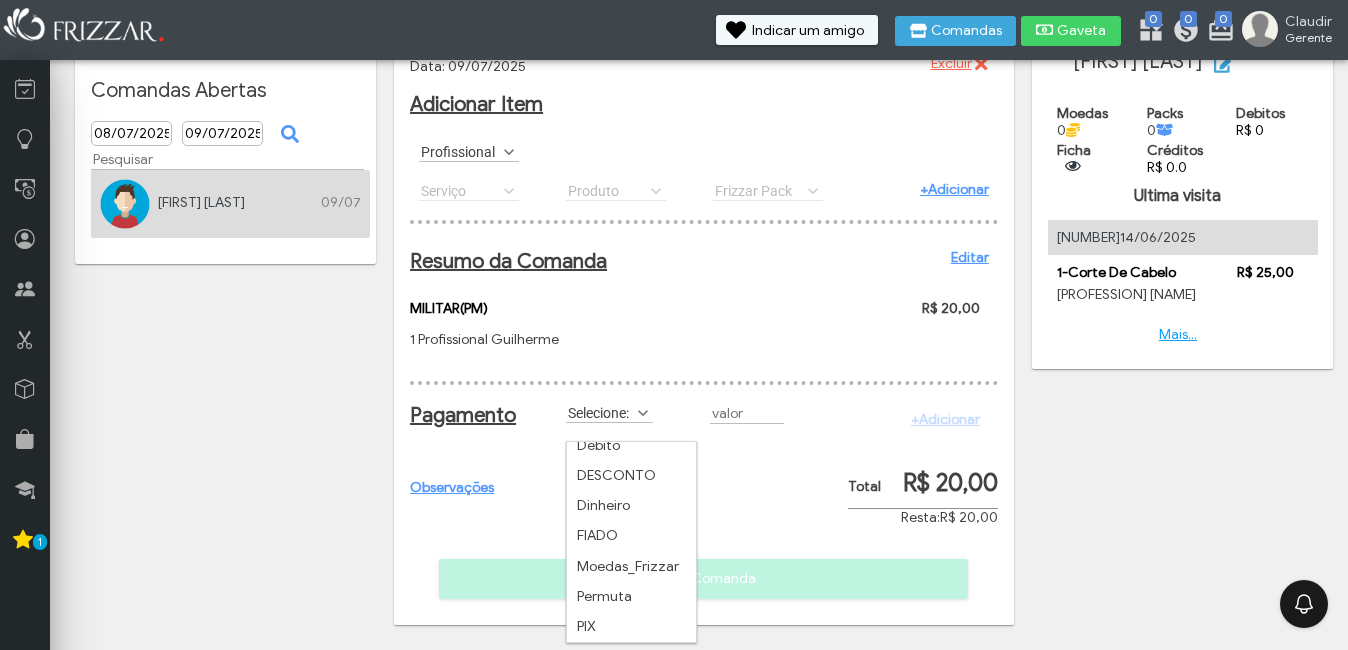 click on "Dinheiro" at bounding box center (631, 506) 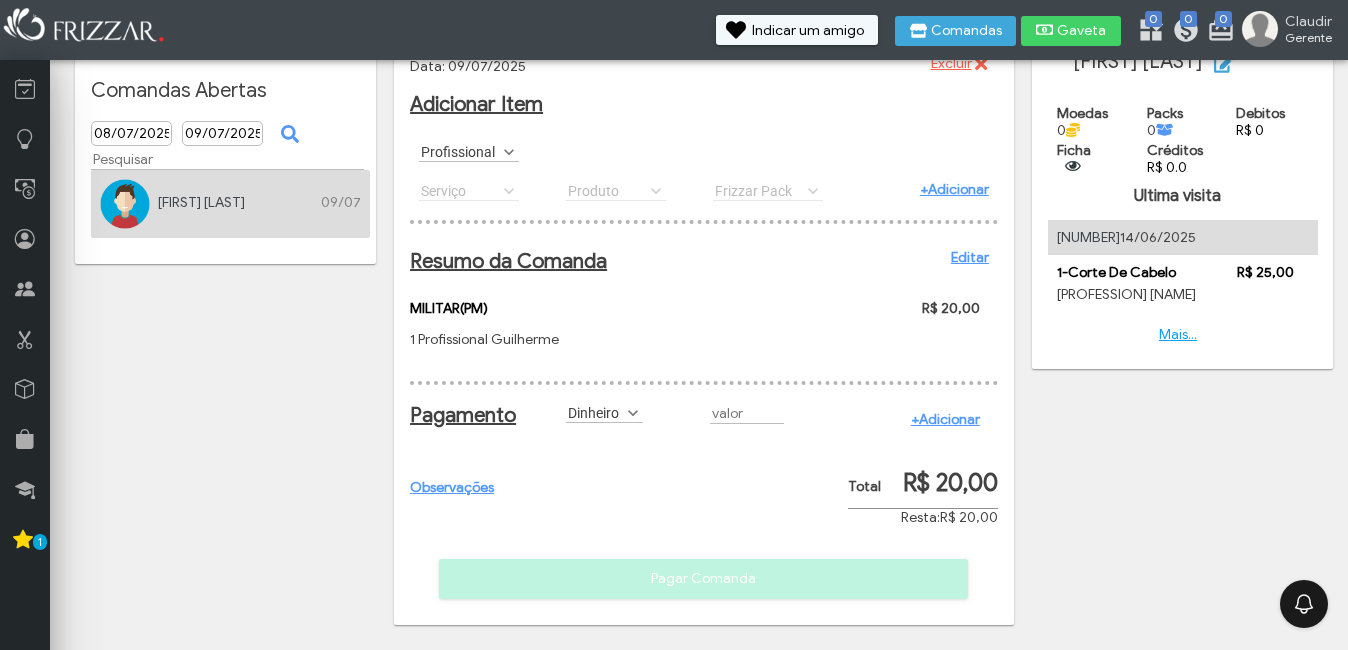 click on "+Adicionar" at bounding box center [945, 419] 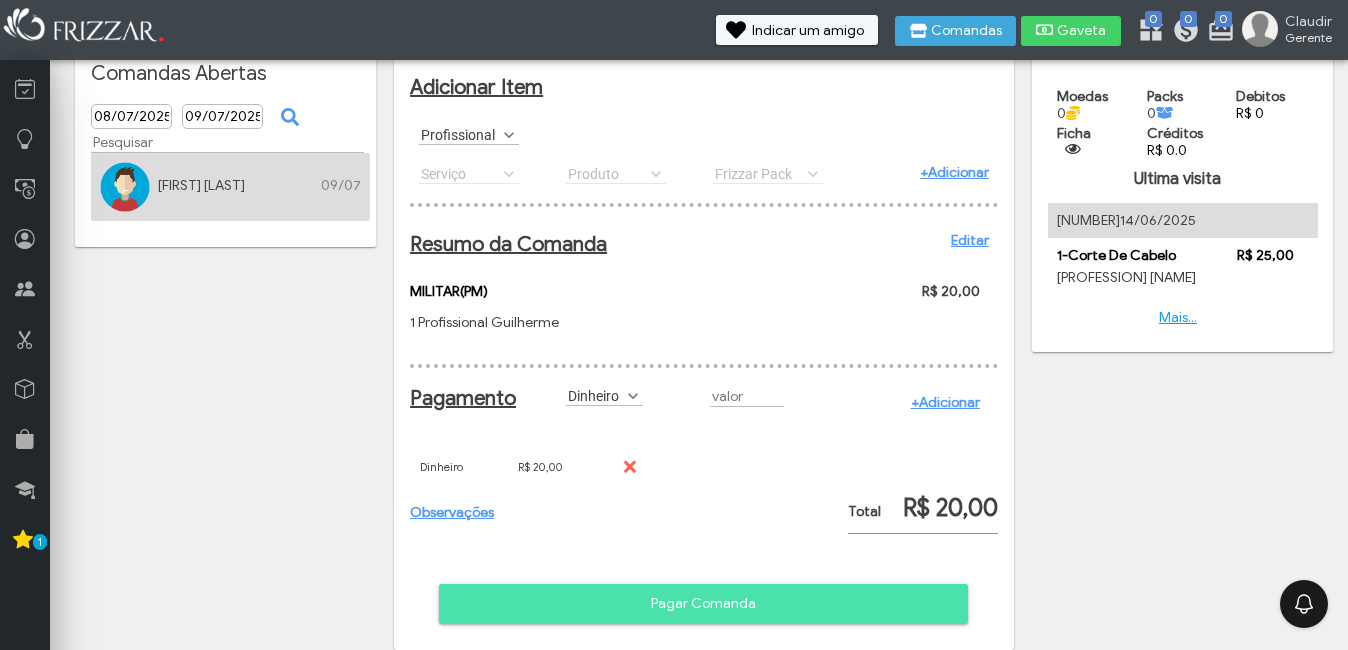 click on "Pagar Comanda" at bounding box center [703, 604] 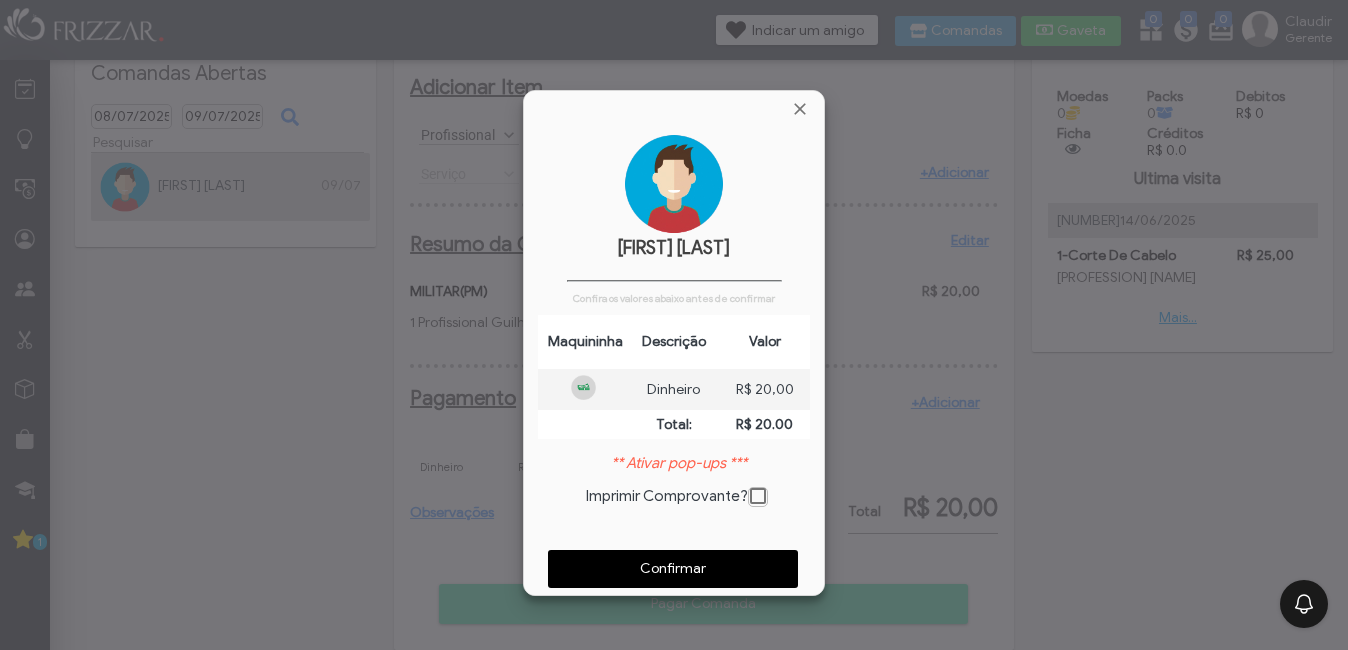 scroll, scrollTop: 10, scrollLeft: 11, axis: both 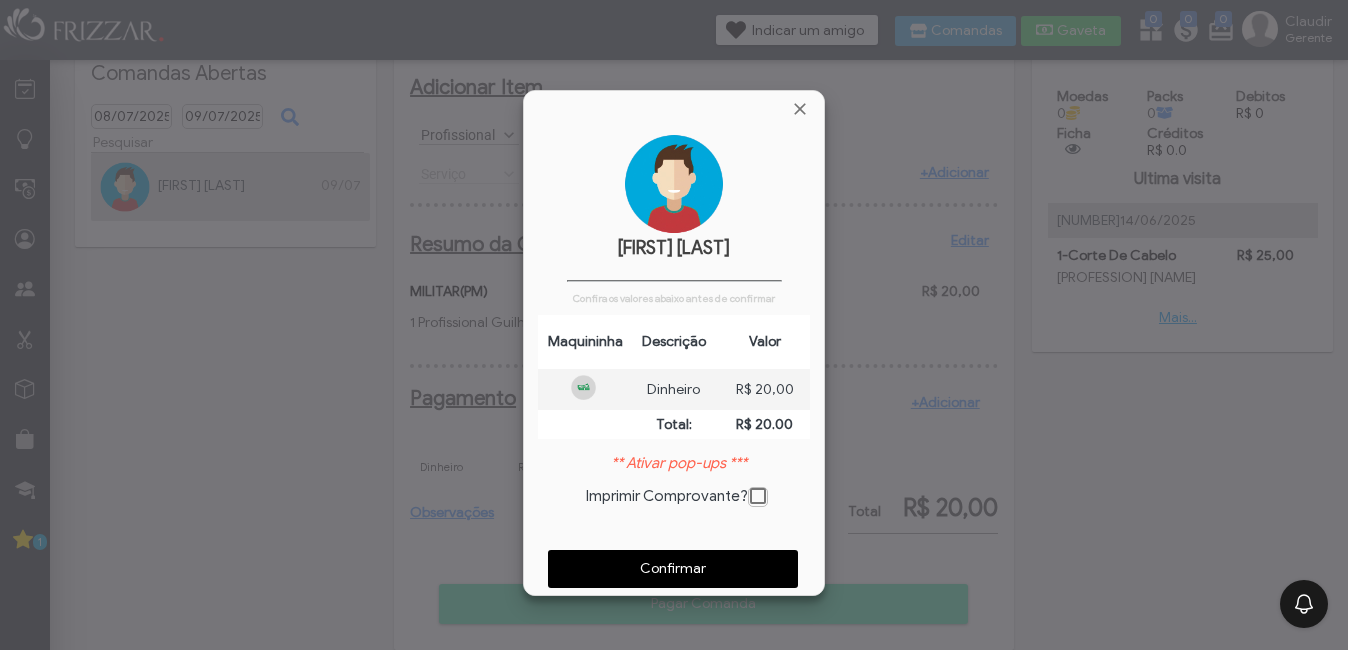 click on "Confirmar" at bounding box center [673, 569] 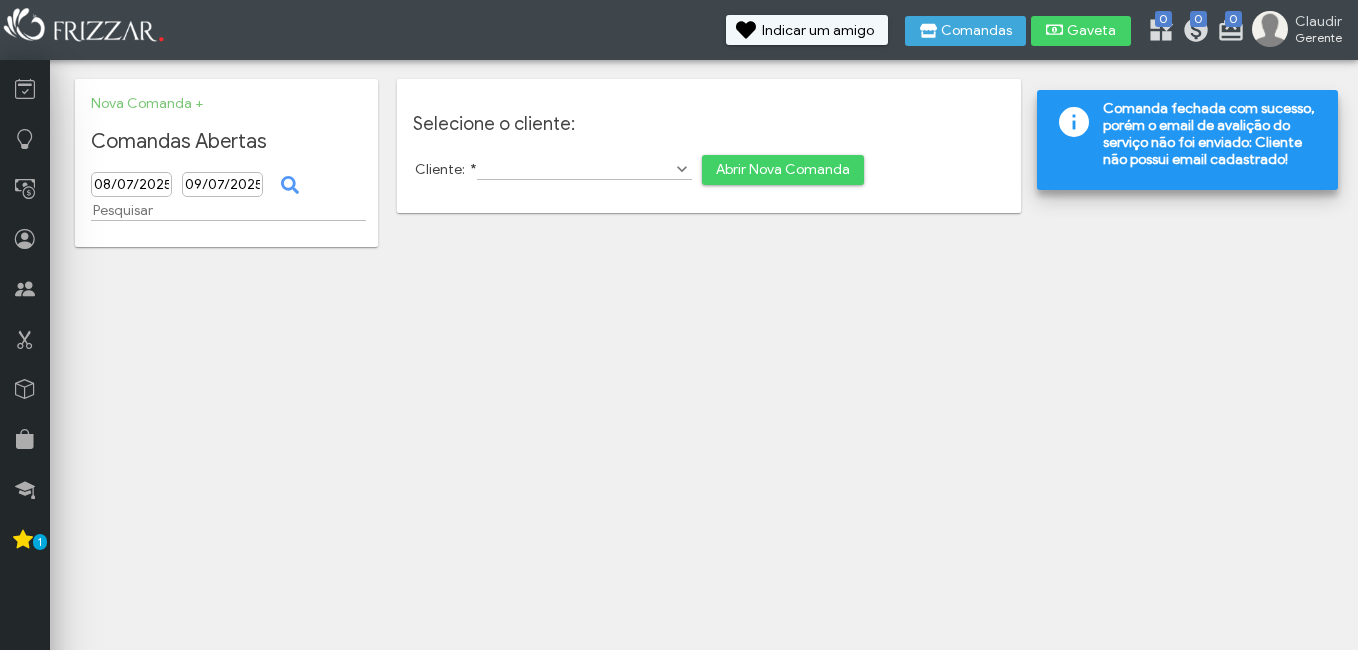 scroll, scrollTop: 0, scrollLeft: 0, axis: both 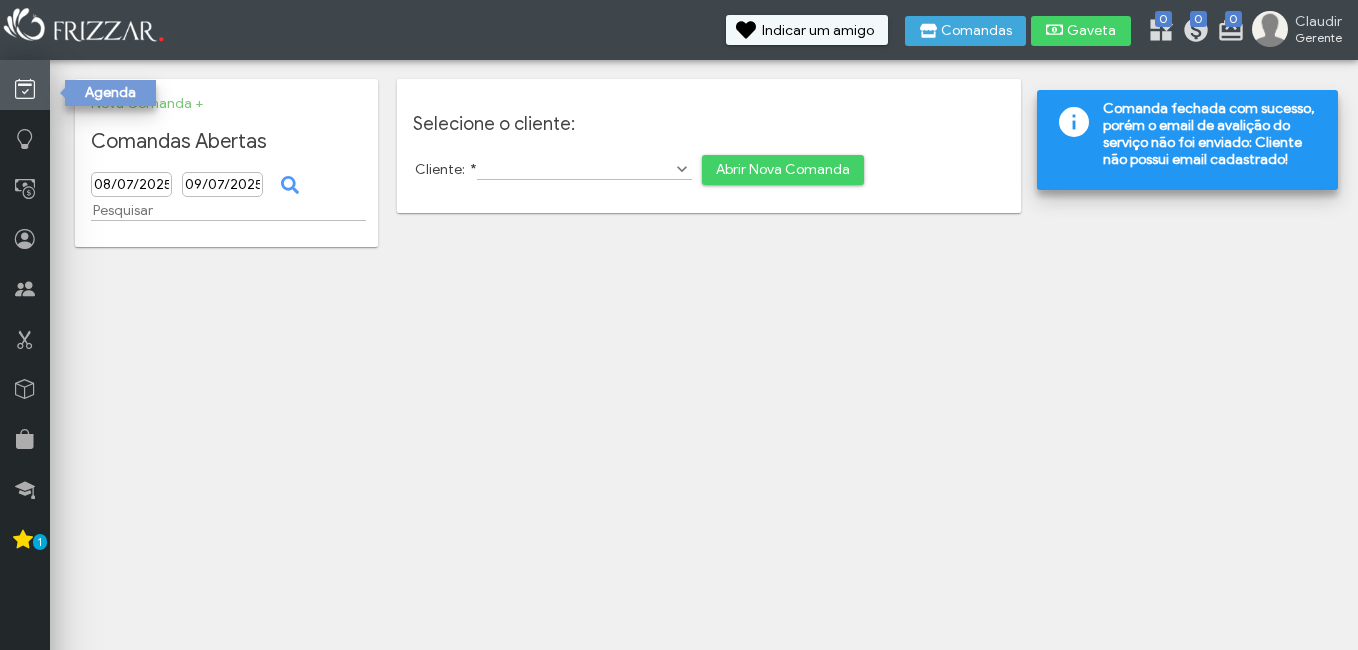click at bounding box center (25, 85) 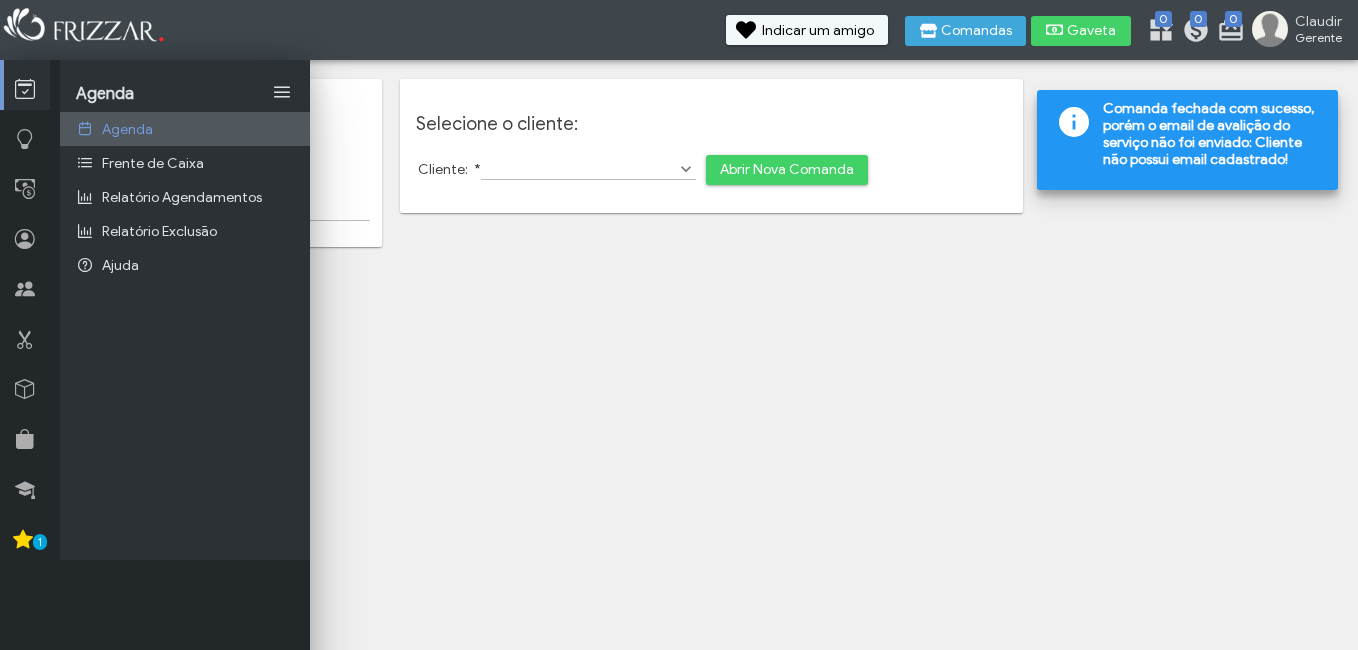 scroll, scrollTop: 0, scrollLeft: 0, axis: both 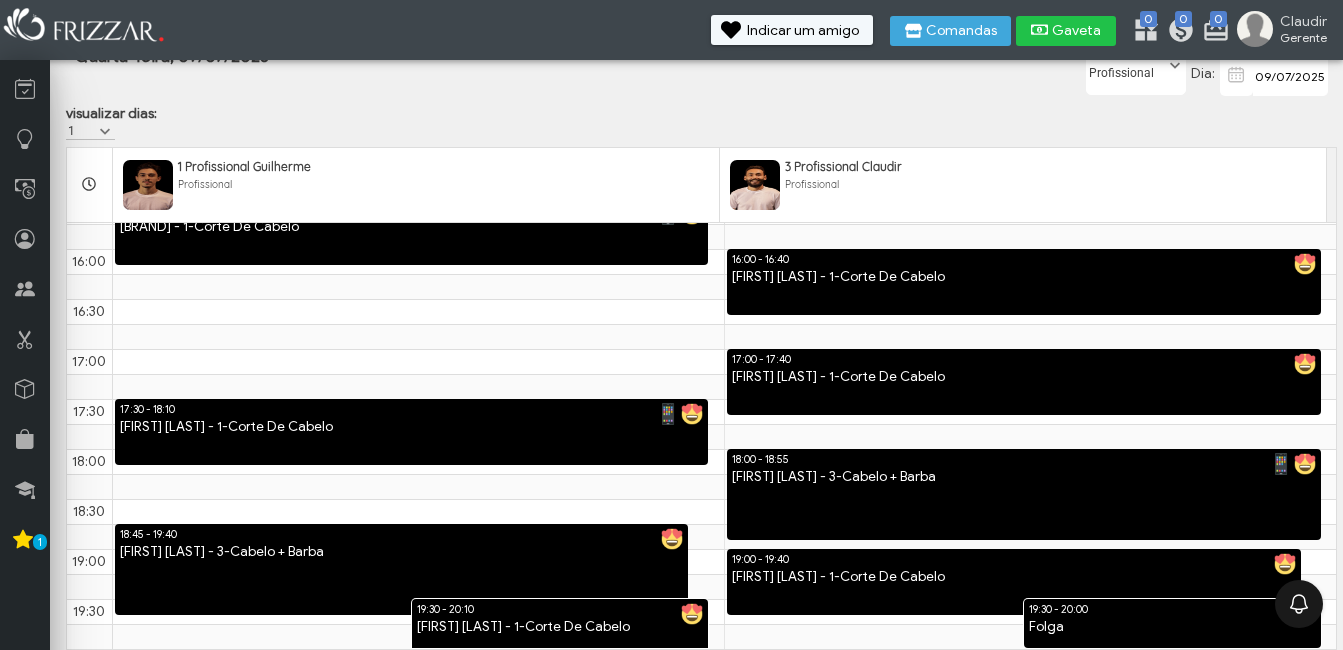 click on "Gaveta" at bounding box center [1077, 31] 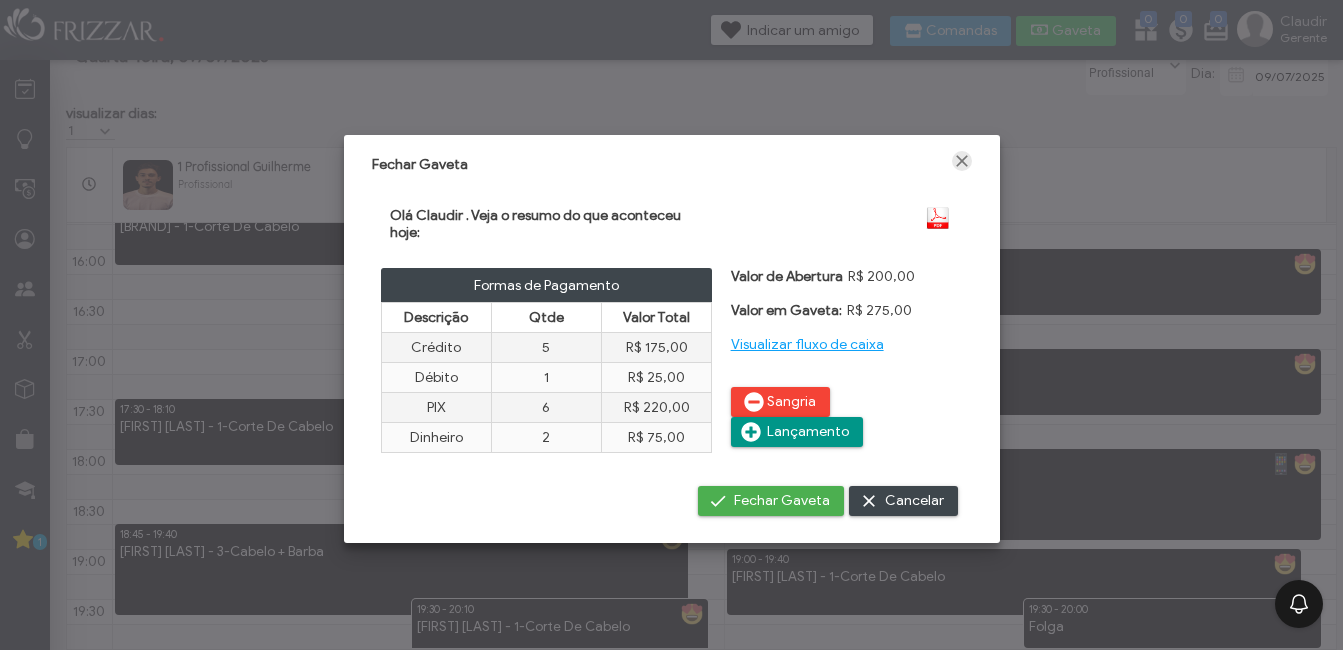 click at bounding box center (962, 161) 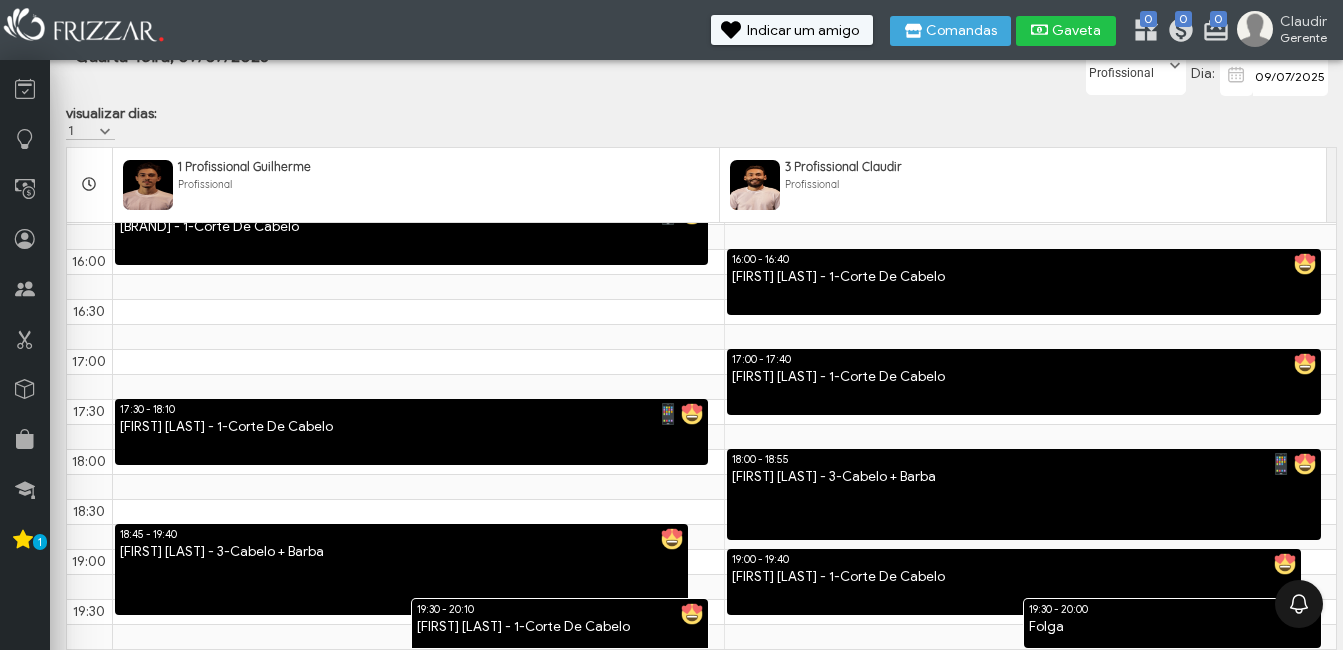 click on "Gaveta" at bounding box center (1077, 31) 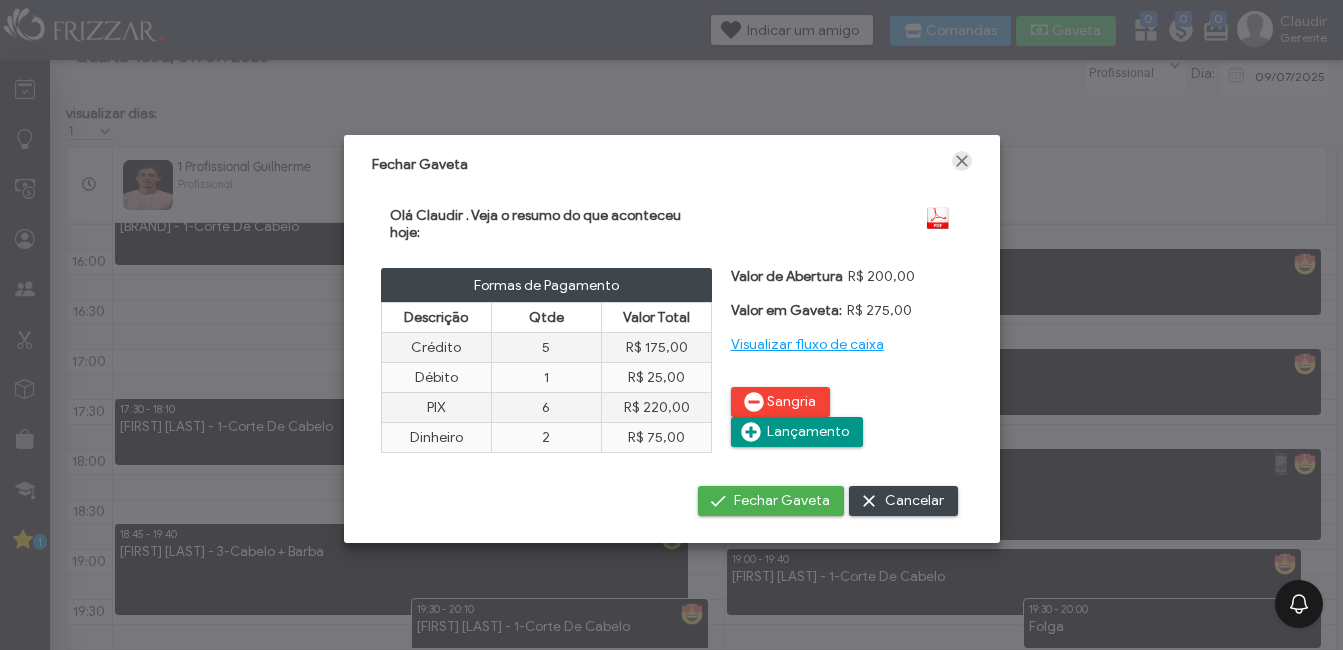 click at bounding box center (962, 161) 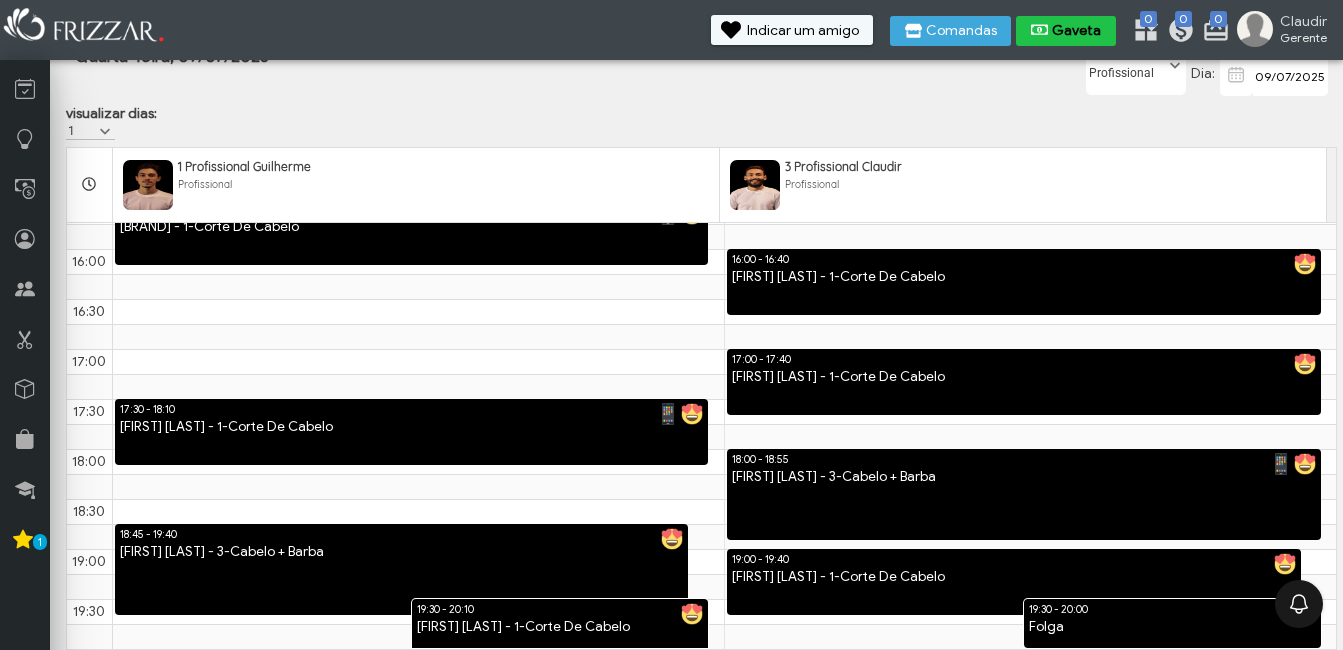 click on "Gaveta" at bounding box center (1077, 31) 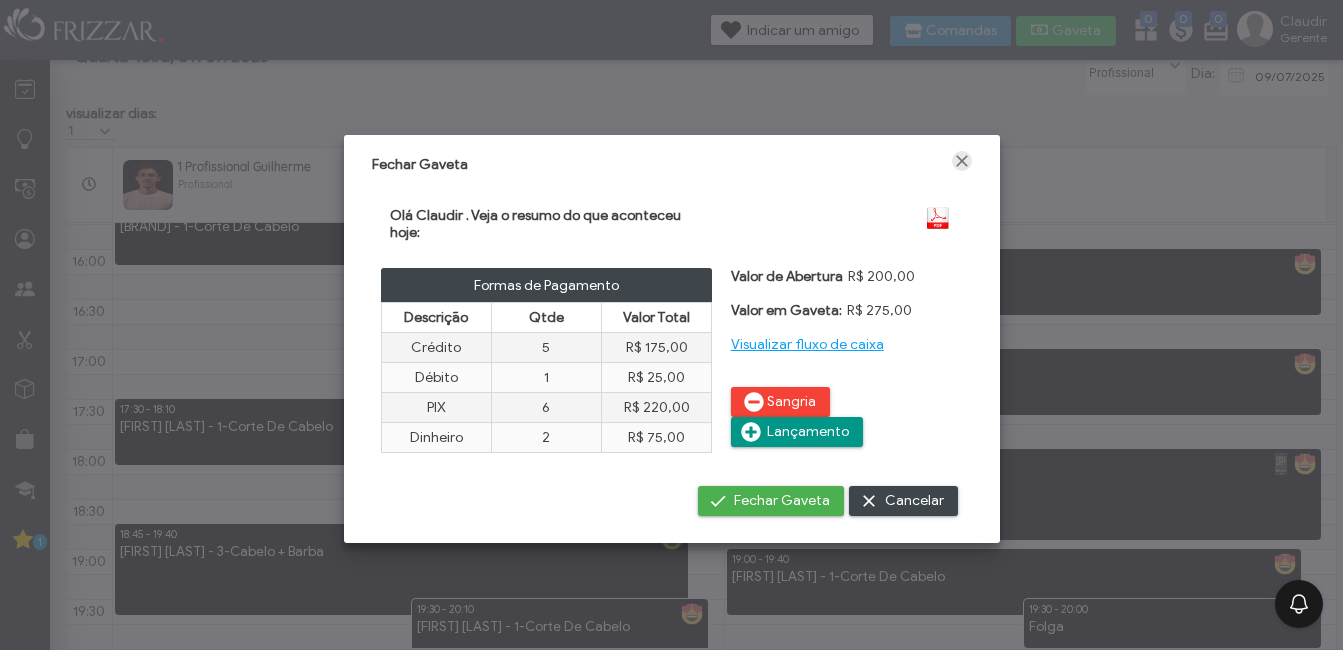 click at bounding box center [962, 161] 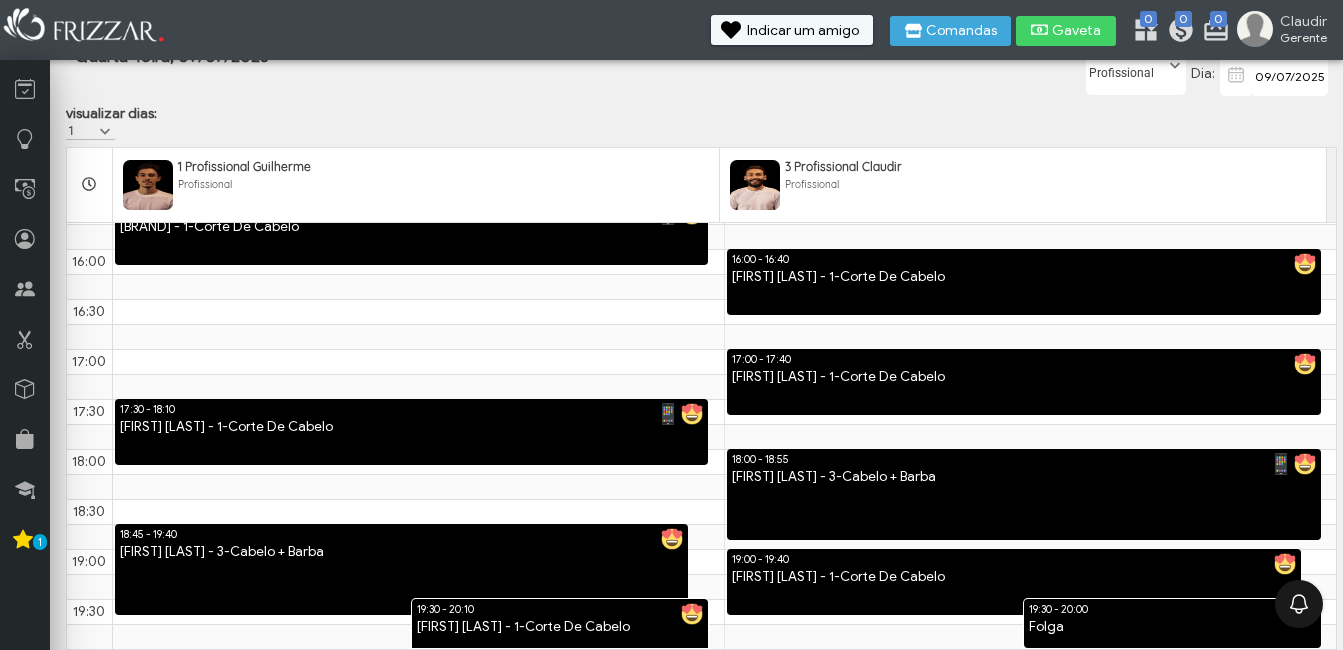 scroll, scrollTop: 33, scrollLeft: 0, axis: vertical 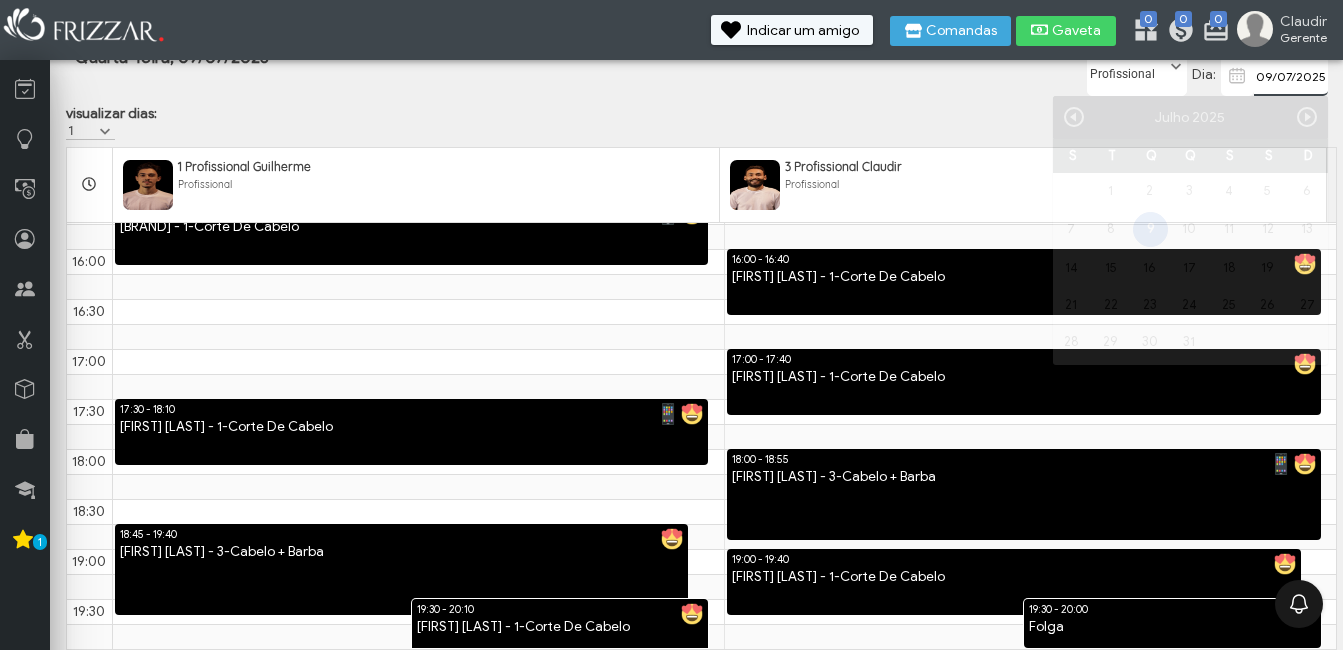 click on "09/07/2025" at bounding box center (1291, 76) 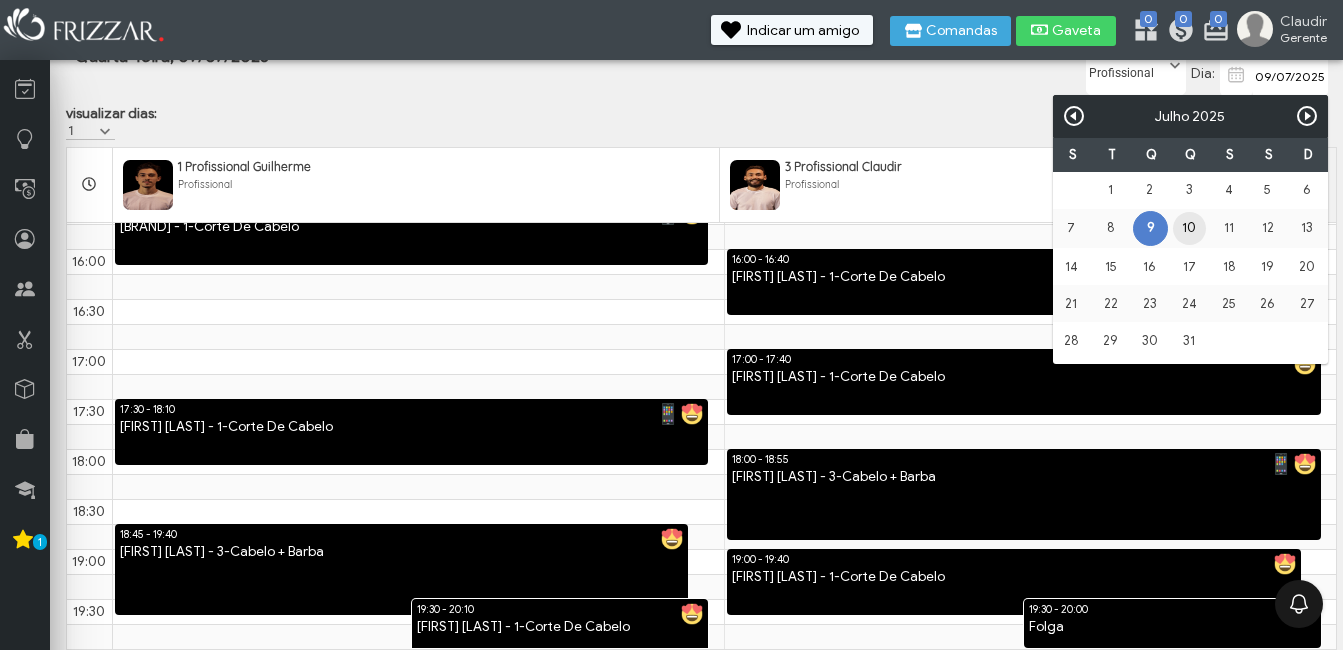 click on "10" at bounding box center (1189, 228) 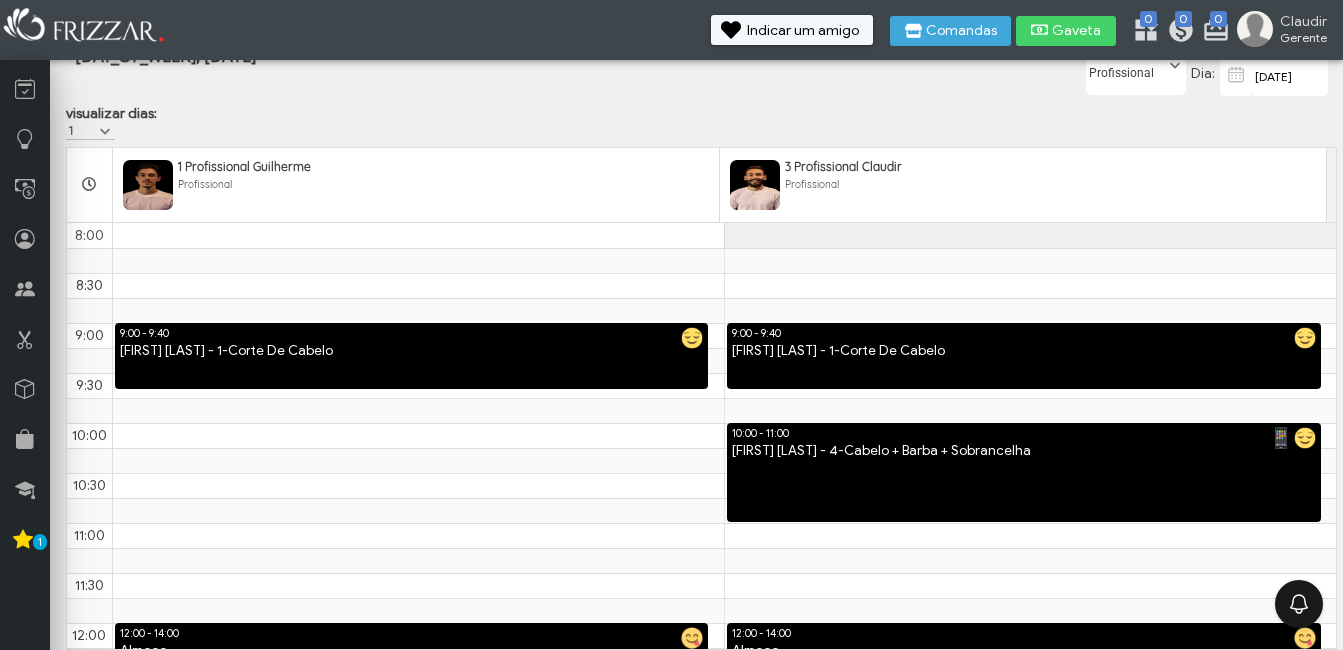 scroll, scrollTop: 0, scrollLeft: 0, axis: both 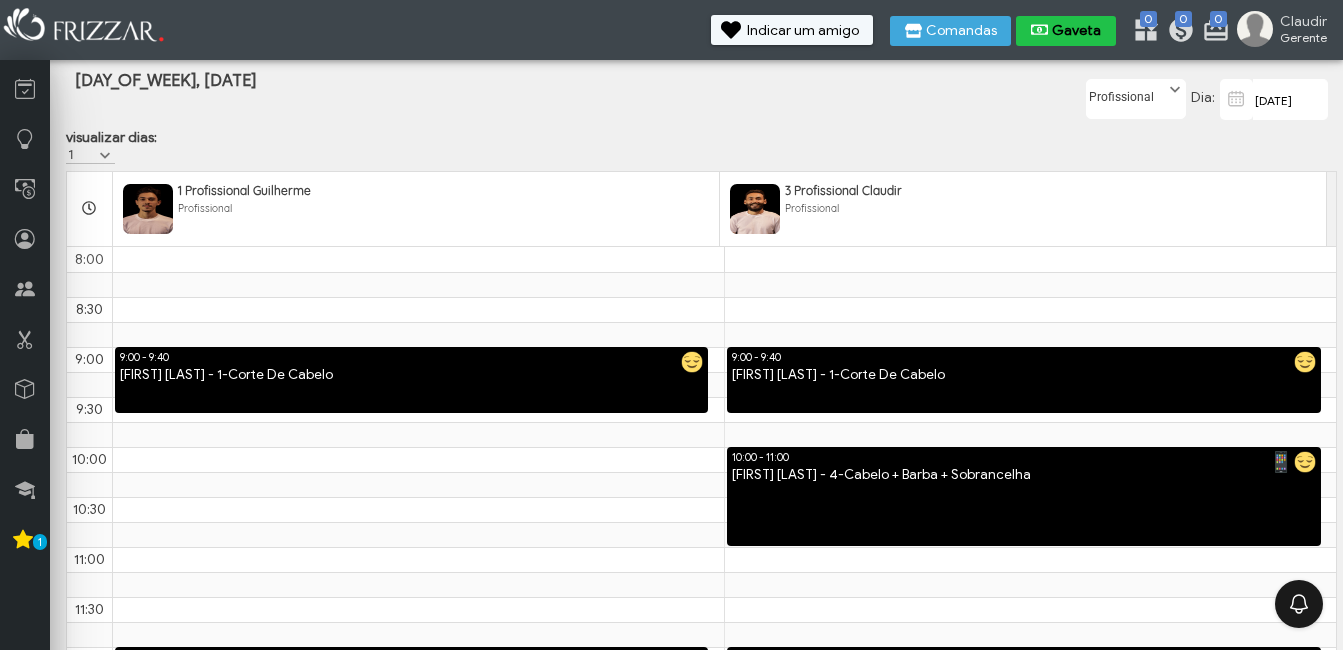 click on "Gaveta" at bounding box center (1077, 31) 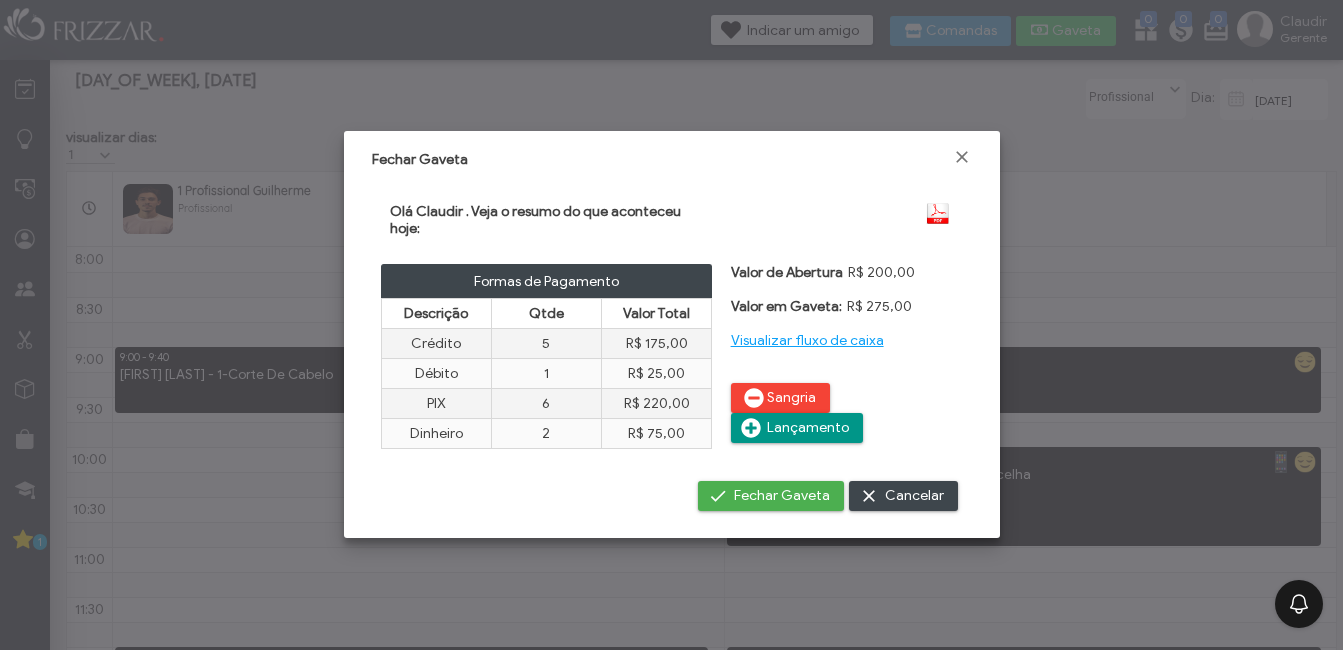 click at bounding box center (962, 157) 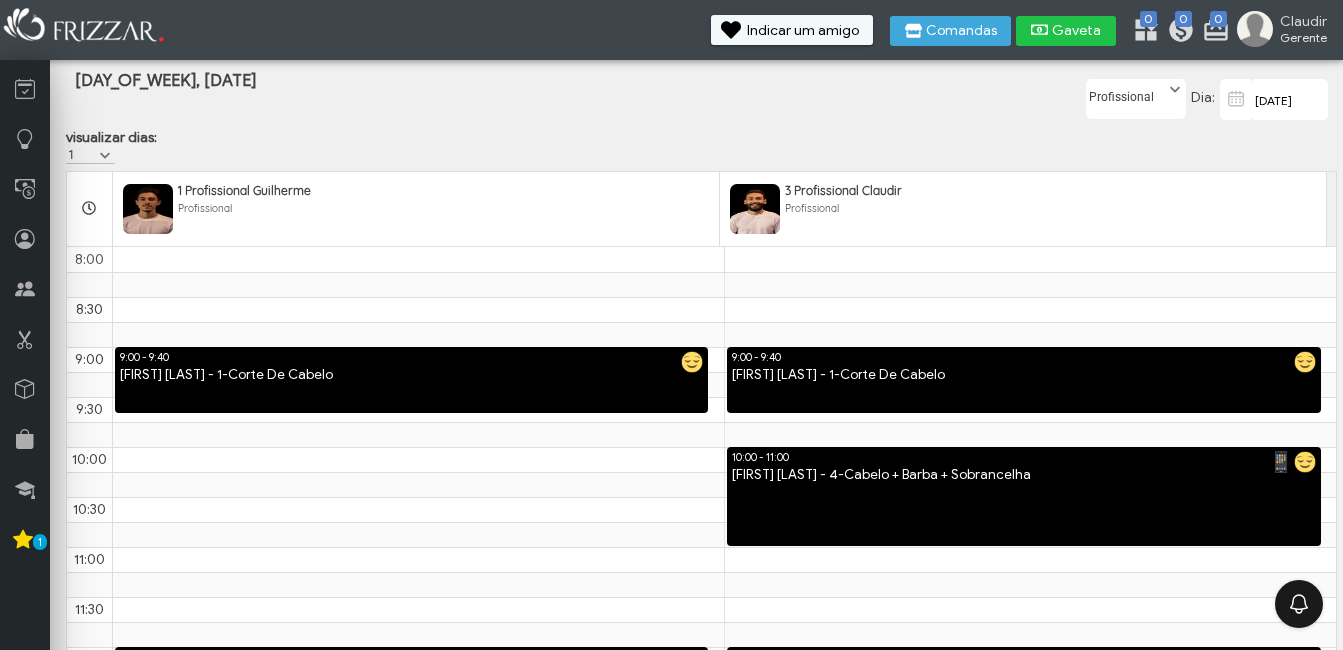 click on "Gaveta" at bounding box center (1077, 31) 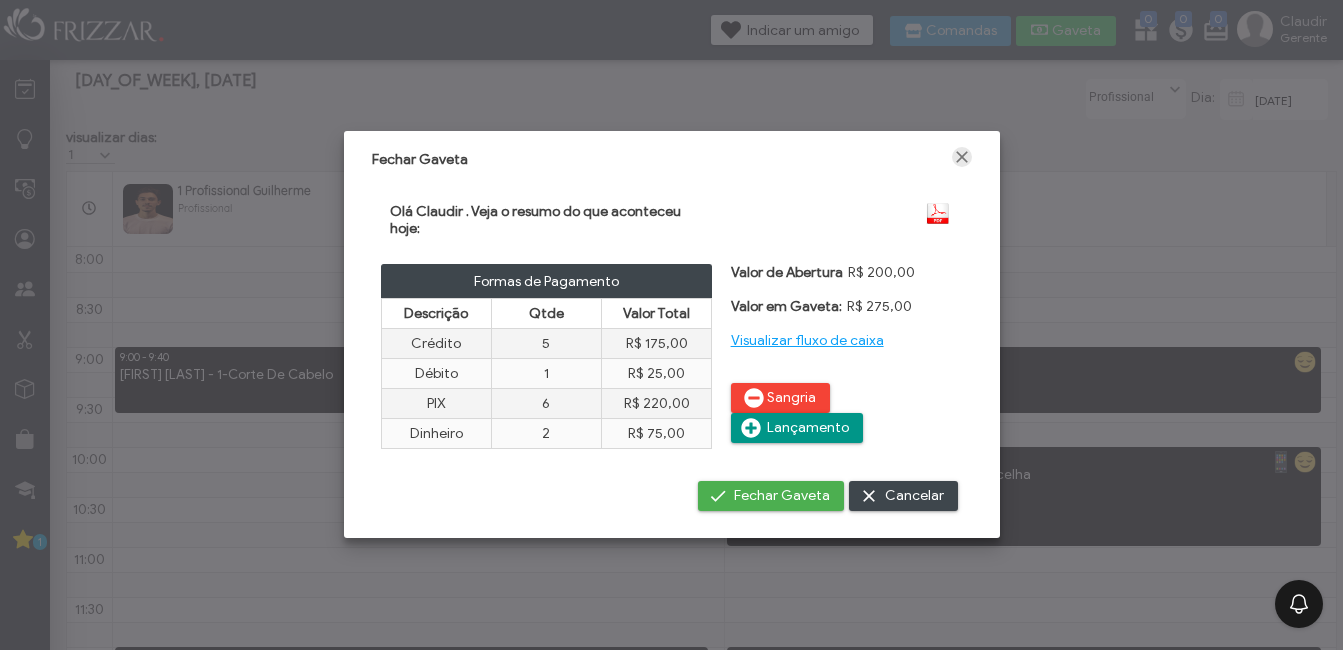 click at bounding box center [962, 157] 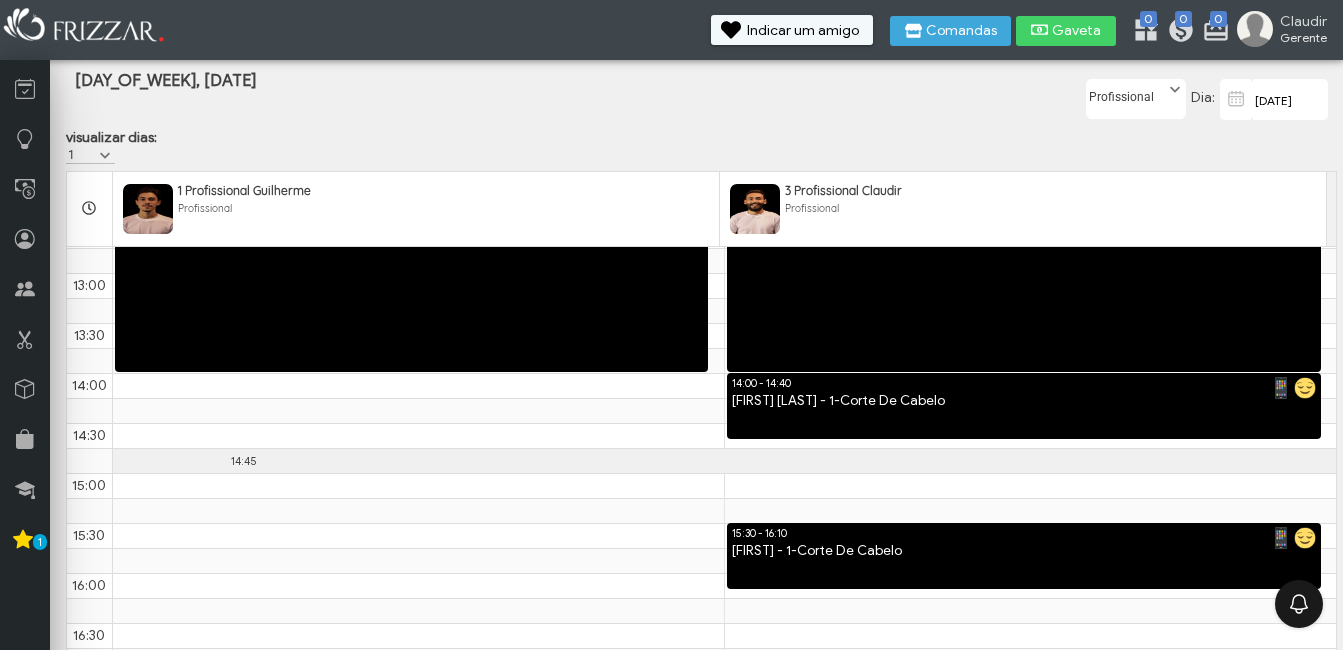 scroll, scrollTop: 574, scrollLeft: 0, axis: vertical 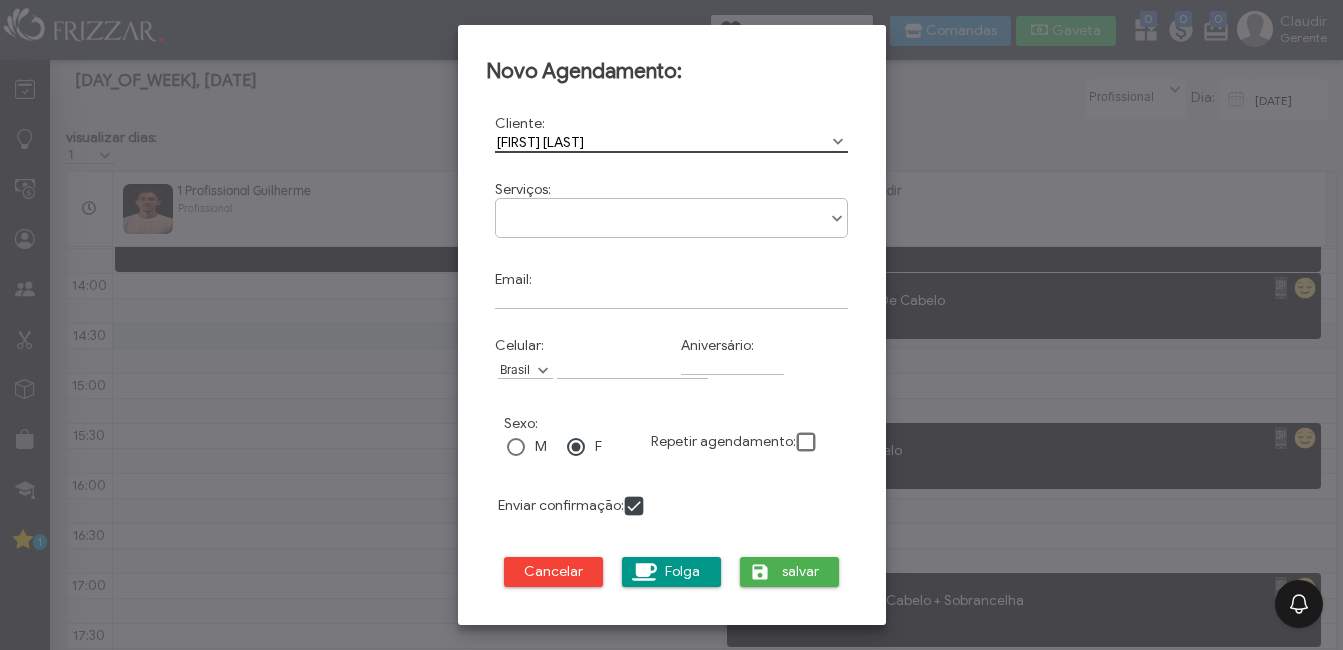 click on "[FIRST] [LAST]" at bounding box center (672, 142) 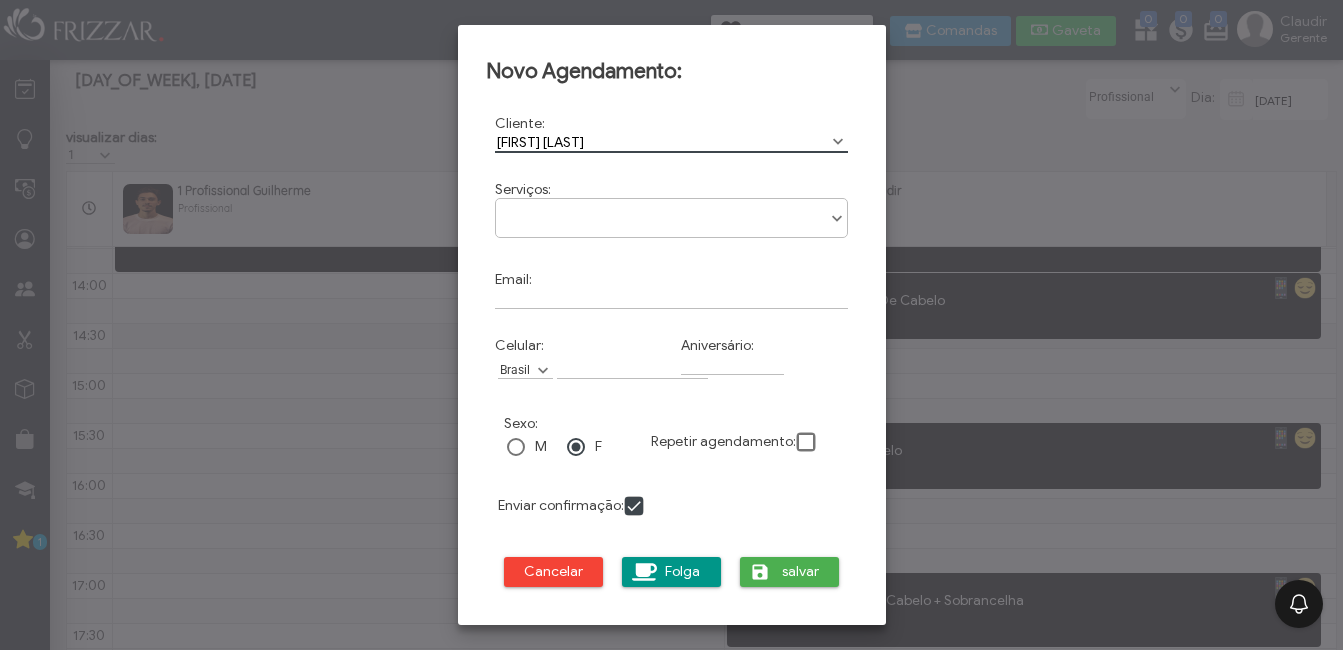 type on "[FIRST] [LAST]" 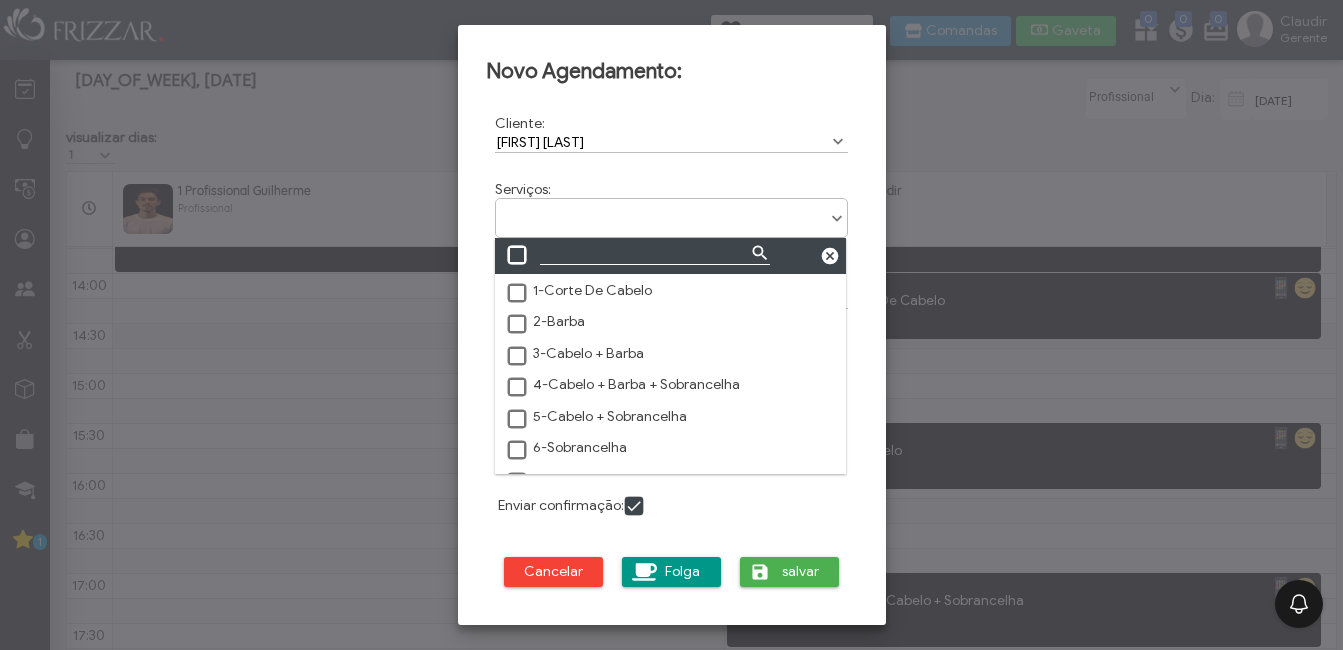 scroll, scrollTop: 11, scrollLeft: 89, axis: both 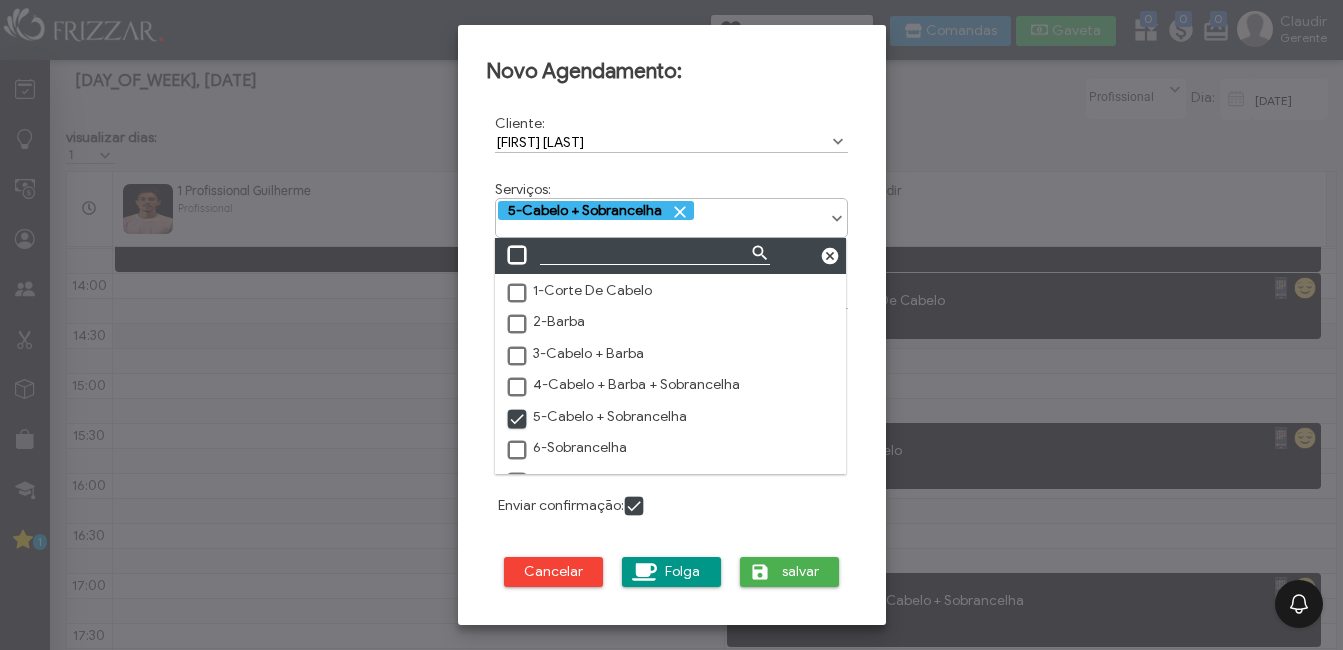 click on "Novo Agendamento: Cliente: Davi bessa No search results are available. Cod: Serviços: 1-Corte De Cabelo 2-Barba 3-Cabelo + Barba 4-Cabelo + Barba + Sobrancelha 5-Cabelo + Sobrancelha 6-Sobrancelha 7-Pigmentação 8-Pézinho 9-Cabelo + pigmentação Barba + pigmentação Cabelo + Barba + Sobrancelha + pigmentação Lavagem e finalização LUZES MILITAR(PM) 5-Cabelo + Sobrancelha Email: Celular: África do Sul Alemanha Argentina Austrália Bélgica Bolívia Brasil Canadá China Colômbia Coreia do Sul Dinamarca Espanha Estados Unidos França Guiana Guiana Francesa Holanda Índia Israel Itália Japão México Nova Zelândia Noruega Paraguai Peru Portugal" at bounding box center (672, 325) 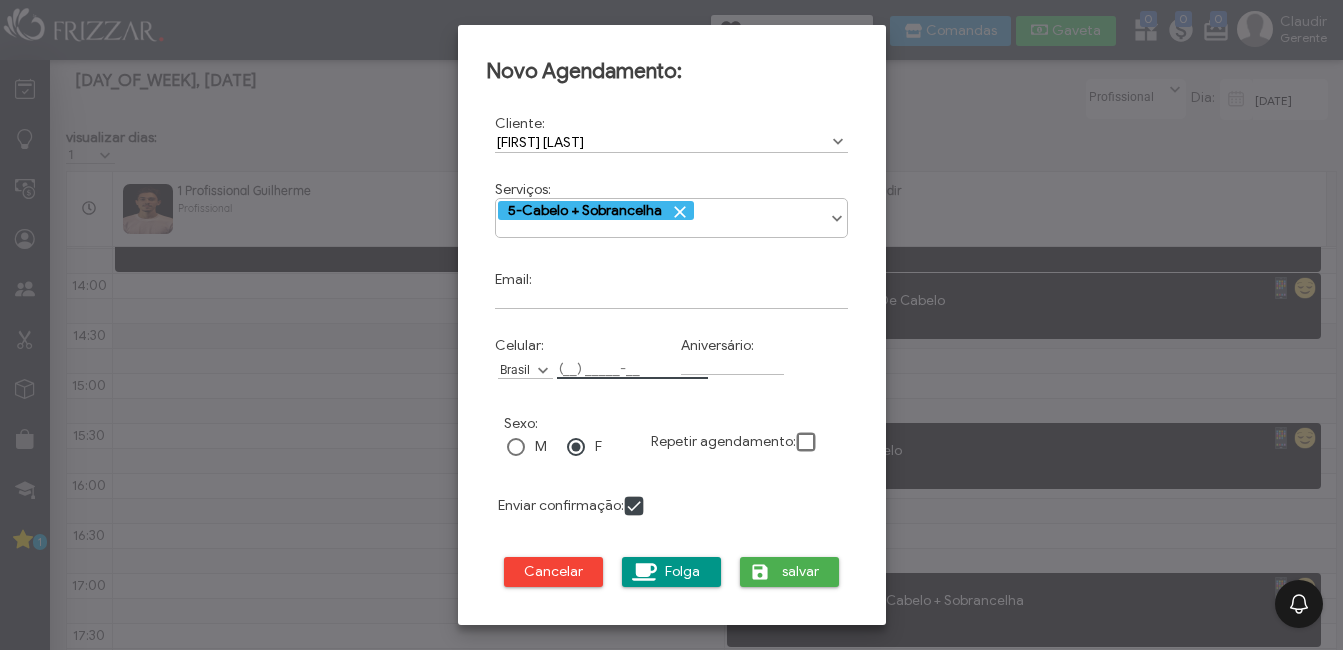 click on "Celular:" at bounding box center (632, 368) 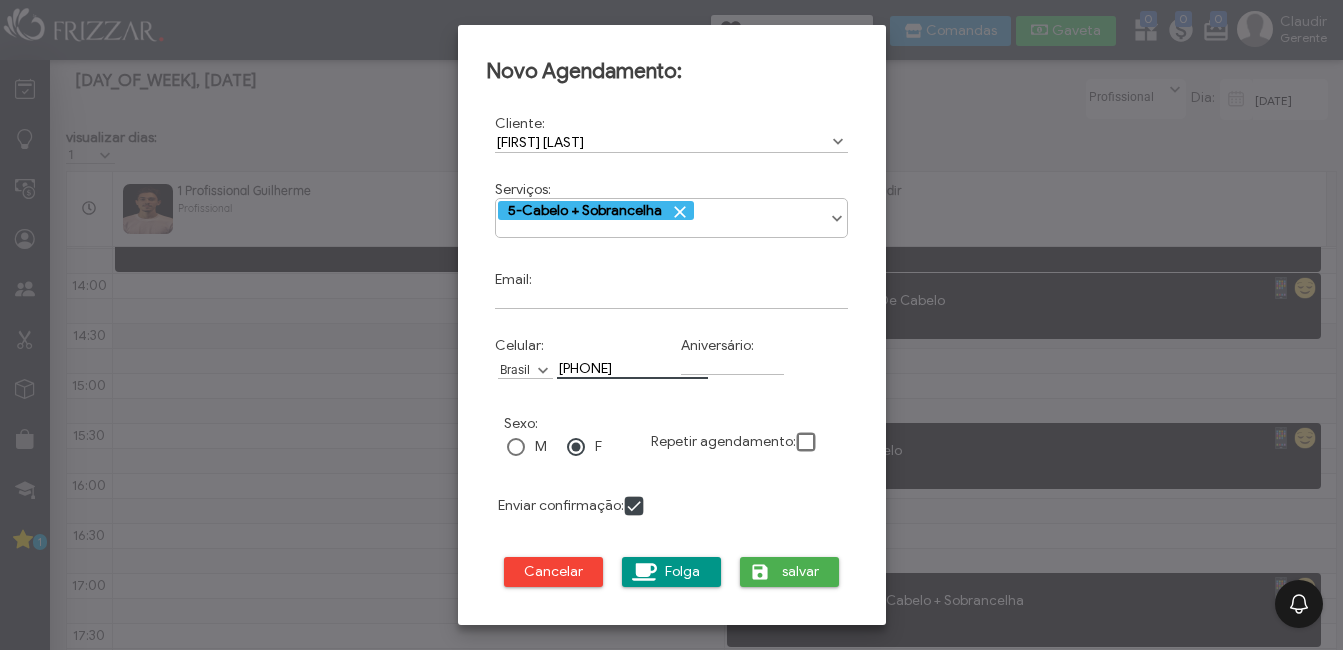 click on "Novo Agendamento: Cliente: Davi bessa No search results are available. Cod: Serviços: 1-Corte De Cabelo 2-Barba 3-Cabelo + Barba 4-Cabelo + Barba + Sobrancelha 5-Cabelo + Sobrancelha 6-Sobrancelha 7-Pigmentação 8-Pézinho 9-Cabelo + pigmentação Barba + pigmentação Cabelo + Barba + Sobrancelha + pigmentação Lavagem e finalização LUZES MILITAR(PM) 5-Cabelo + Sobrancelha Email: Celular: África do Sul Alemanha Argentina Austrália Bélgica Bolívia Brasil Canadá China Colômbia Coreia do Sul Dinamarca Espanha Estados Unidos França Guiana Guiana Francesa Holanda Índia Israel Itália Japão México Nova Zelândia Noruega Paraguai Peru Portugal" at bounding box center (672, 325) 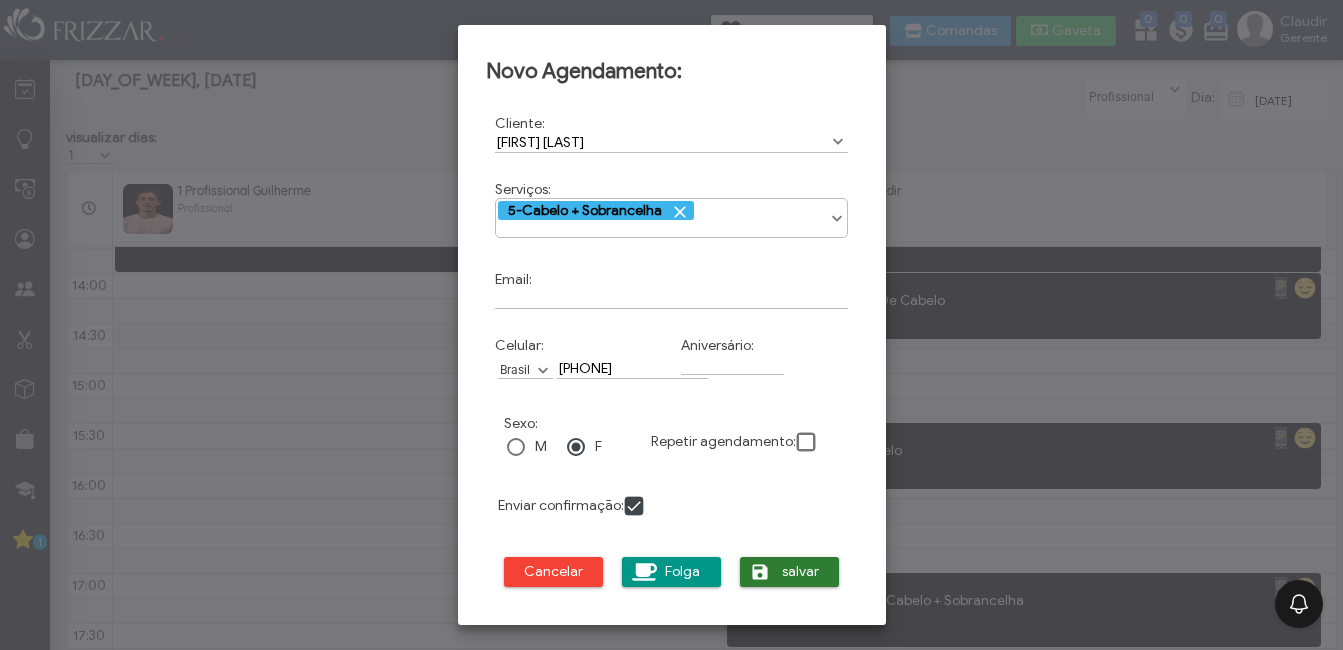 click on "salvar" at bounding box center [801, 572] 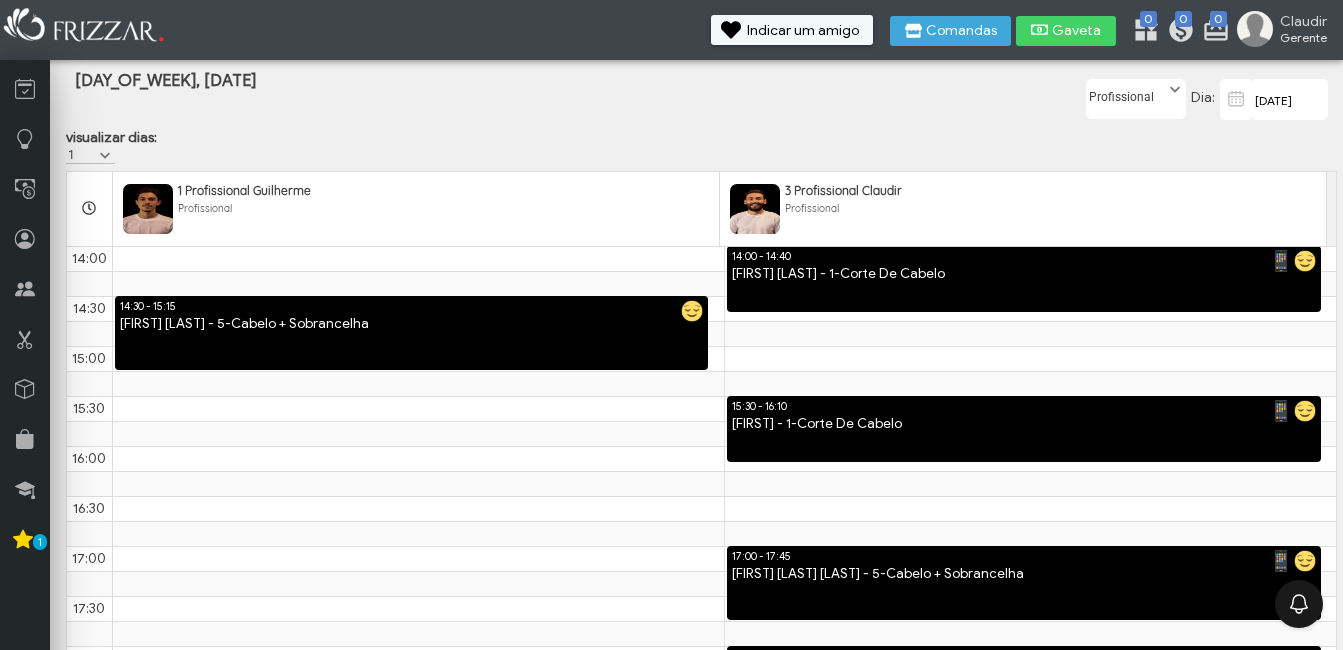 scroll, scrollTop: 501, scrollLeft: 0, axis: vertical 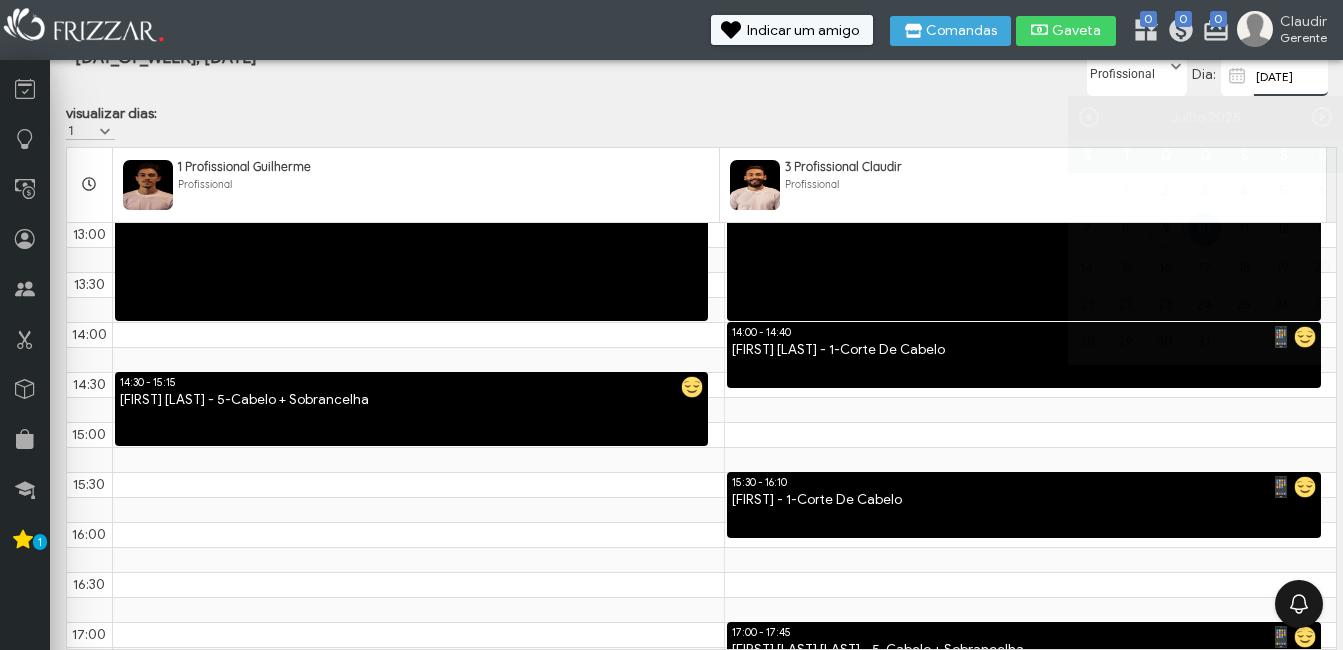 click on "[DATE]" at bounding box center [1291, 76] 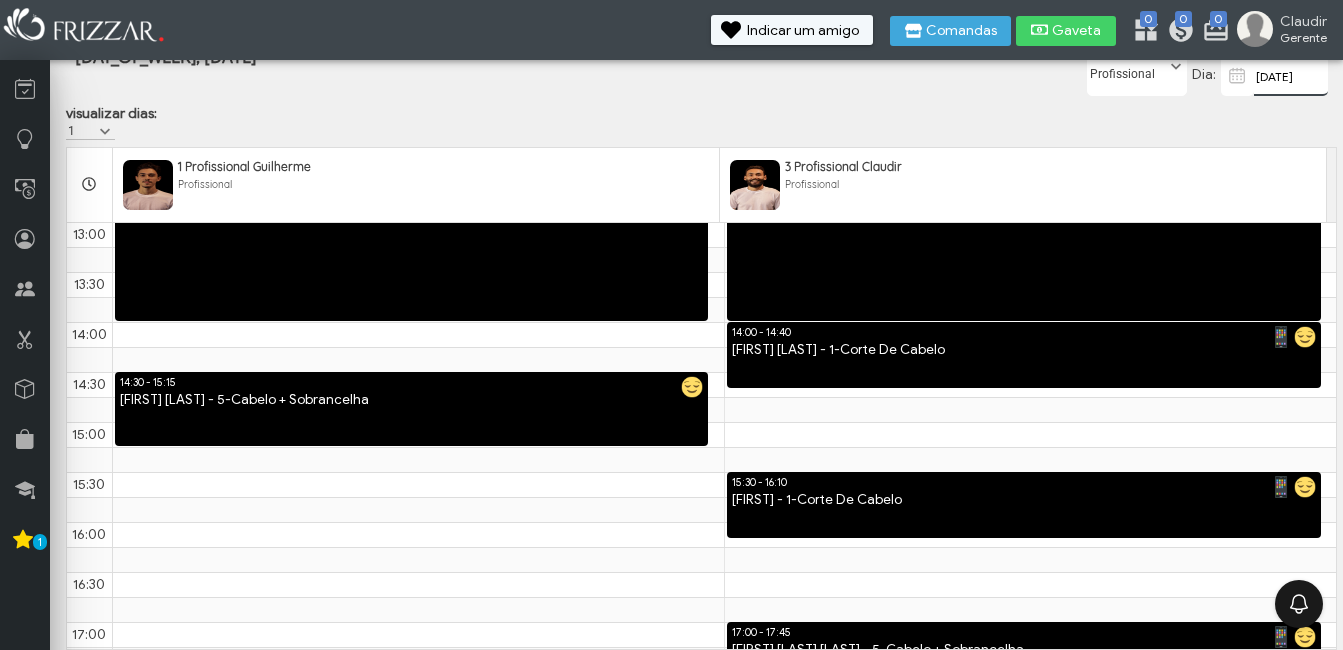 scroll, scrollTop: 0, scrollLeft: 0, axis: both 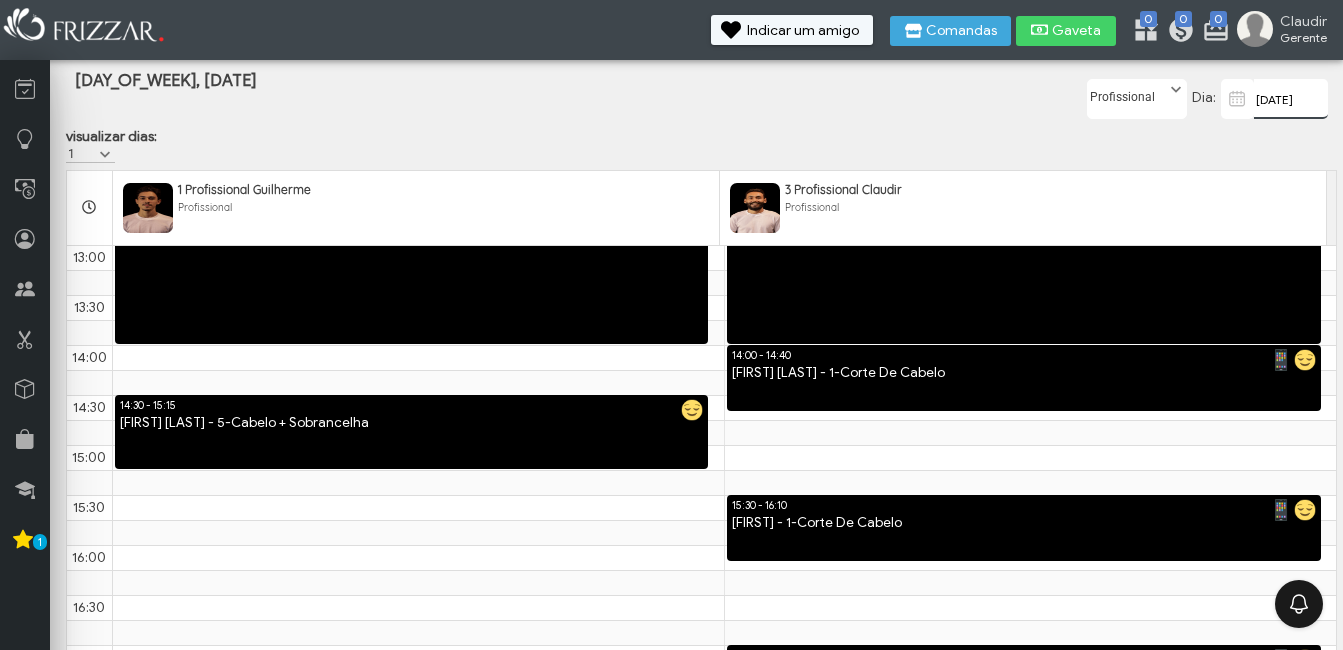 click on "[DATE]" at bounding box center (1291, 99) 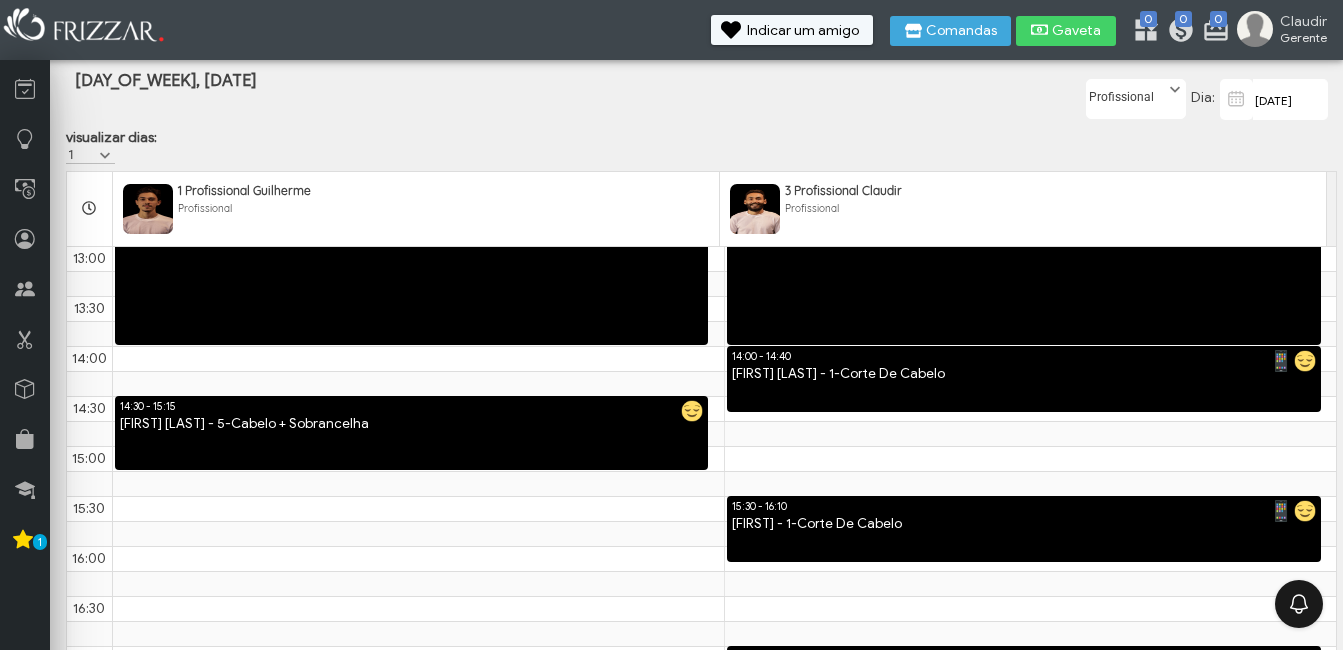 click on "[DATE]" at bounding box center (1290, 99) 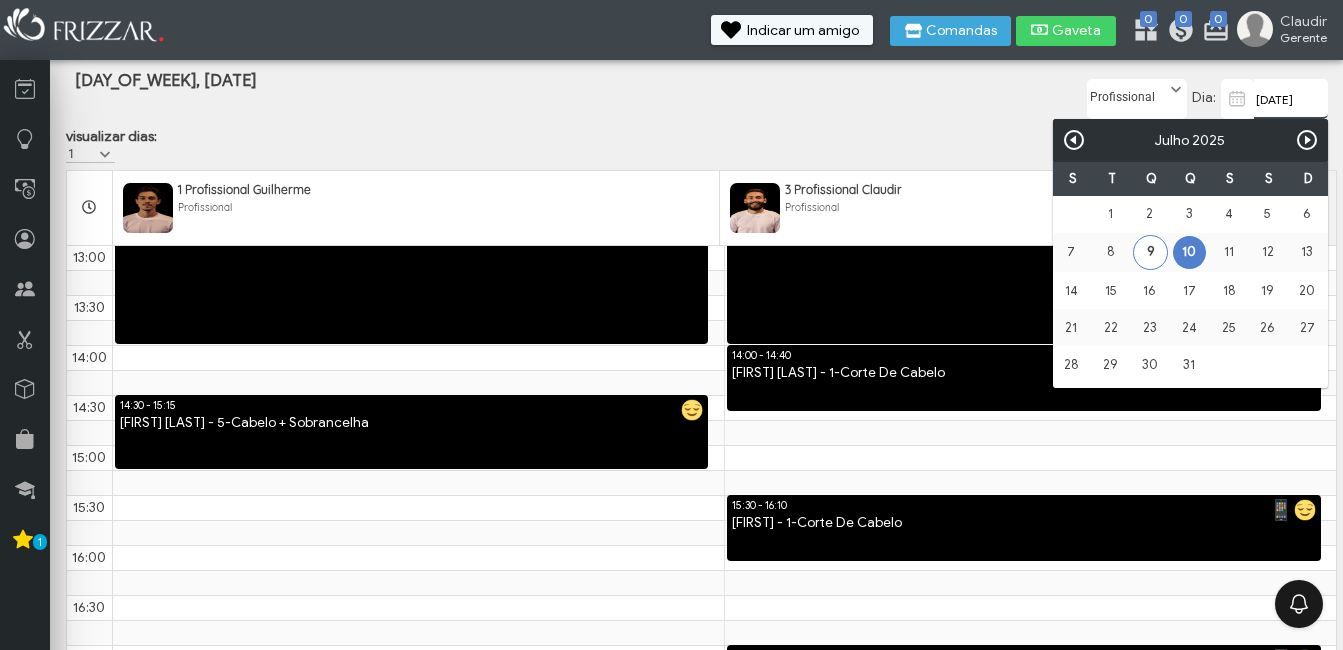 click on "9" at bounding box center (1150, 252) 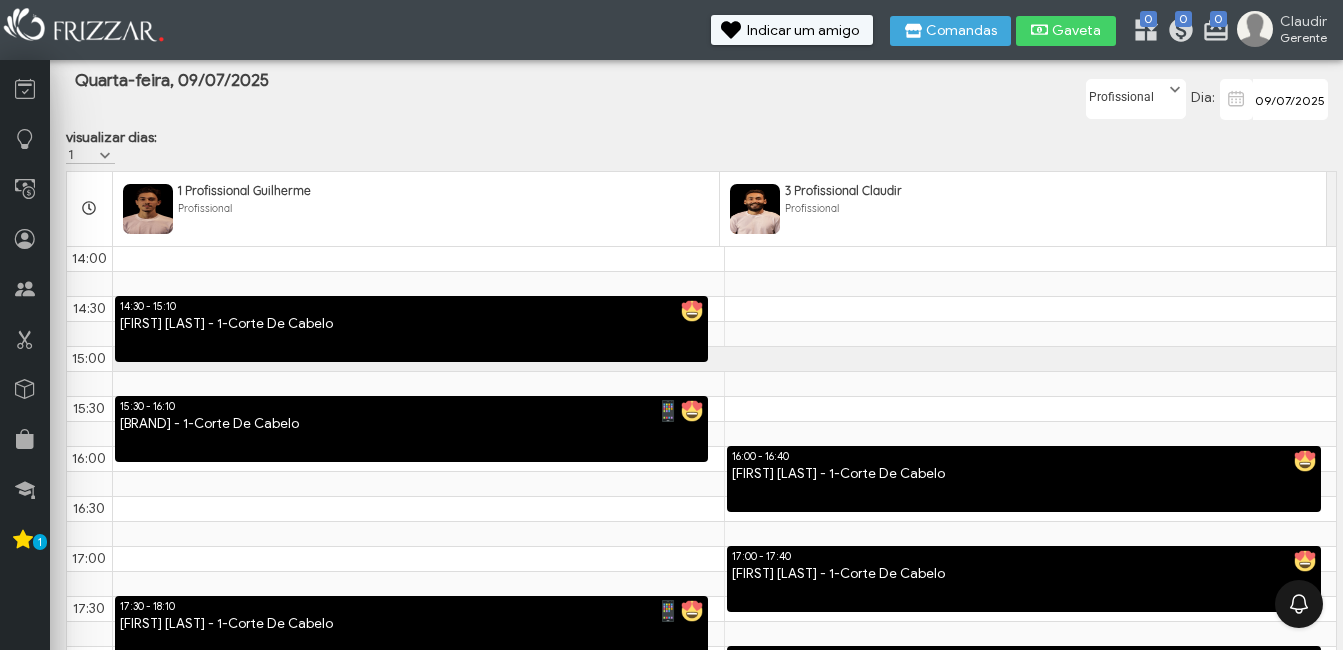 scroll, scrollTop: 774, scrollLeft: 0, axis: vertical 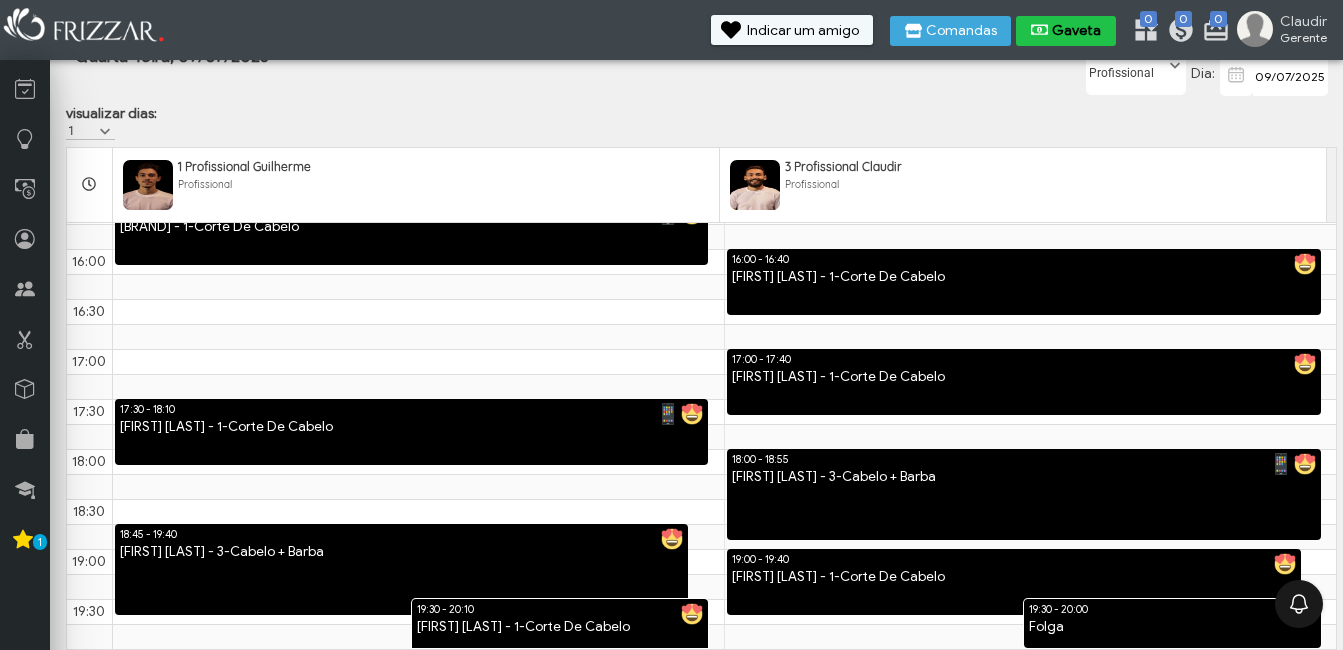 click on "Gaveta" at bounding box center (1077, 31) 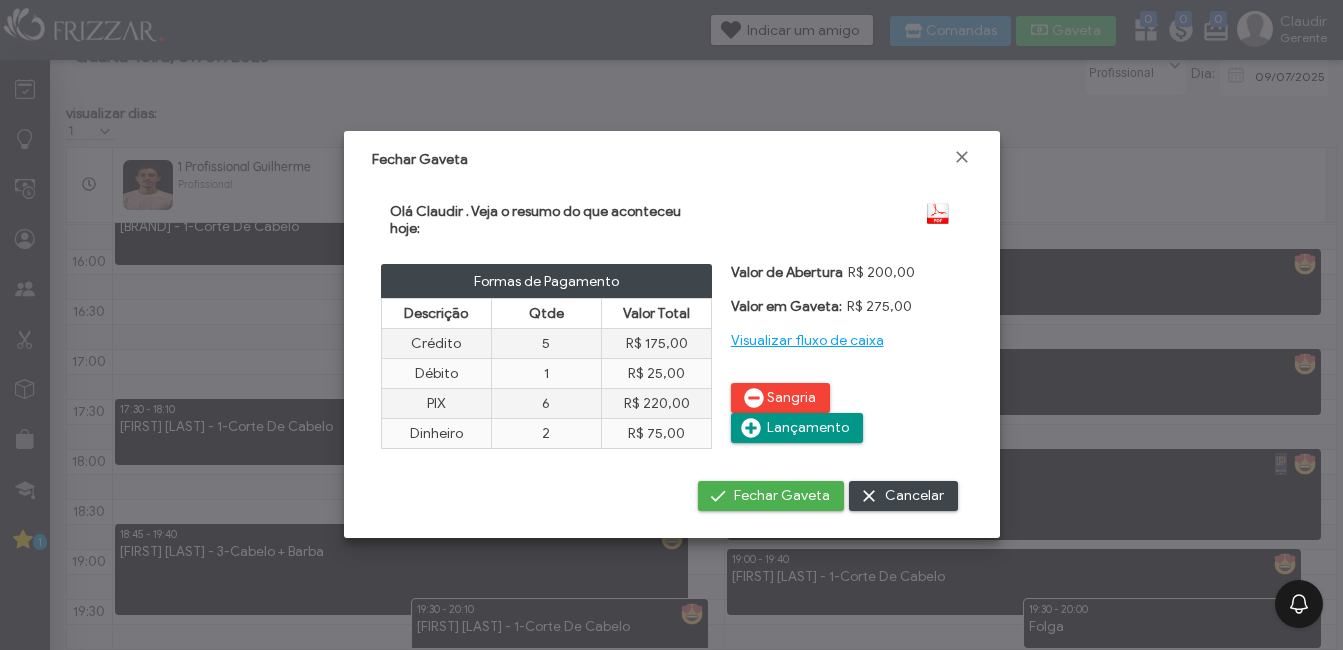 click on "Valor de Abertura R$ 200,00 Valor em Gaveta: R$ 275,00 Visualizar fluxo de caixa Sangria Lançamento" at bounding box center [847, 362] 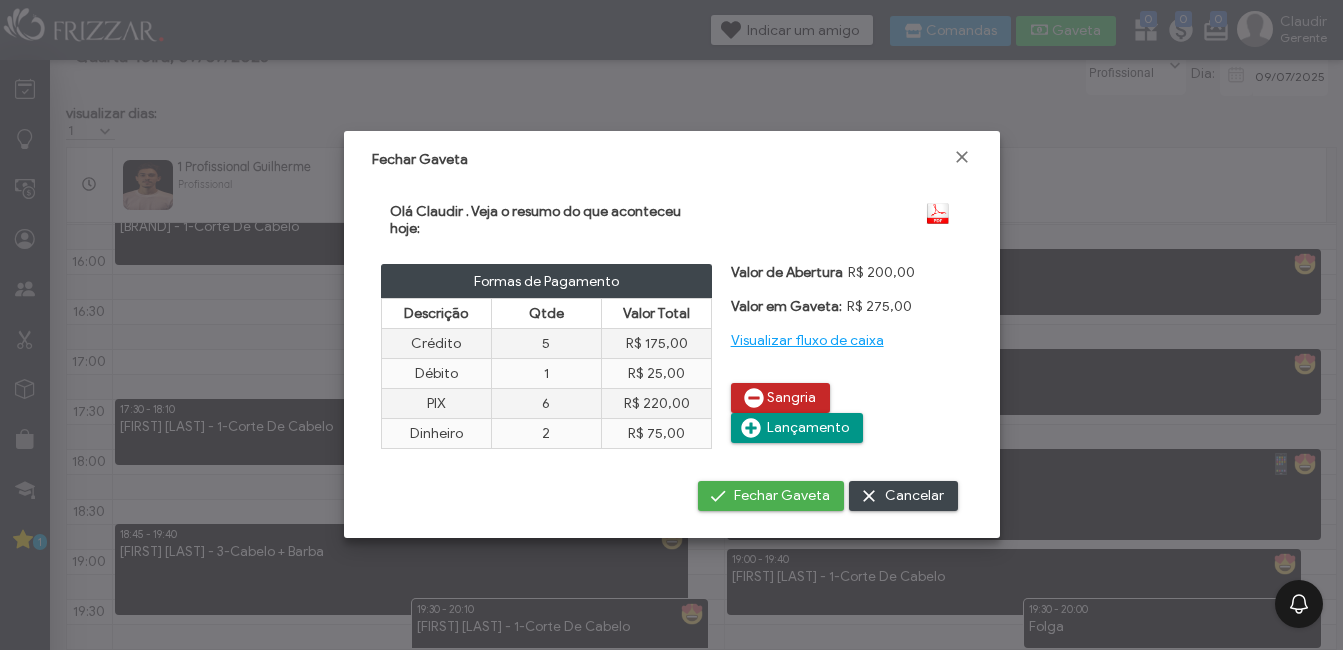 click on "Sangria" at bounding box center [791, 398] 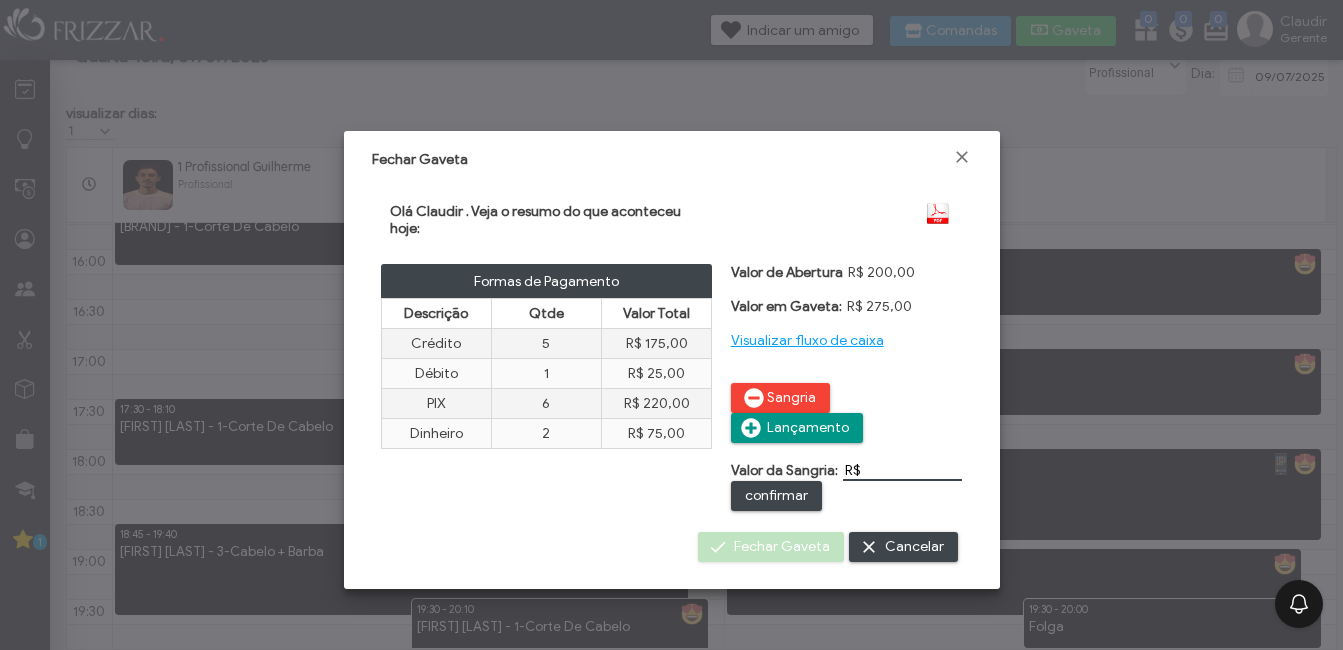 click on "R$" at bounding box center (902, 470) 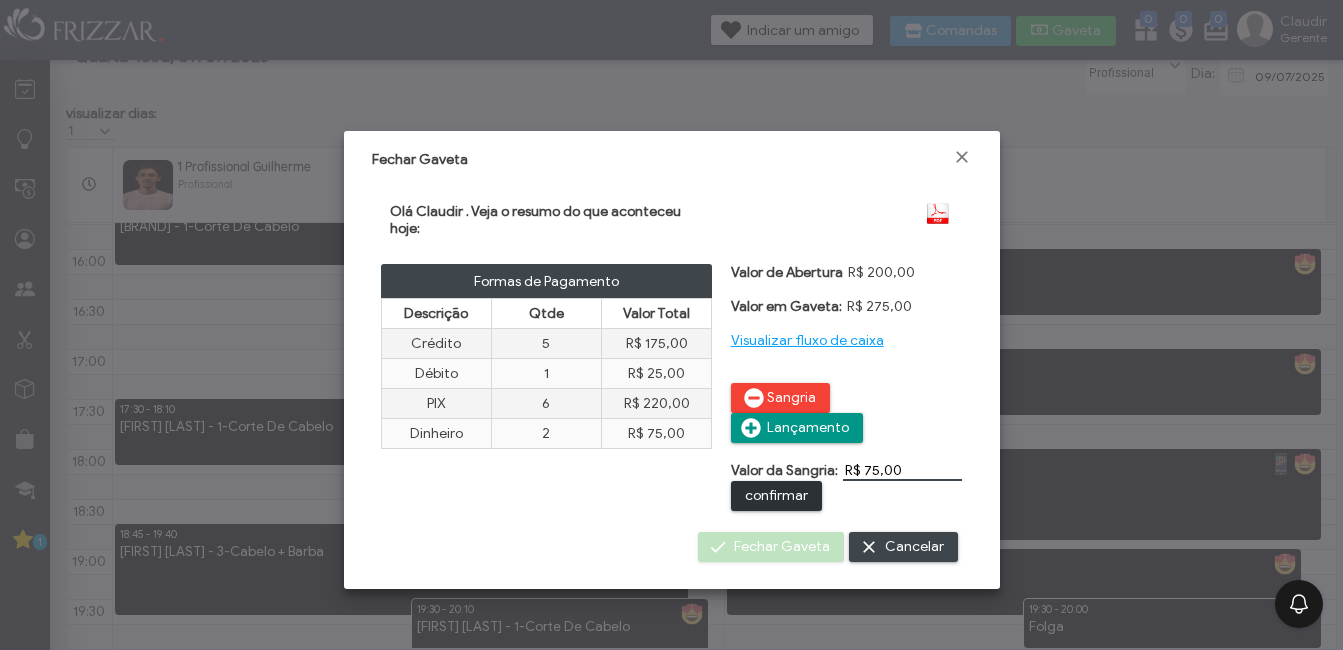 click on "confirmar" at bounding box center [776, 496] 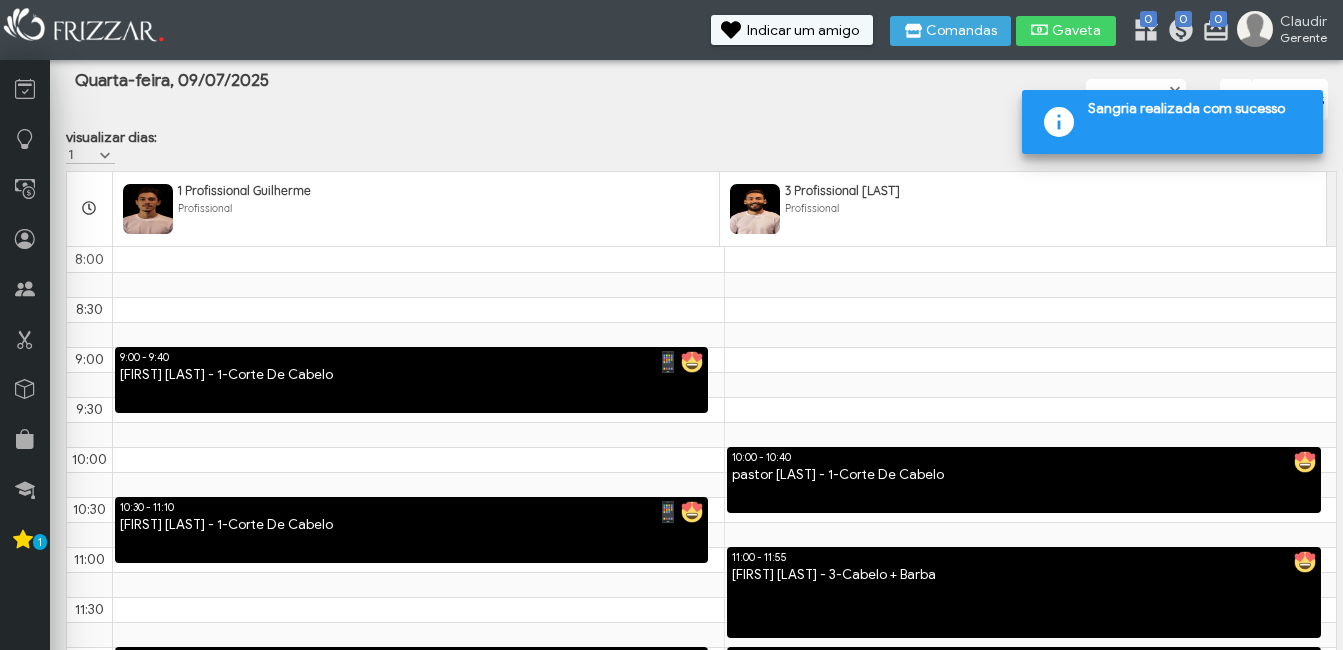 scroll, scrollTop: 0, scrollLeft: 0, axis: both 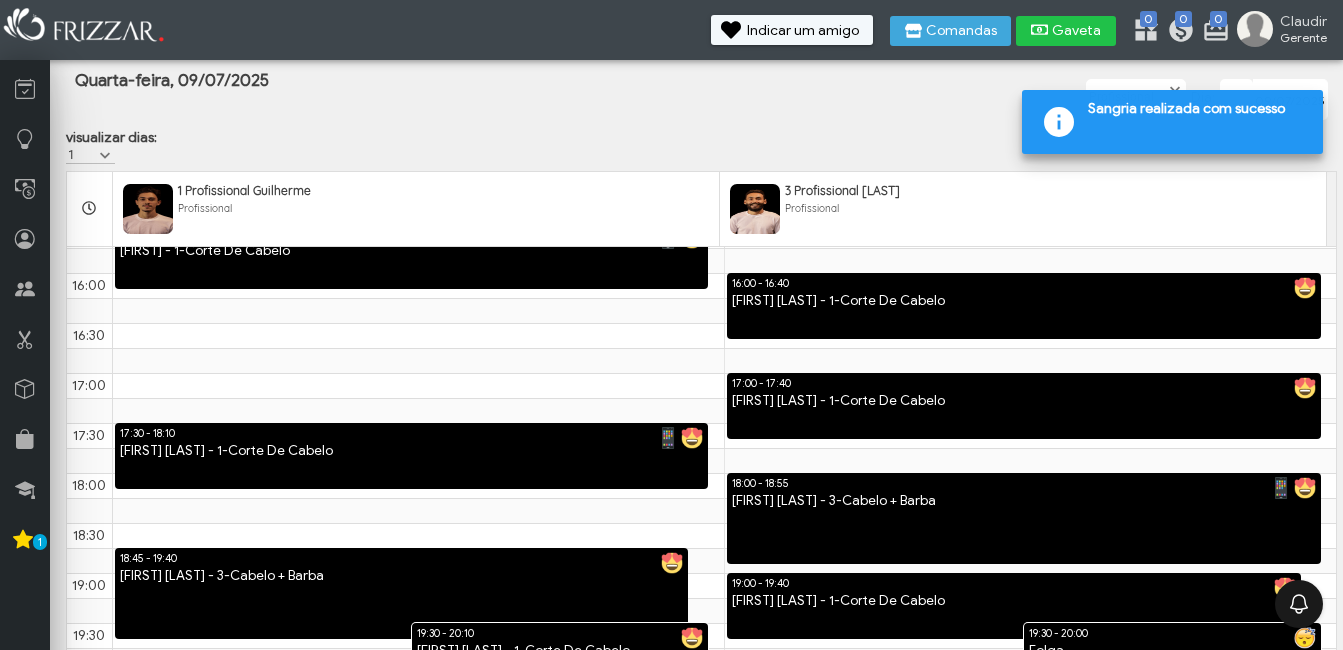 click on "Gaveta" at bounding box center (1077, 31) 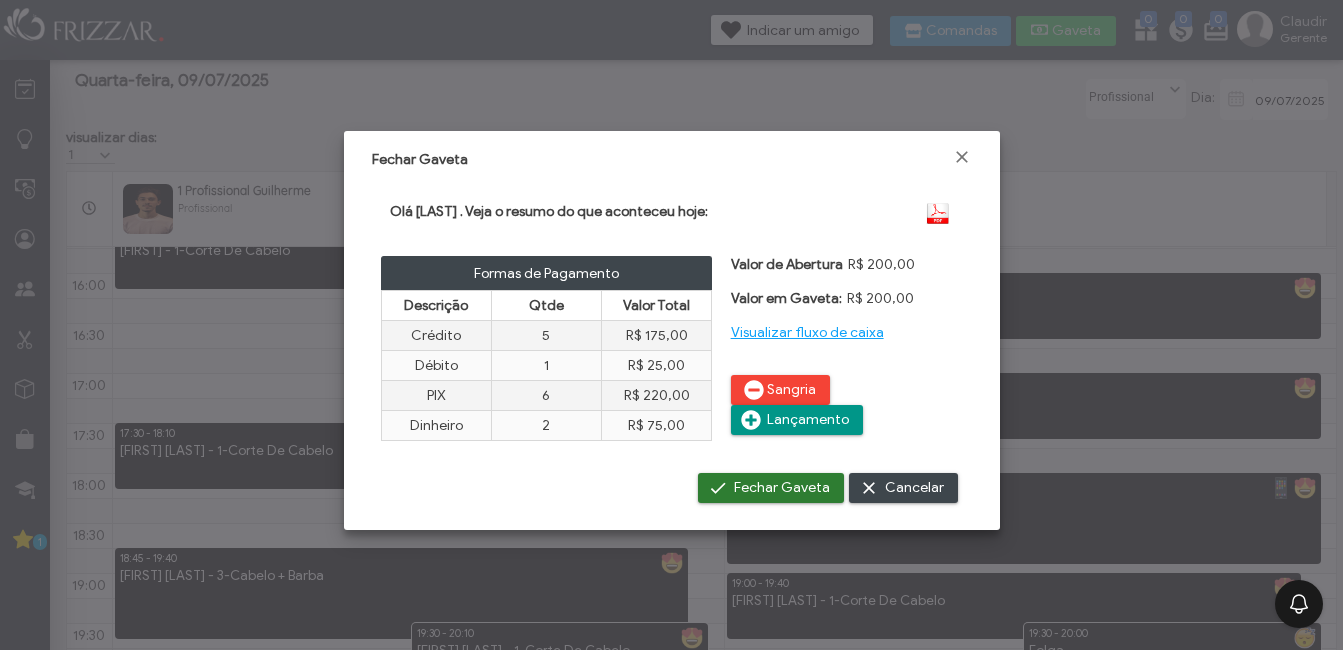 click on "Fechar Gaveta" at bounding box center [782, 488] 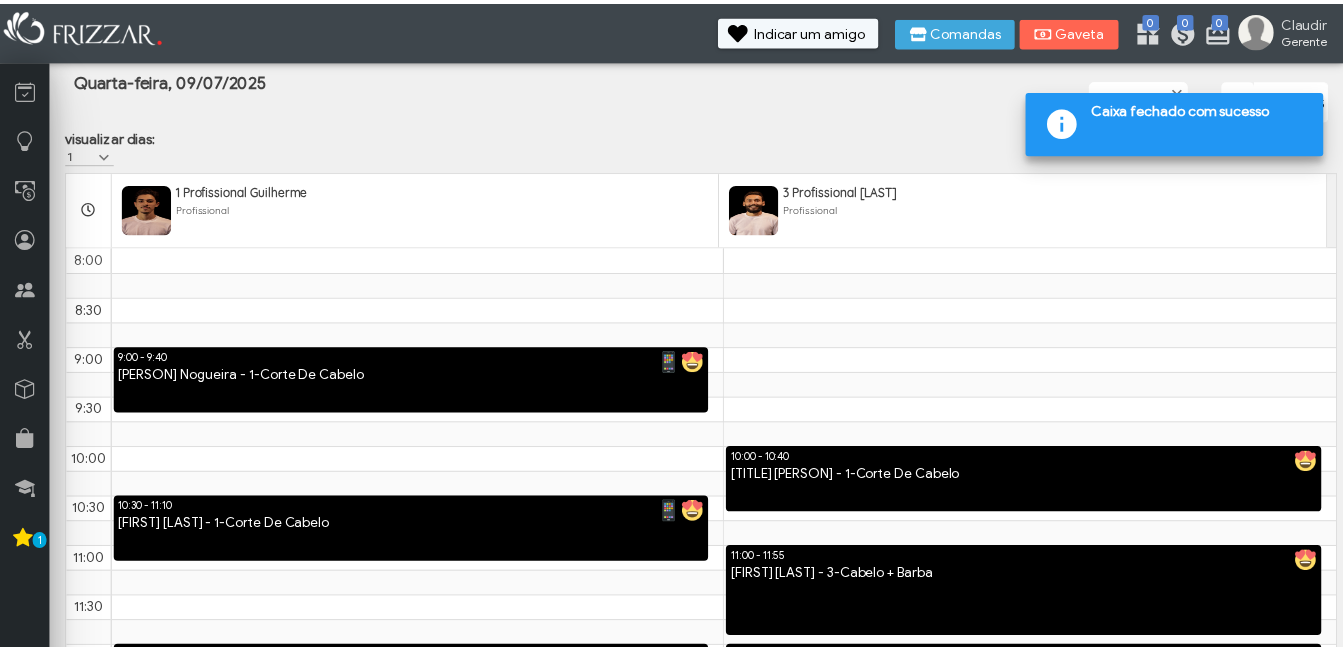 scroll, scrollTop: 0, scrollLeft: 0, axis: both 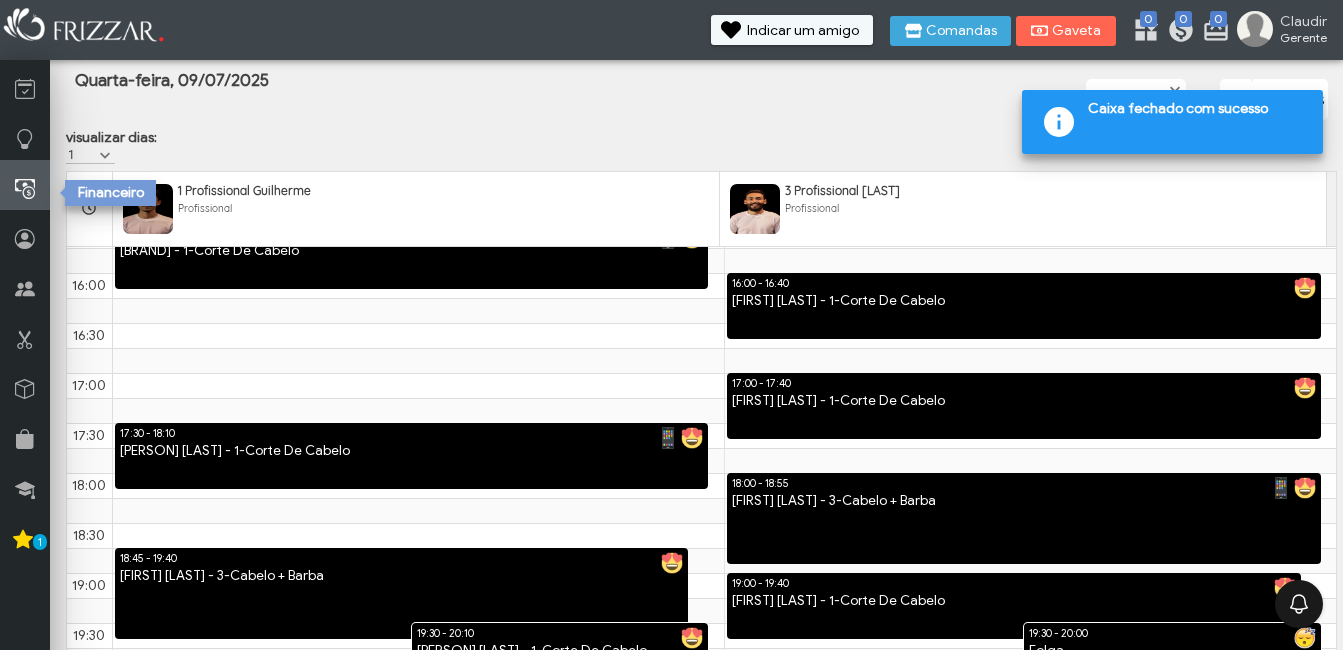 click at bounding box center [25, 189] 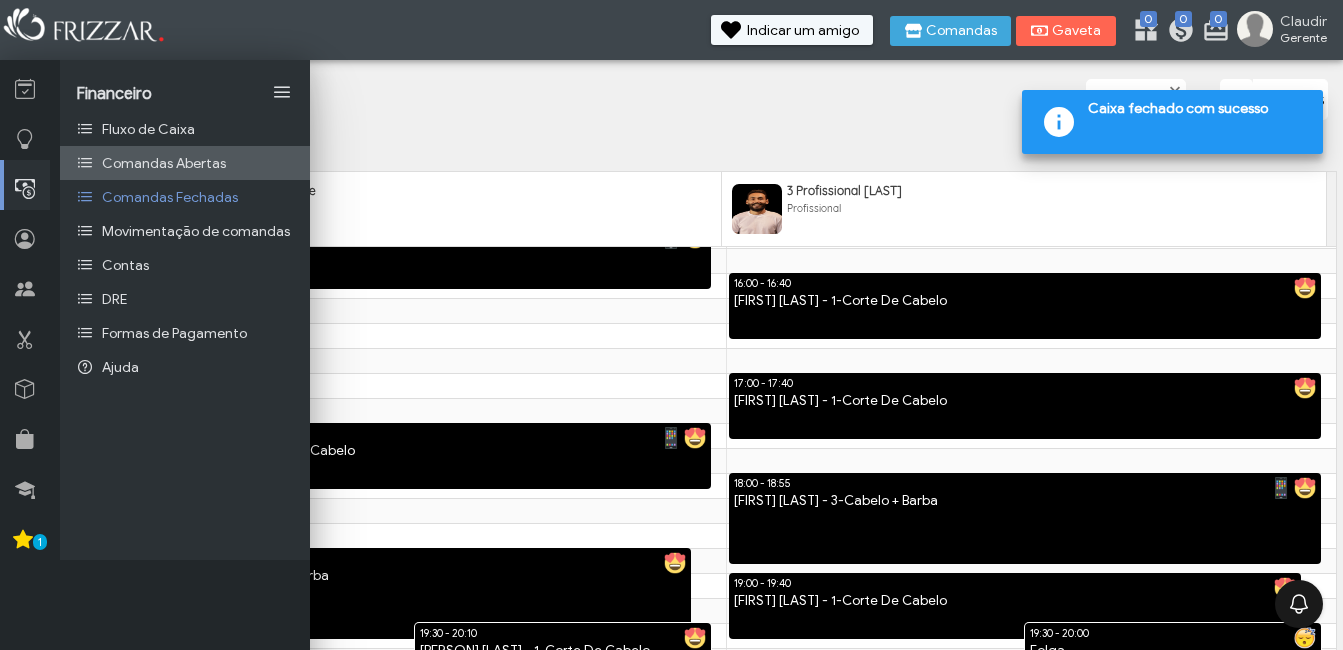 scroll, scrollTop: 0, scrollLeft: 0, axis: both 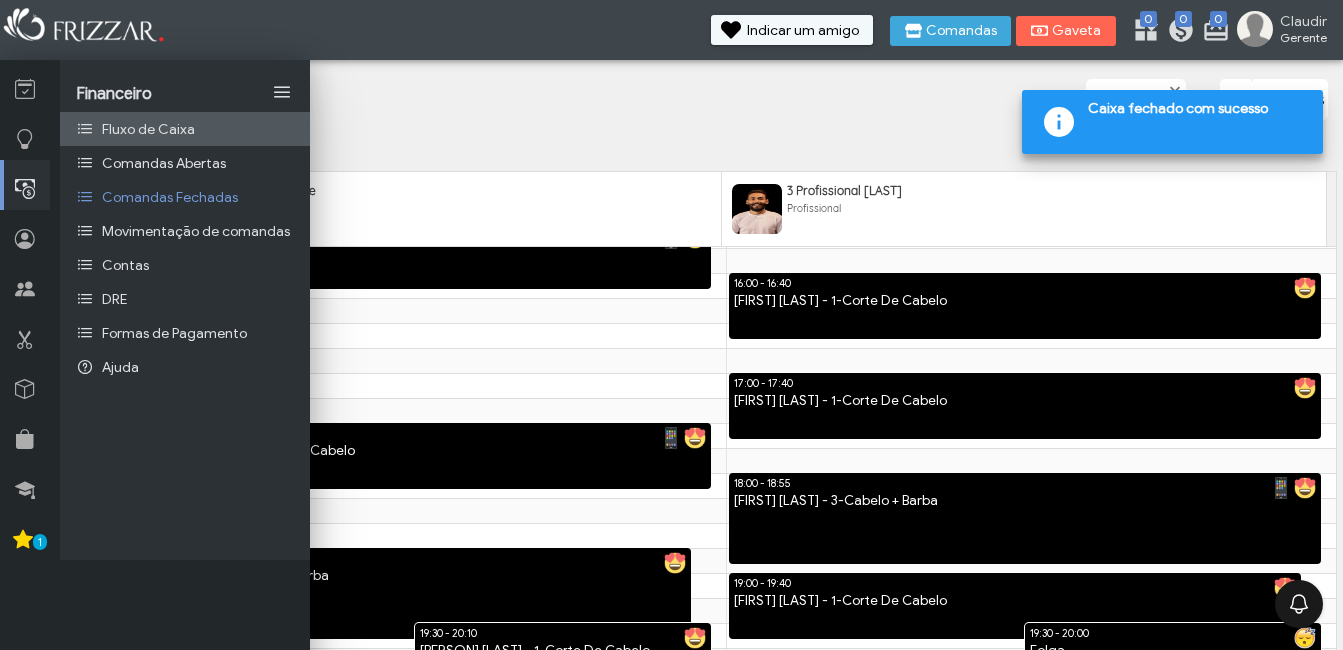click on "Fluxo de Caixa" at bounding box center (148, 129) 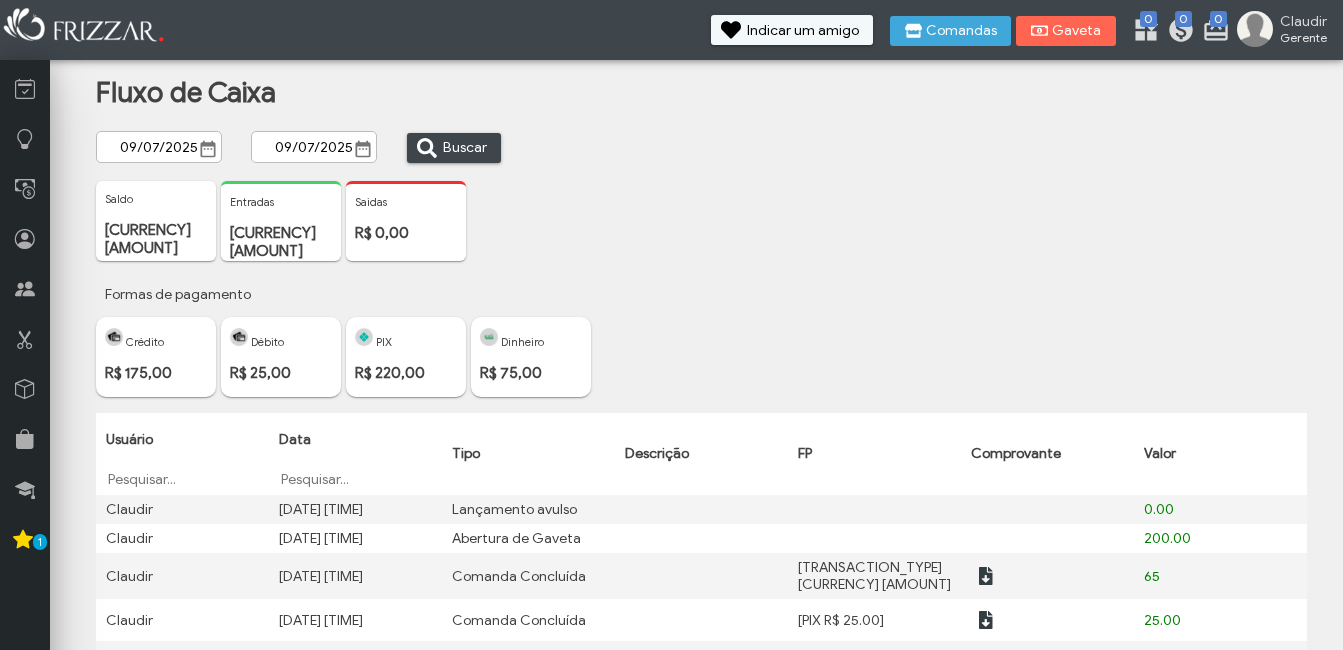 scroll, scrollTop: 0, scrollLeft: 0, axis: both 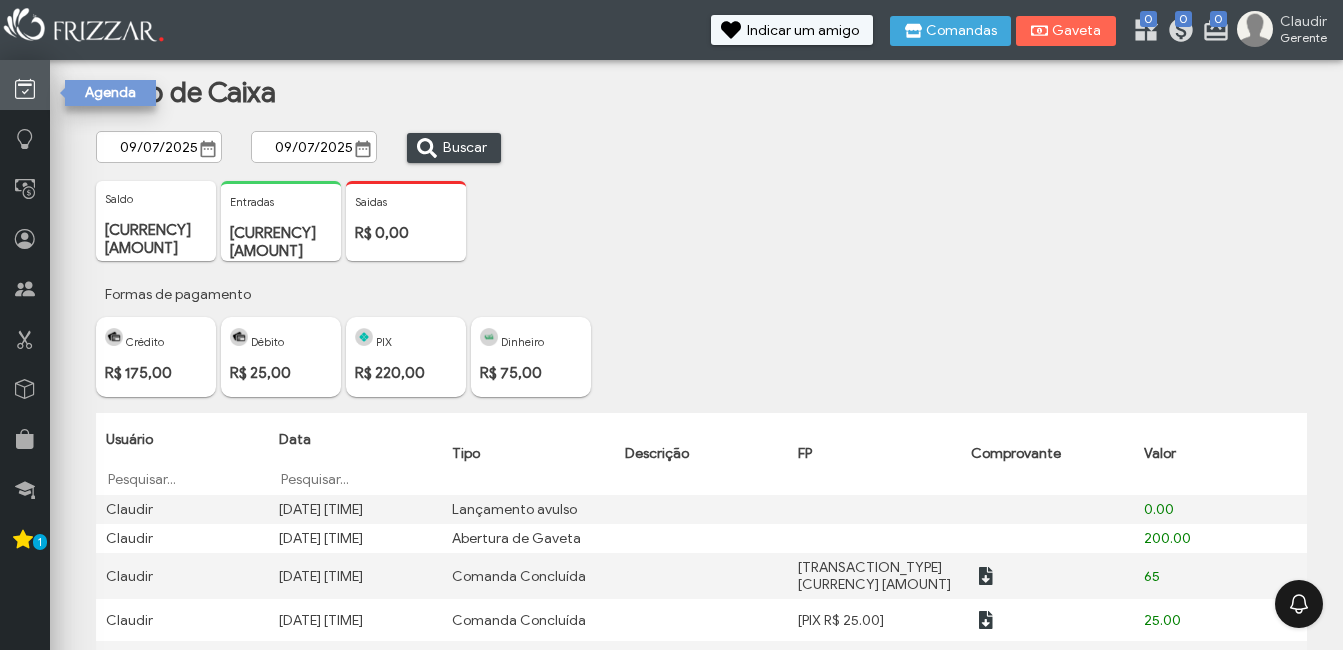 click at bounding box center [25, 89] 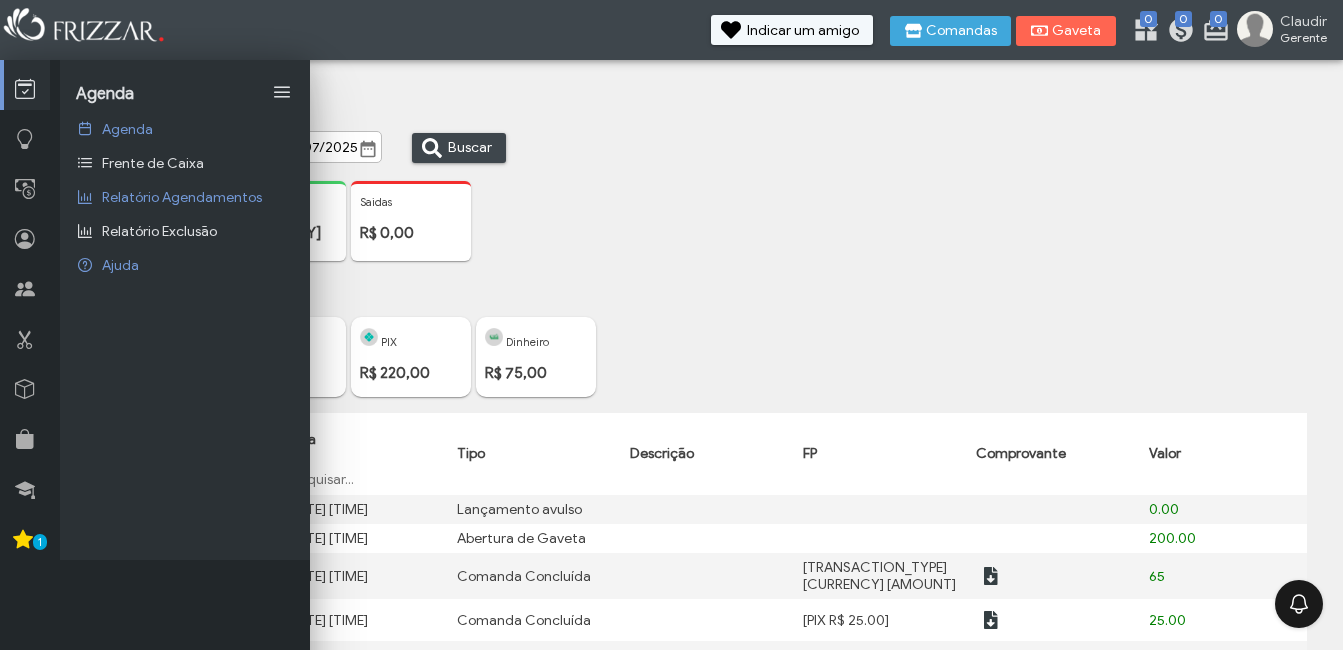 click on "Fluxo de Caixa
[DATE] ui-button [DATE] ui-button Buscar ui-button" at bounding box center (327, 125) 